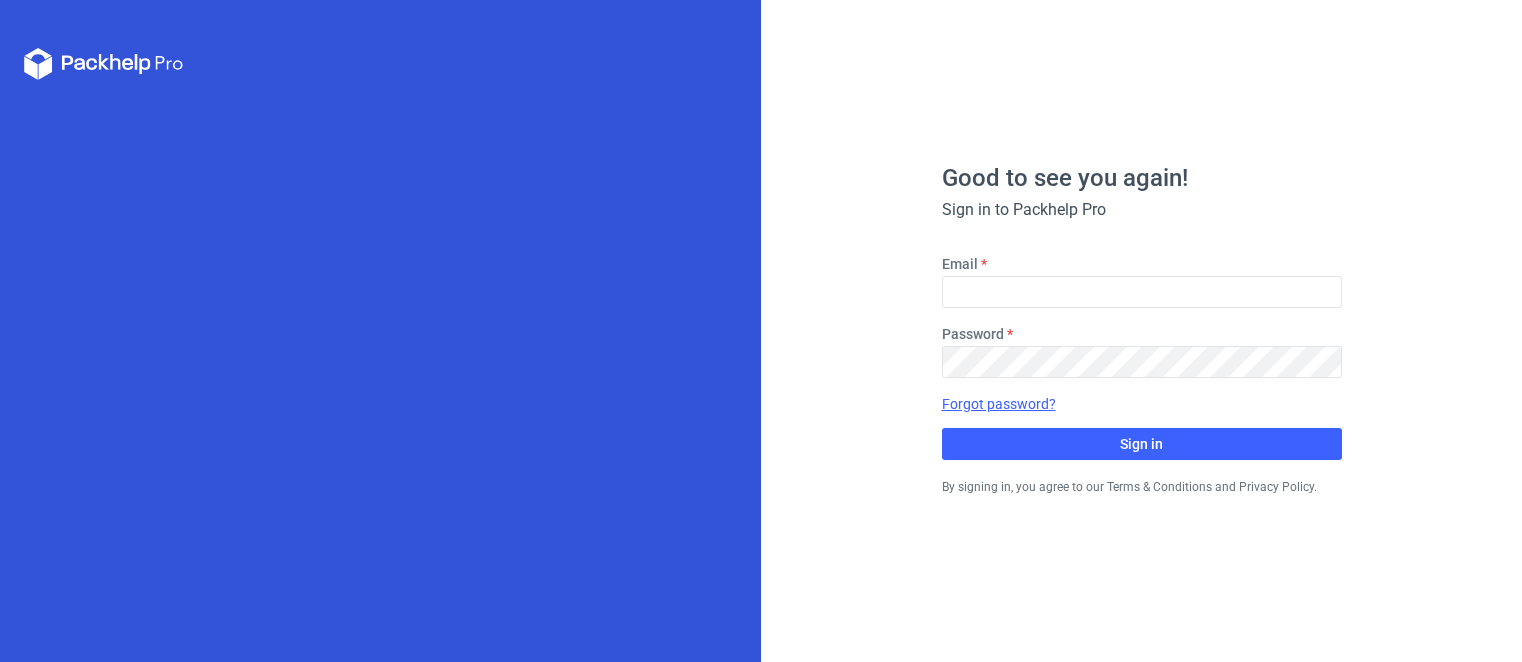 scroll, scrollTop: 0, scrollLeft: 0, axis: both 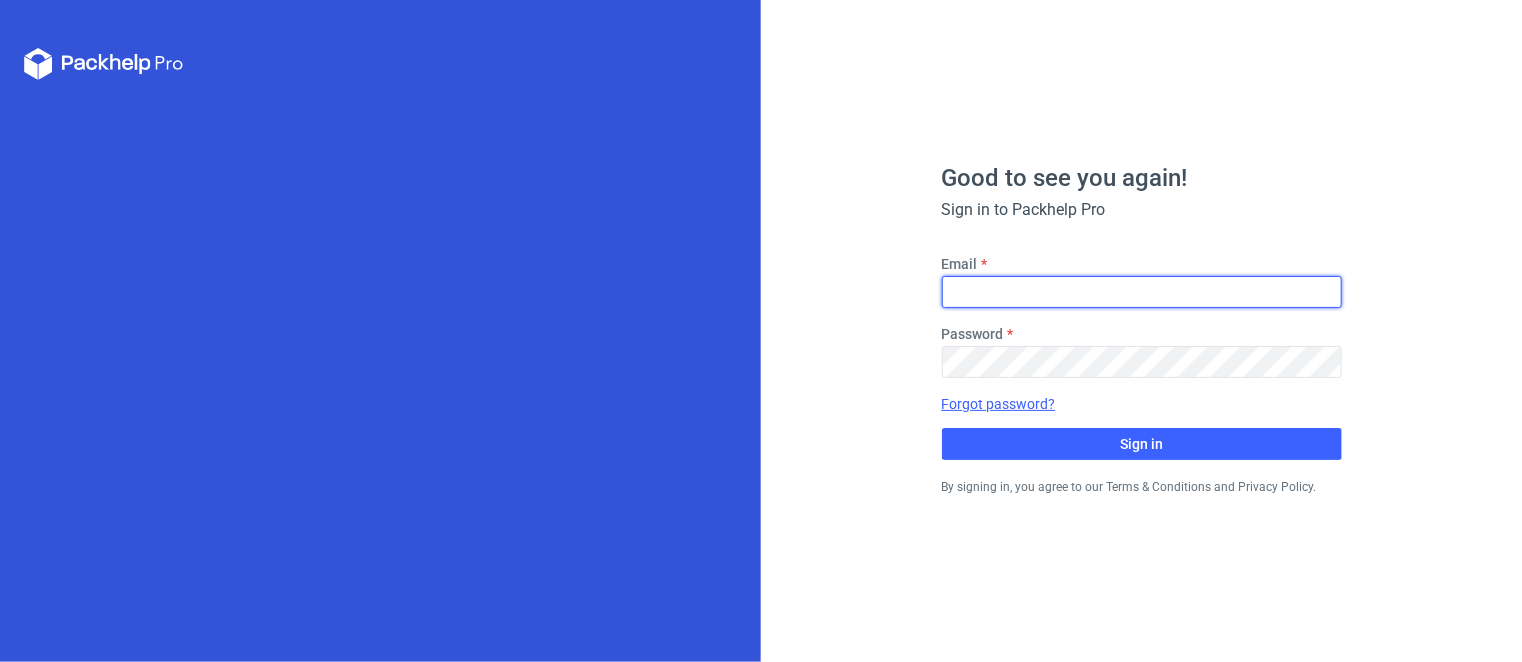 click on "Email" at bounding box center [1142, 292] 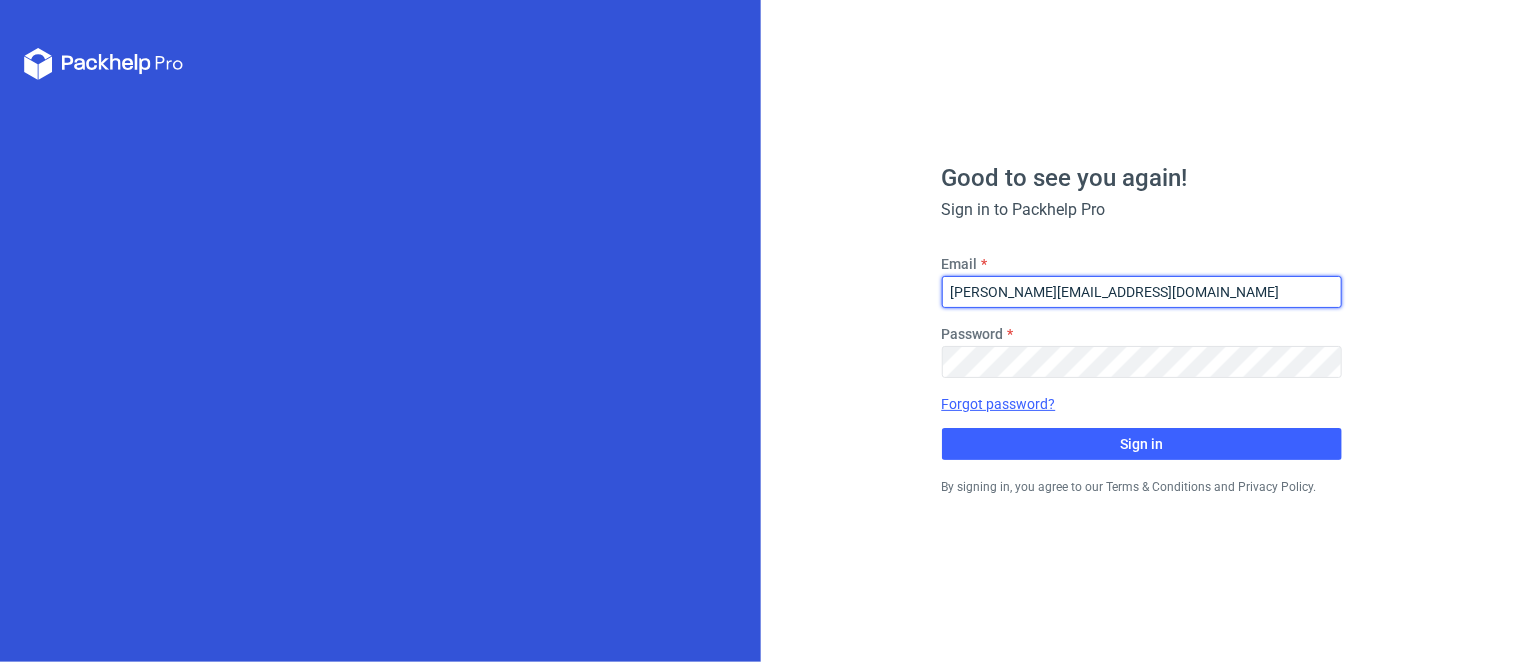 type on "[PERSON_NAME][EMAIL_ADDRESS][DOMAIN_NAME]" 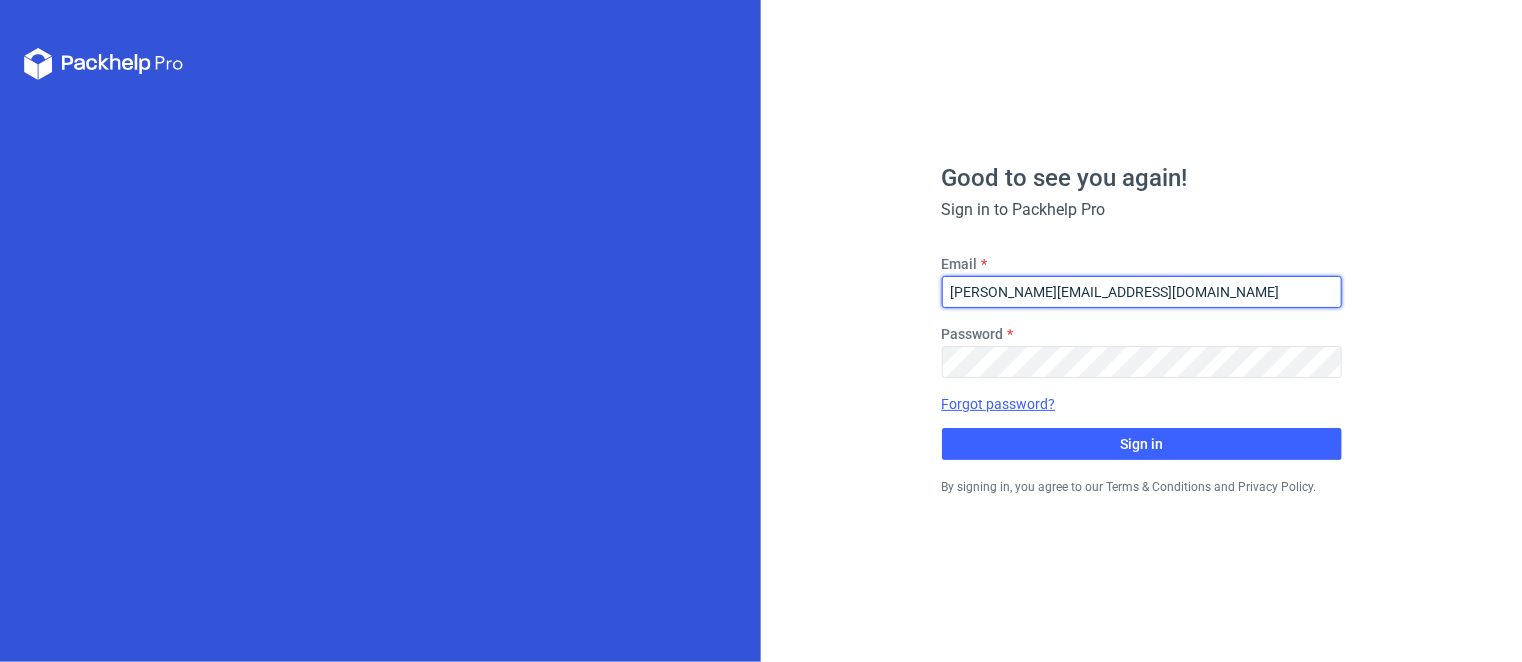 drag, startPoint x: 1217, startPoint y: 295, endPoint x: 932, endPoint y: 297, distance: 285.00702 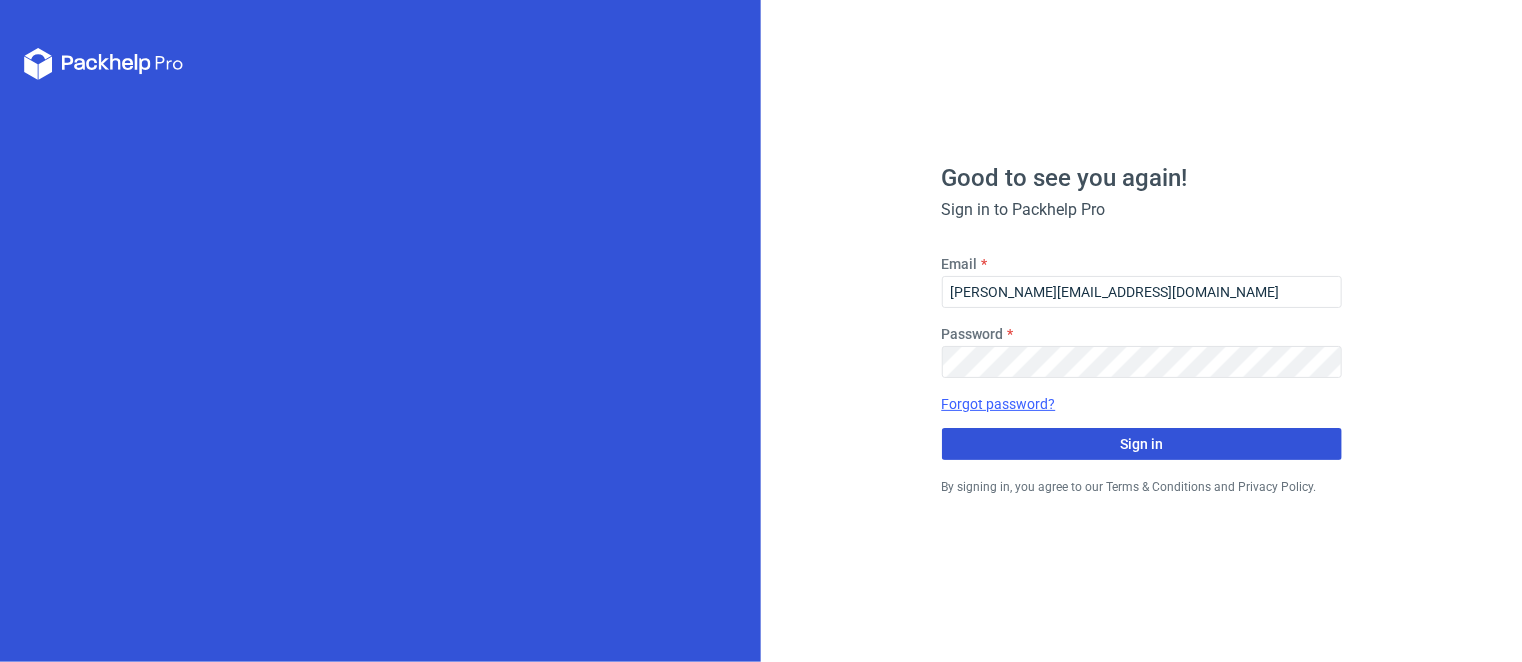 click on "Sign in" at bounding box center [1142, 444] 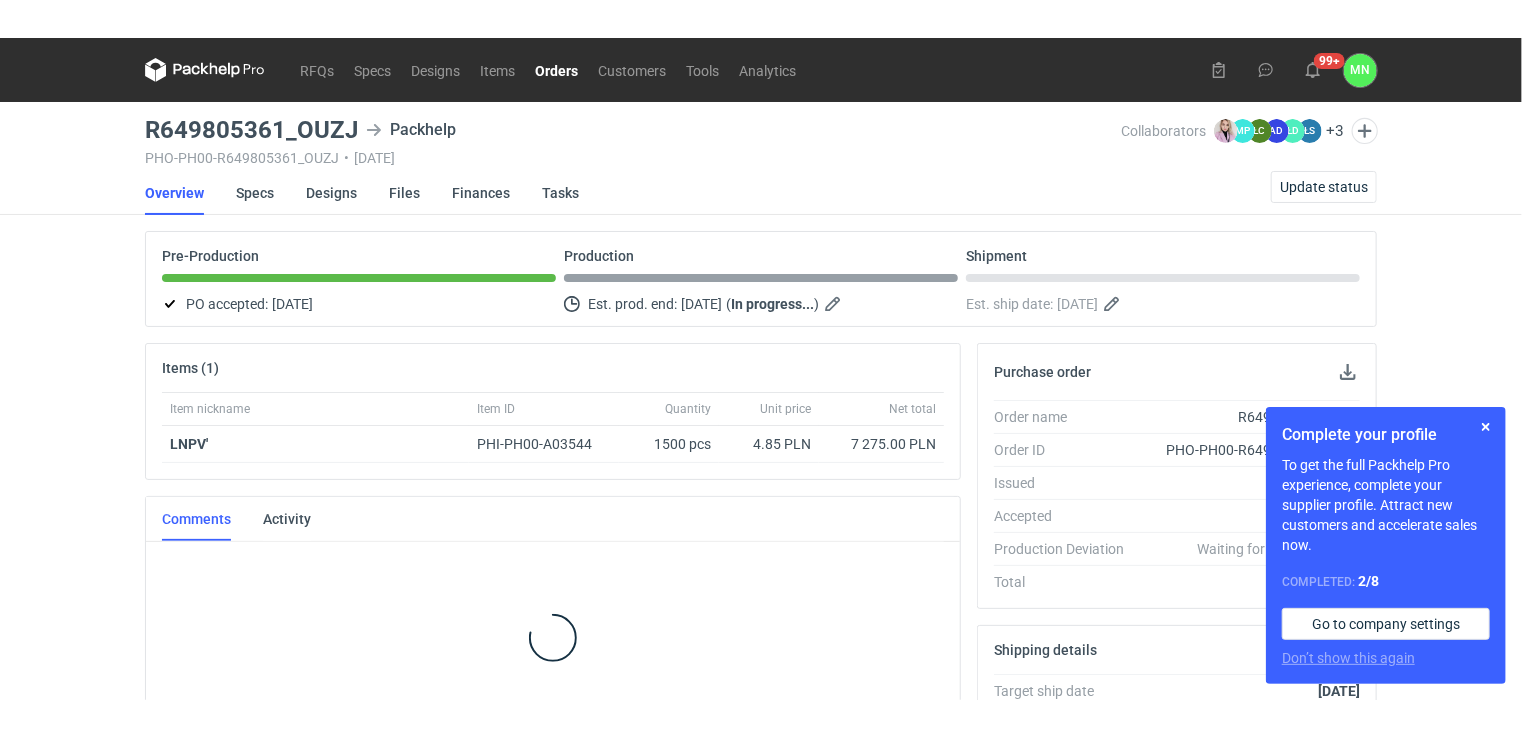 scroll, scrollTop: 24, scrollLeft: 0, axis: vertical 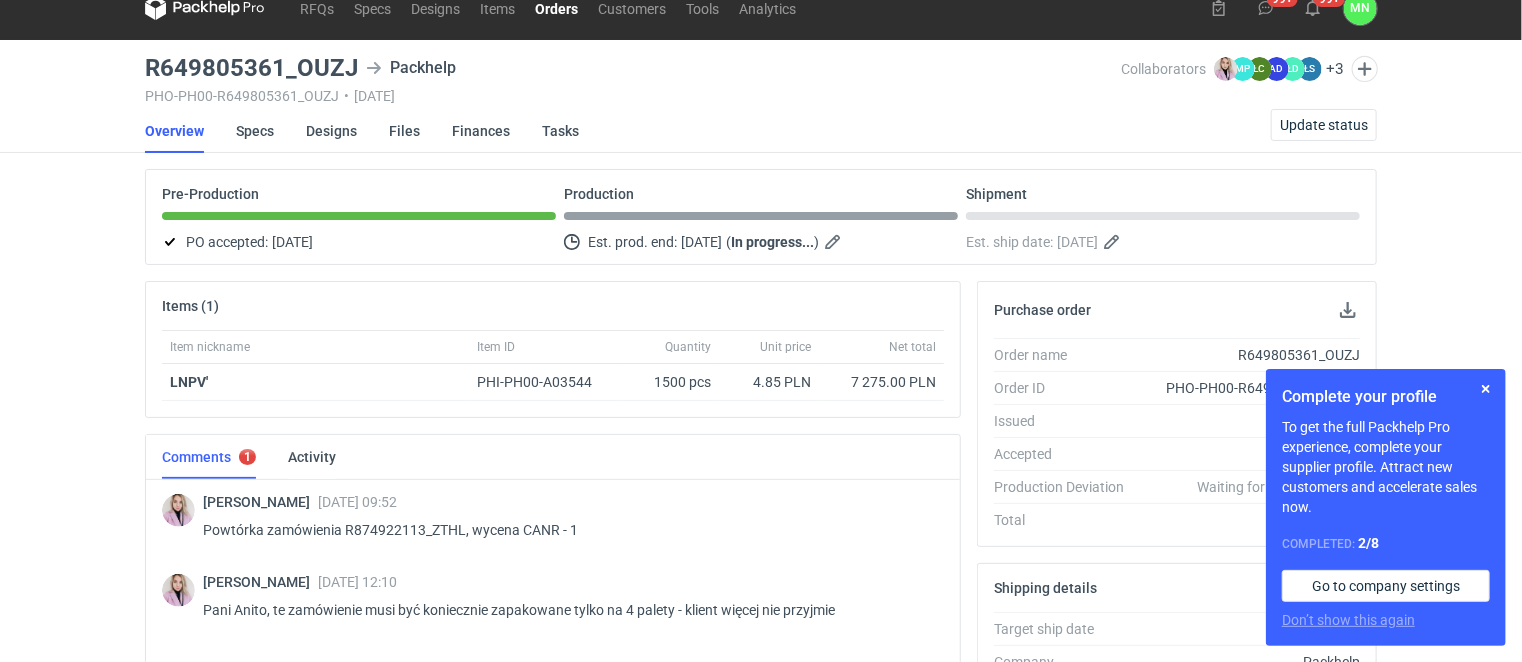 click on "RFQs Specs Designs Items Orders Customers Tools Analytics 99+ 99+ MN Małgorzata Nowotna malgorzata.nowotna@adamsbox.com.pl Company profile Personal settings Help Center Sign out R649805361_OUZJ Packhelp PHO-PH00-R649805361_OUZJ • 09/07/2025 Collaborators Klaudia Wiśniewska MP Martyna Paroń ŁC Łukasz Czaprański AD Anita Dolczewska ŁD Łukasz Duda ŁS Łukasz Szajkowski + 3 Małgorzata Nowotna Justyna Powała Adrianna Jędrzejewska Overview Specs Designs Files Finances Tasks Update status Pre-Production PO accepted: 09/07/2025 Production Est. prod. end: 30/07/2025 ( In progress... ) Shipment Est. ship date: 31/07/2025 Items (1) Item nickname Item ID Quantity Unit price Net total LNPV' PHI-PH00-A03544 1500   pcs 4.85 PLN 7 275.00 PLN Comments 1 Activity Klaudia Wiśniewska 09 Jul 2025 09:52 Powtórka zamówienia R874922113_ZTHL, wycena CANR - 1 Klaudia Wiśniewska 10 Jul 2025 12:10 Pani Anito, te zamówienie musi być koniecznie zapakowane tylko na 4 palety - klient więcej nie przyjmie MN Send Order ID" at bounding box center (761, 307) 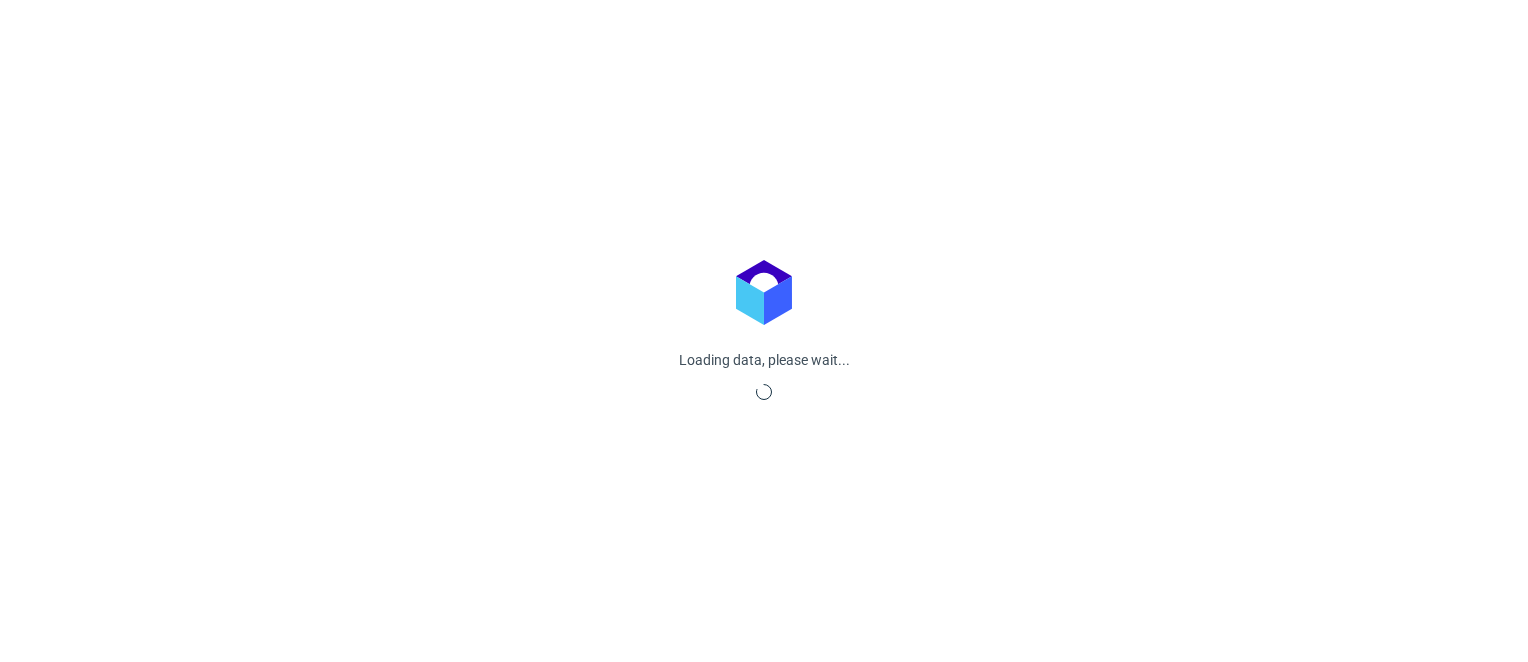 scroll, scrollTop: 0, scrollLeft: 0, axis: both 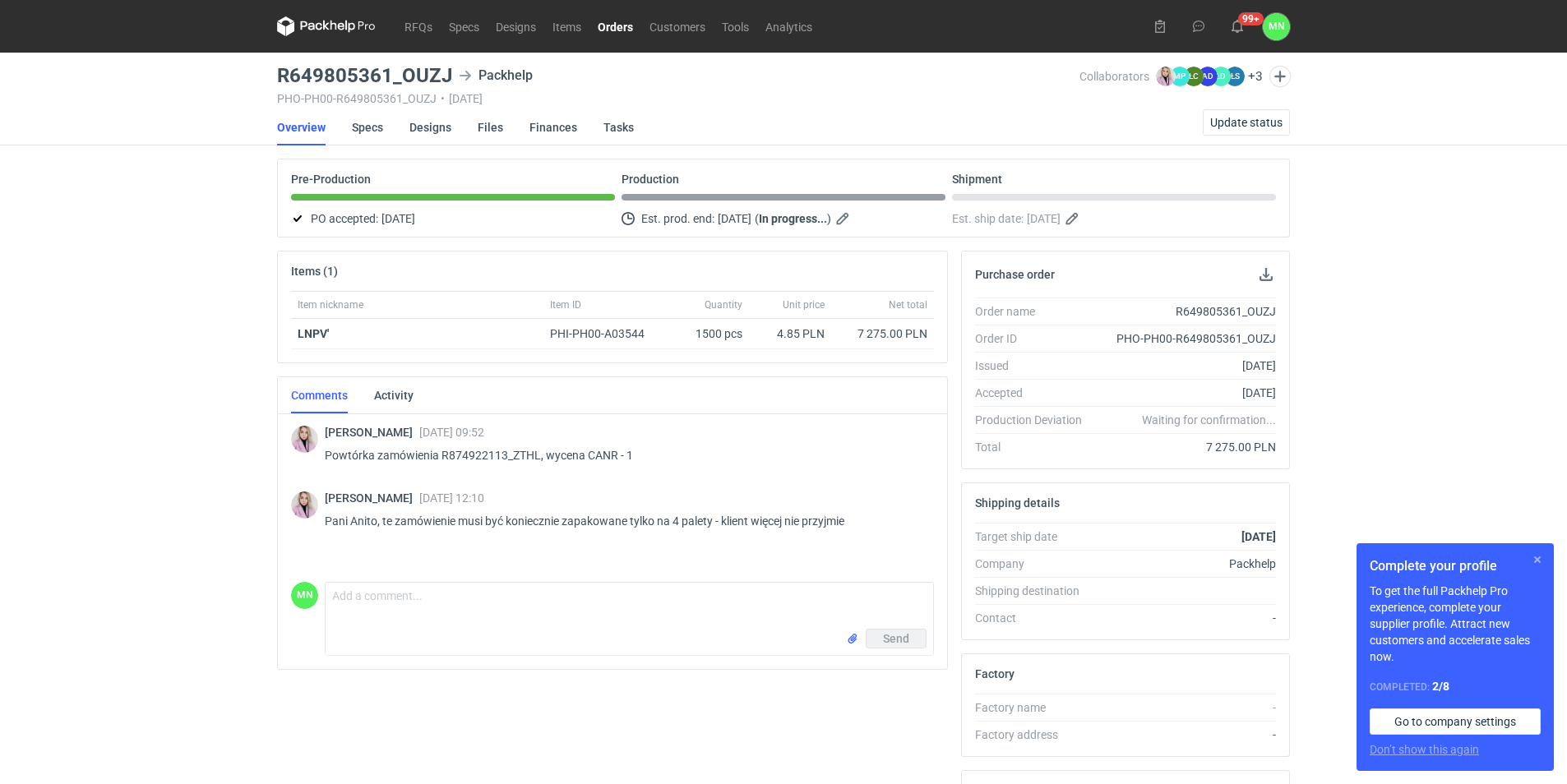 click at bounding box center [1537, 560] 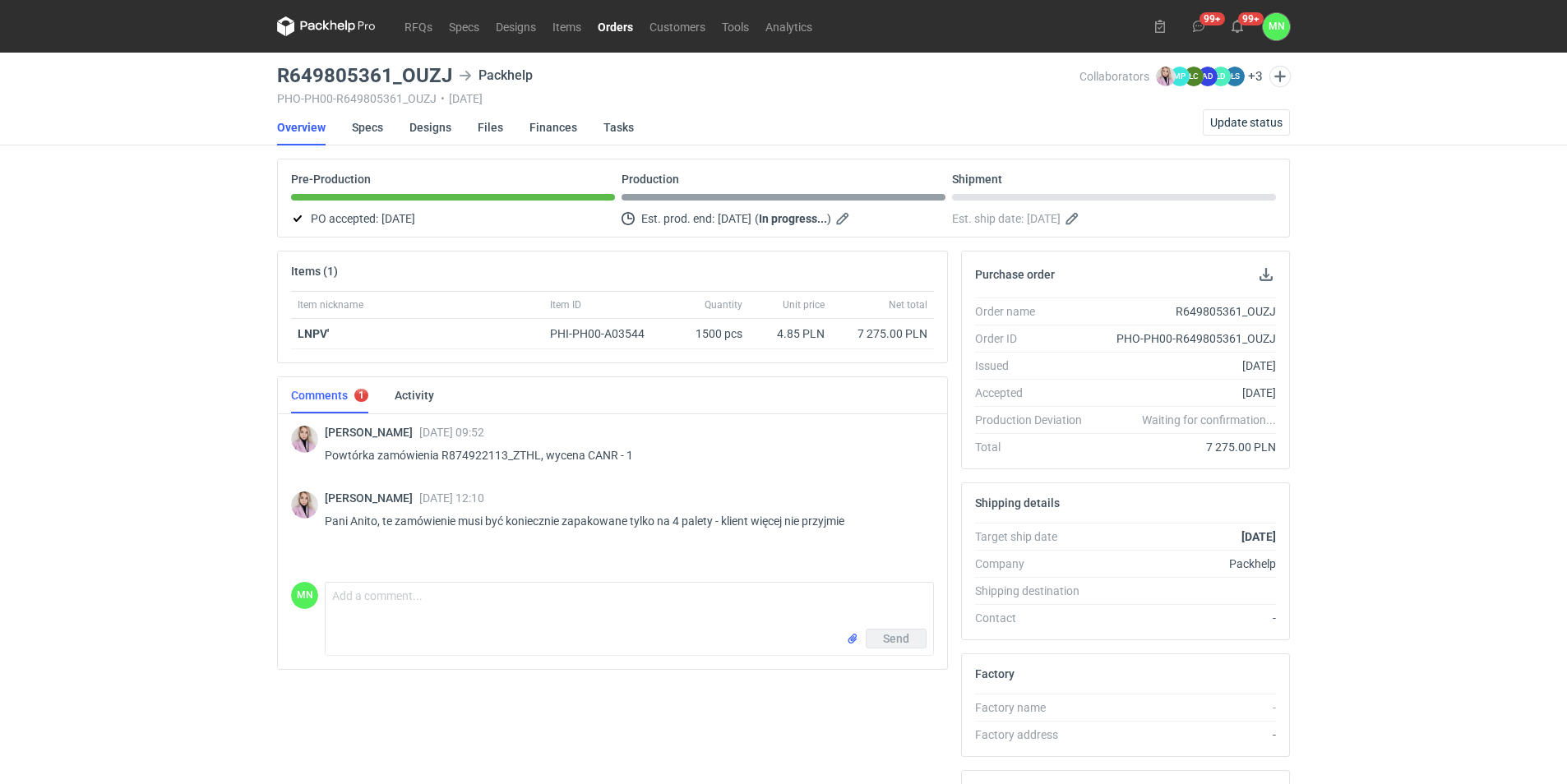 click on "Orders" at bounding box center [615, 26] 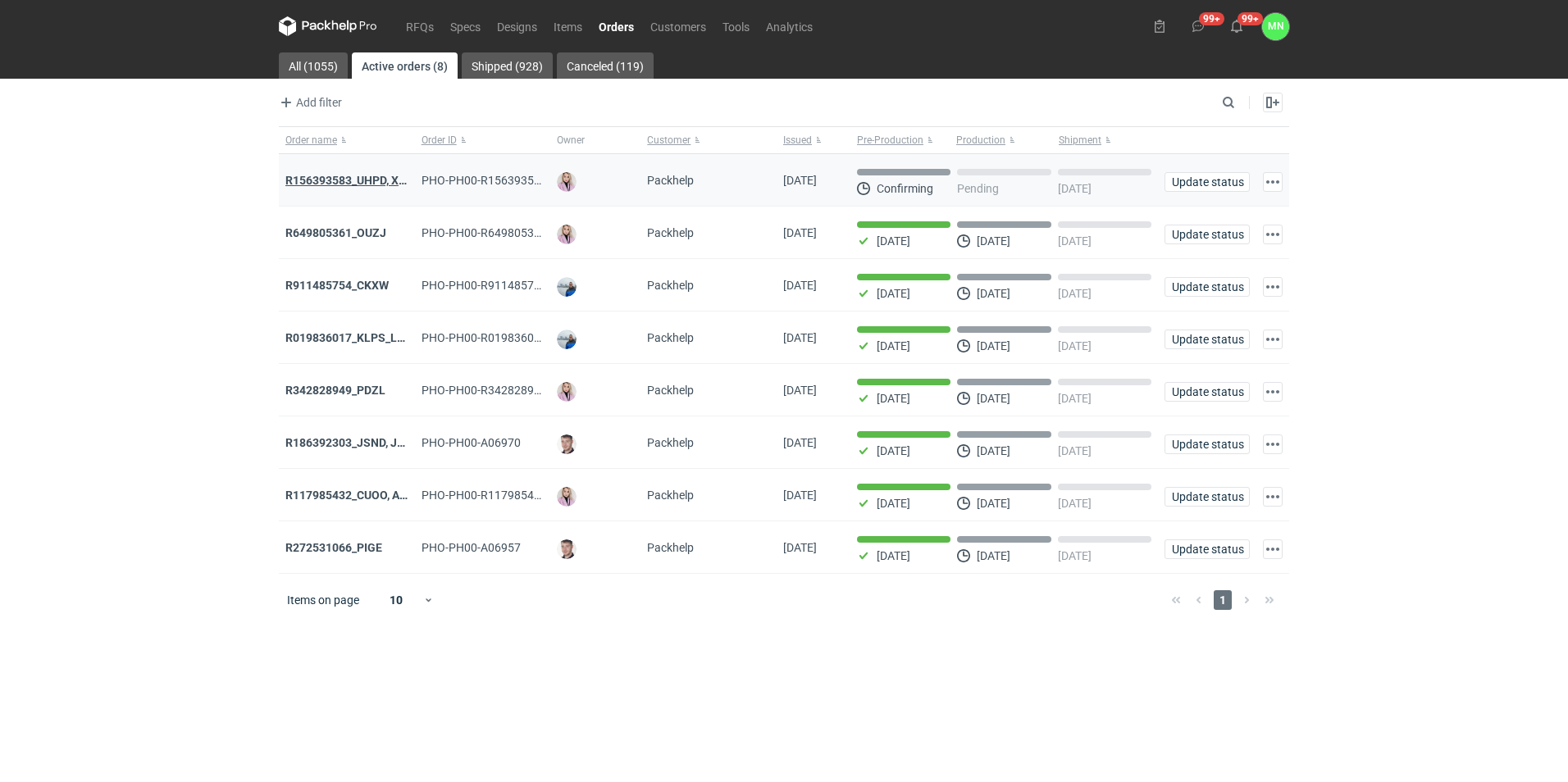 click on "R156393583_UHPD, XKGL, VZSB" at bounding box center [370, 180] 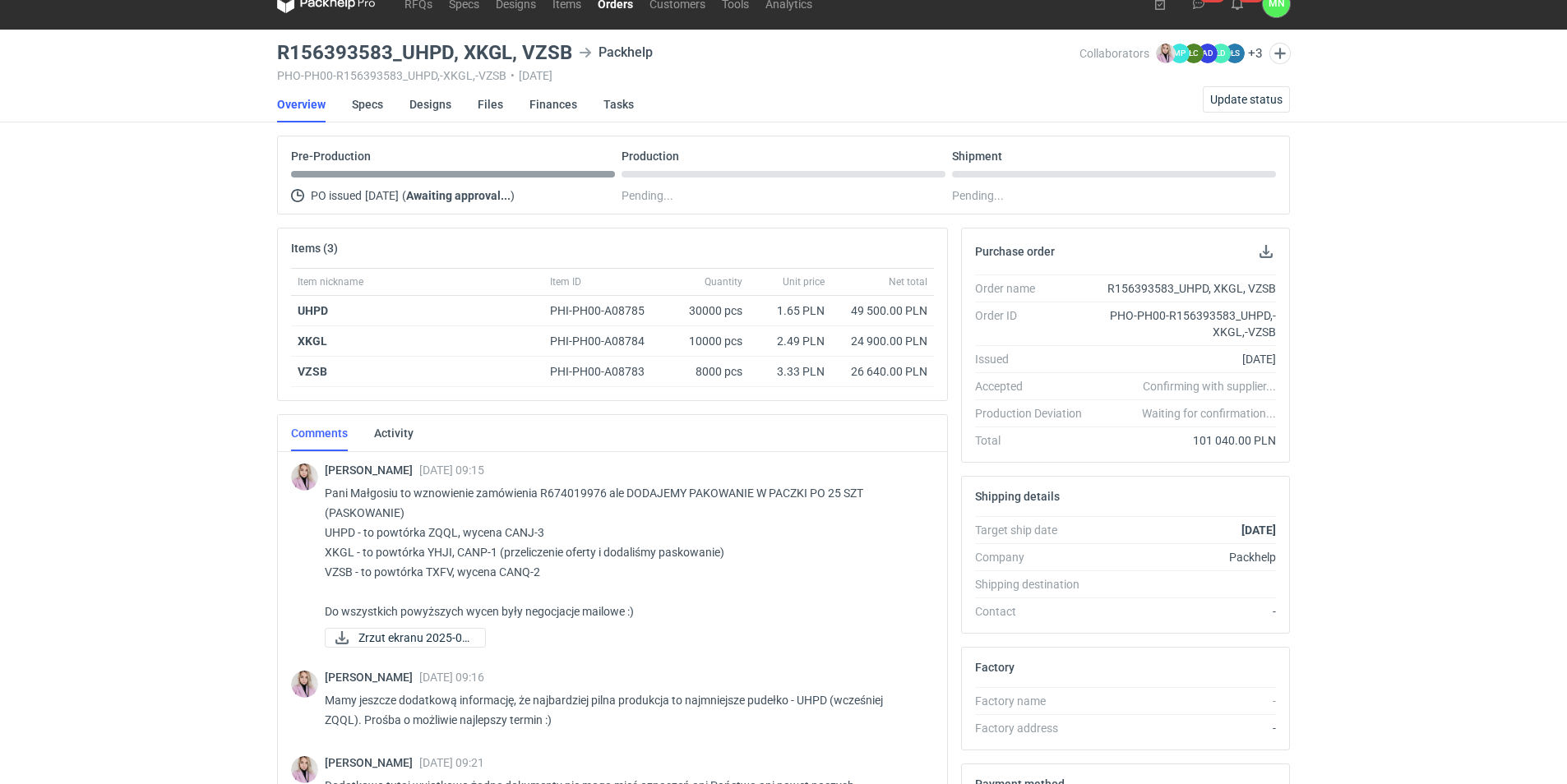 scroll, scrollTop: 0, scrollLeft: 0, axis: both 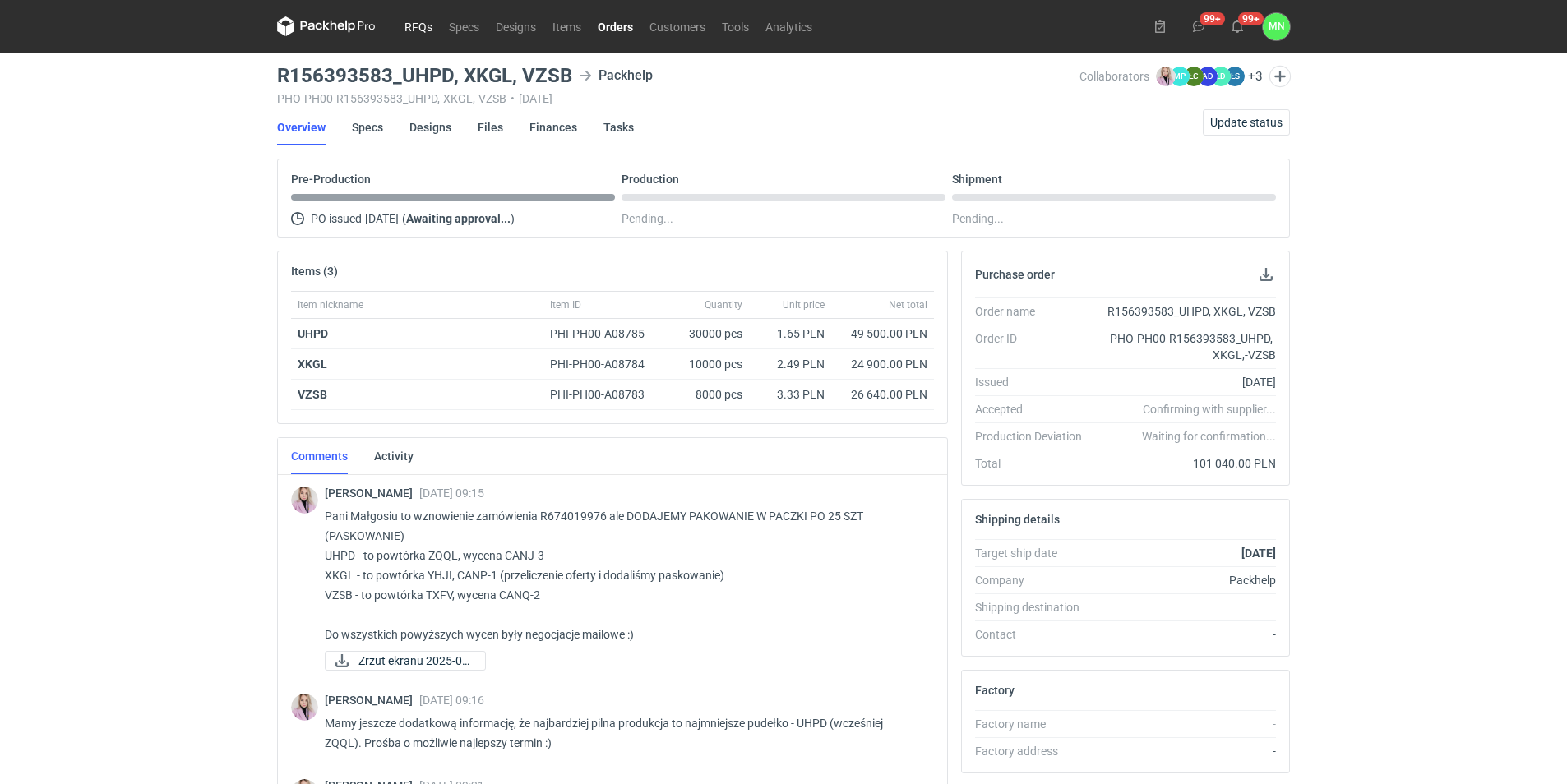 click on "RFQs" at bounding box center [418, 26] 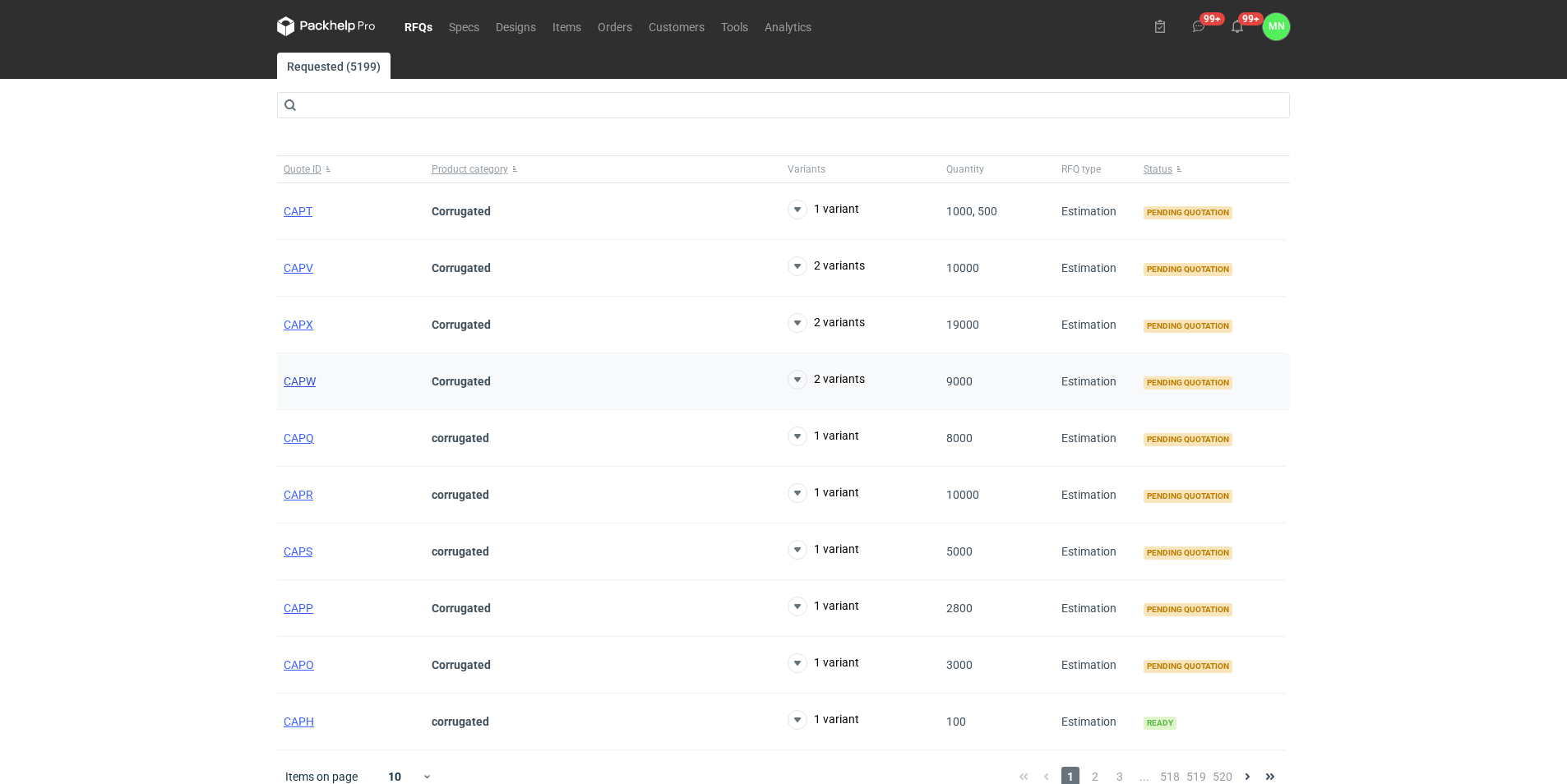 drag, startPoint x: 293, startPoint y: 380, endPoint x: 293, endPoint y: 369, distance: 11 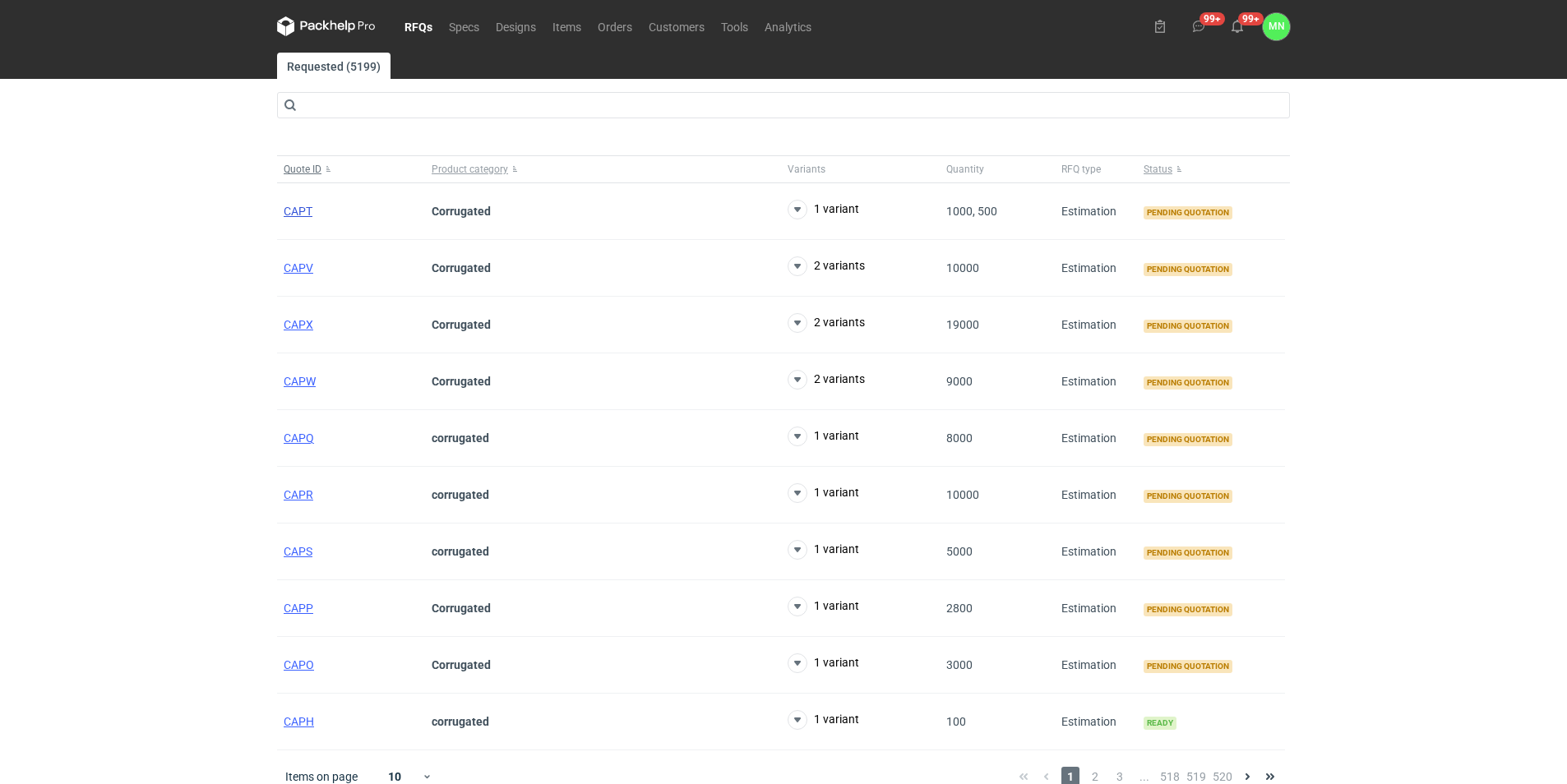 drag, startPoint x: 298, startPoint y: 210, endPoint x: 298, endPoint y: 171, distance: 39 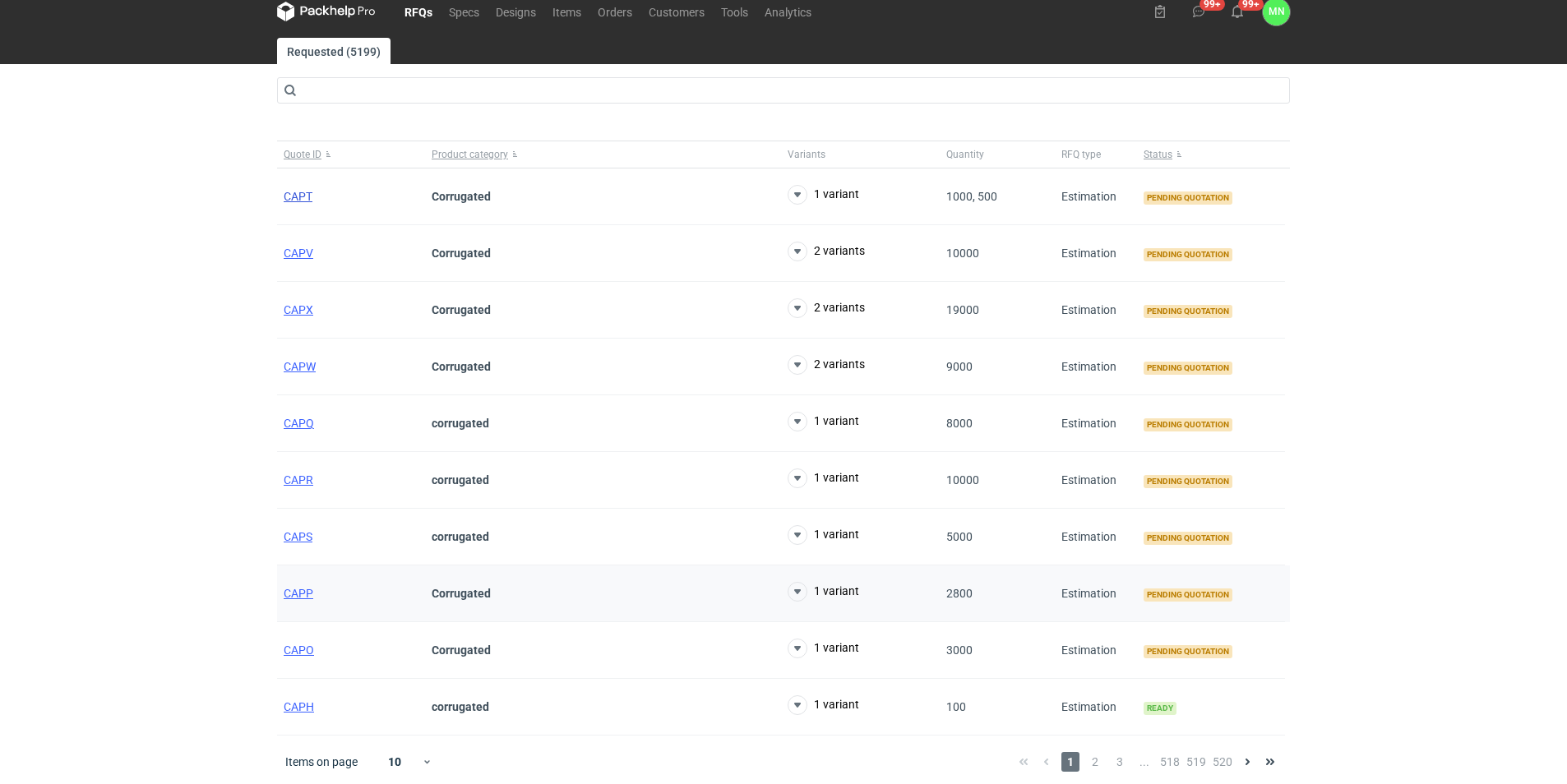 scroll, scrollTop: 19, scrollLeft: 0, axis: vertical 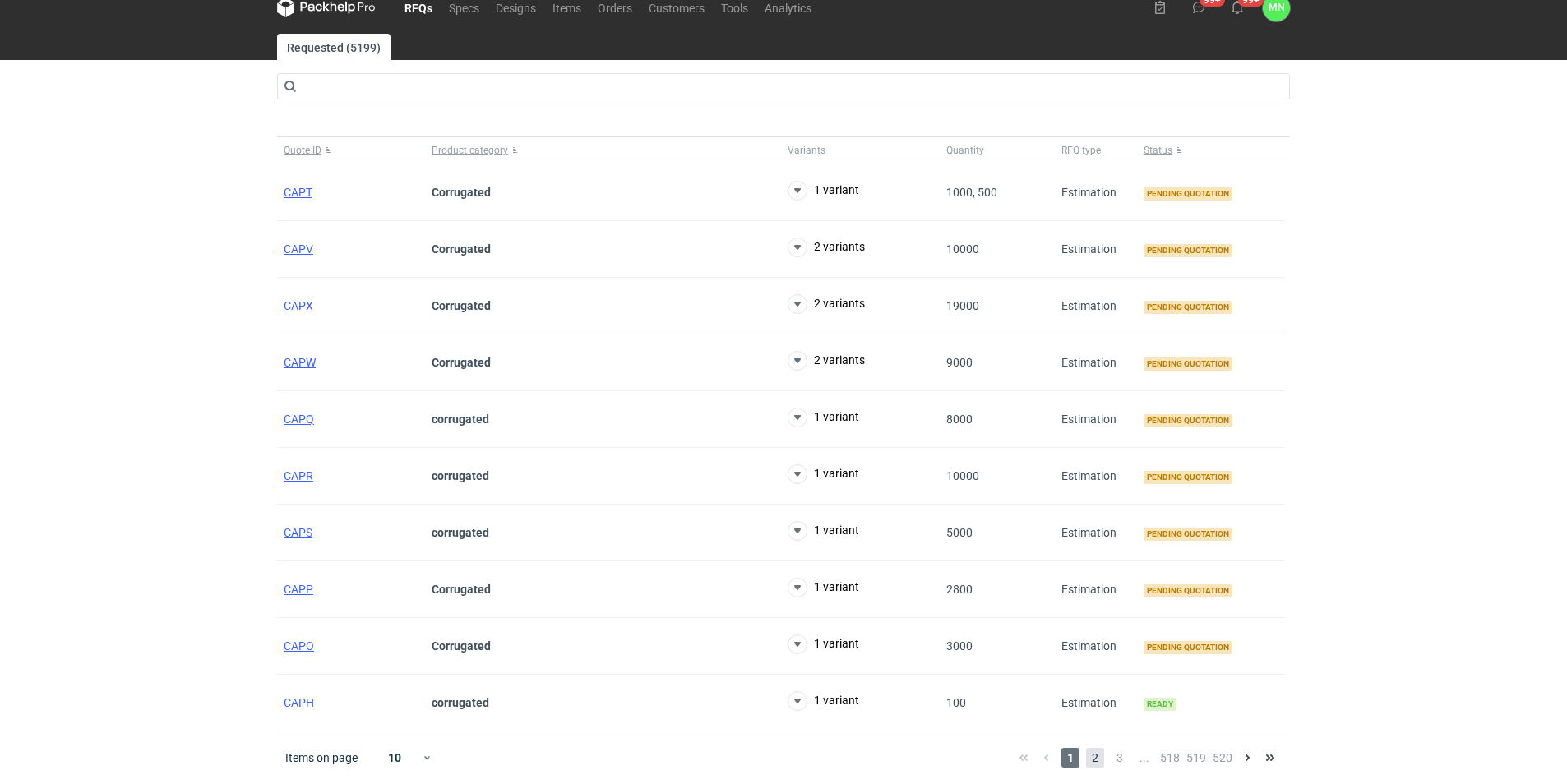 click on "2" at bounding box center [1095, 758] 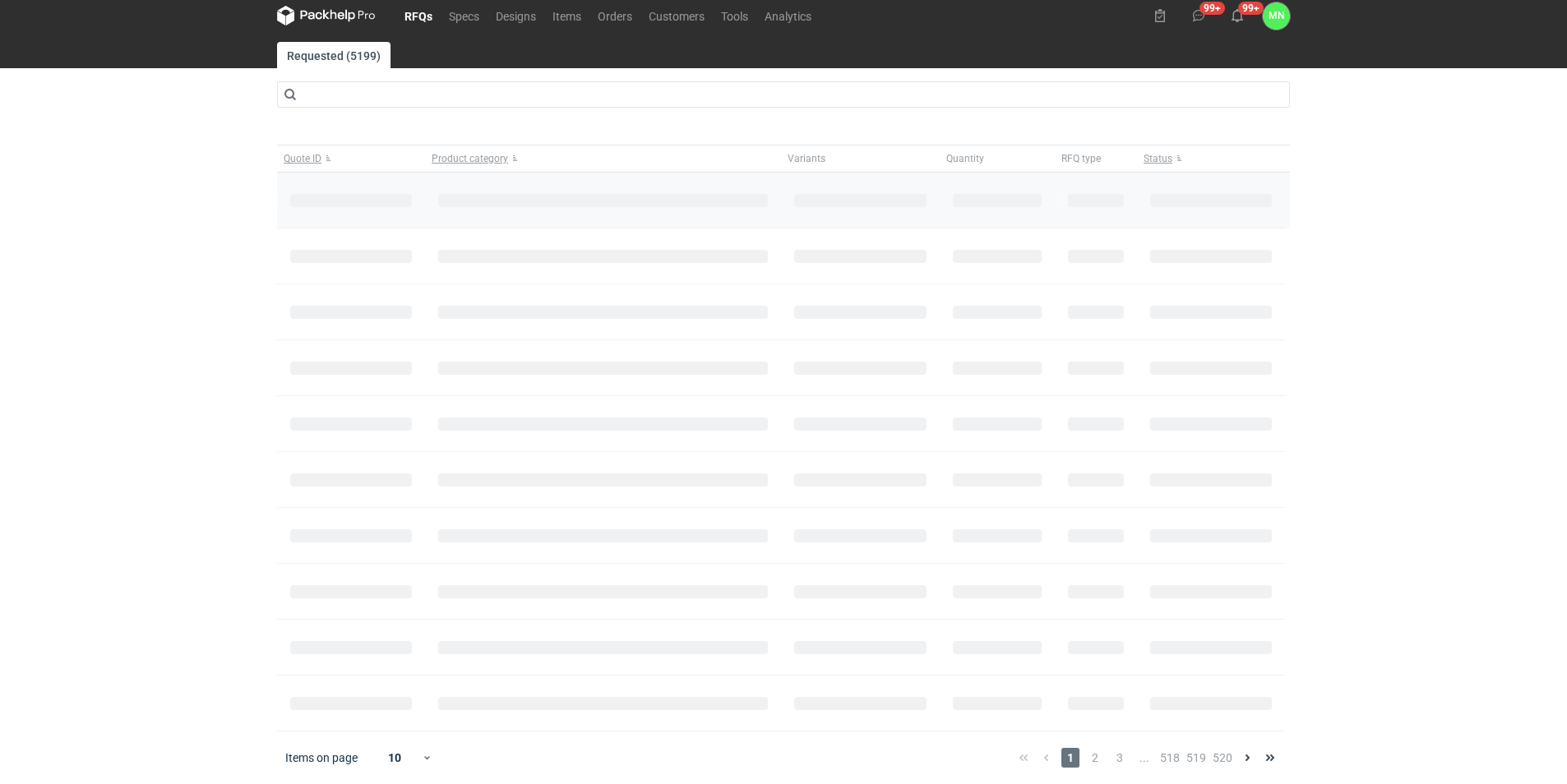 scroll, scrollTop: 19, scrollLeft: 0, axis: vertical 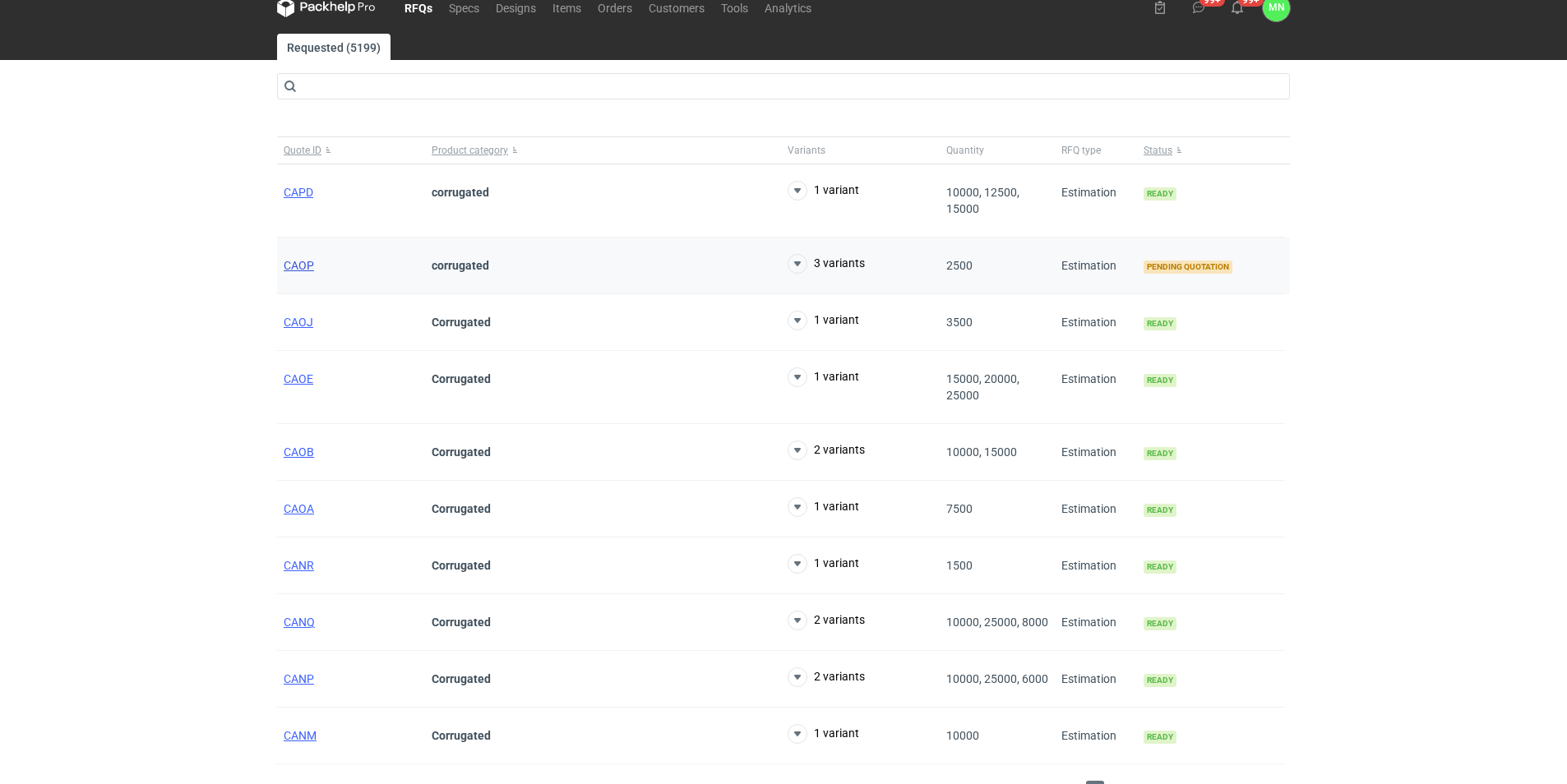 click on "CAOP" at bounding box center [298, 265] 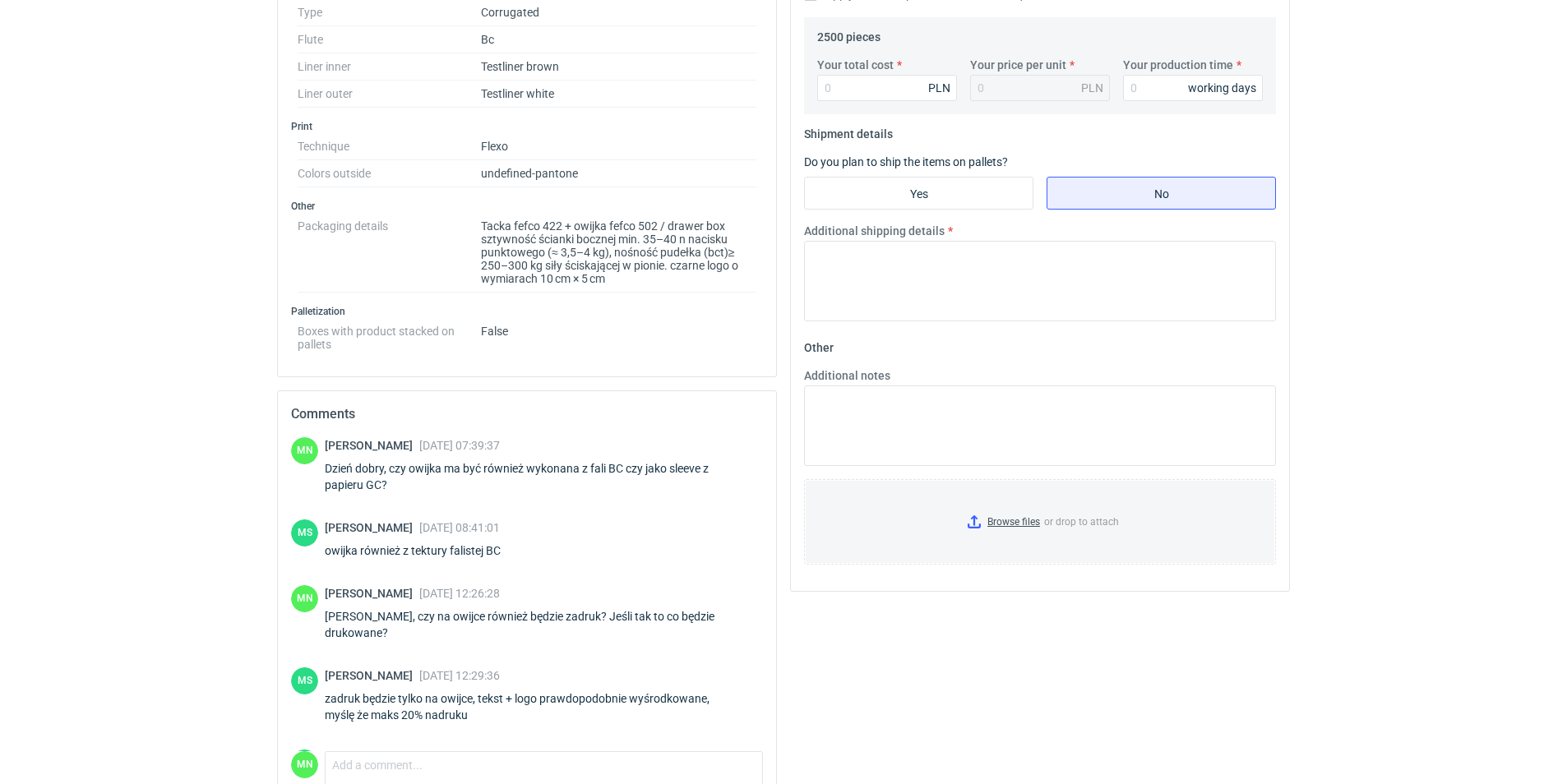 scroll, scrollTop: 555, scrollLeft: 0, axis: vertical 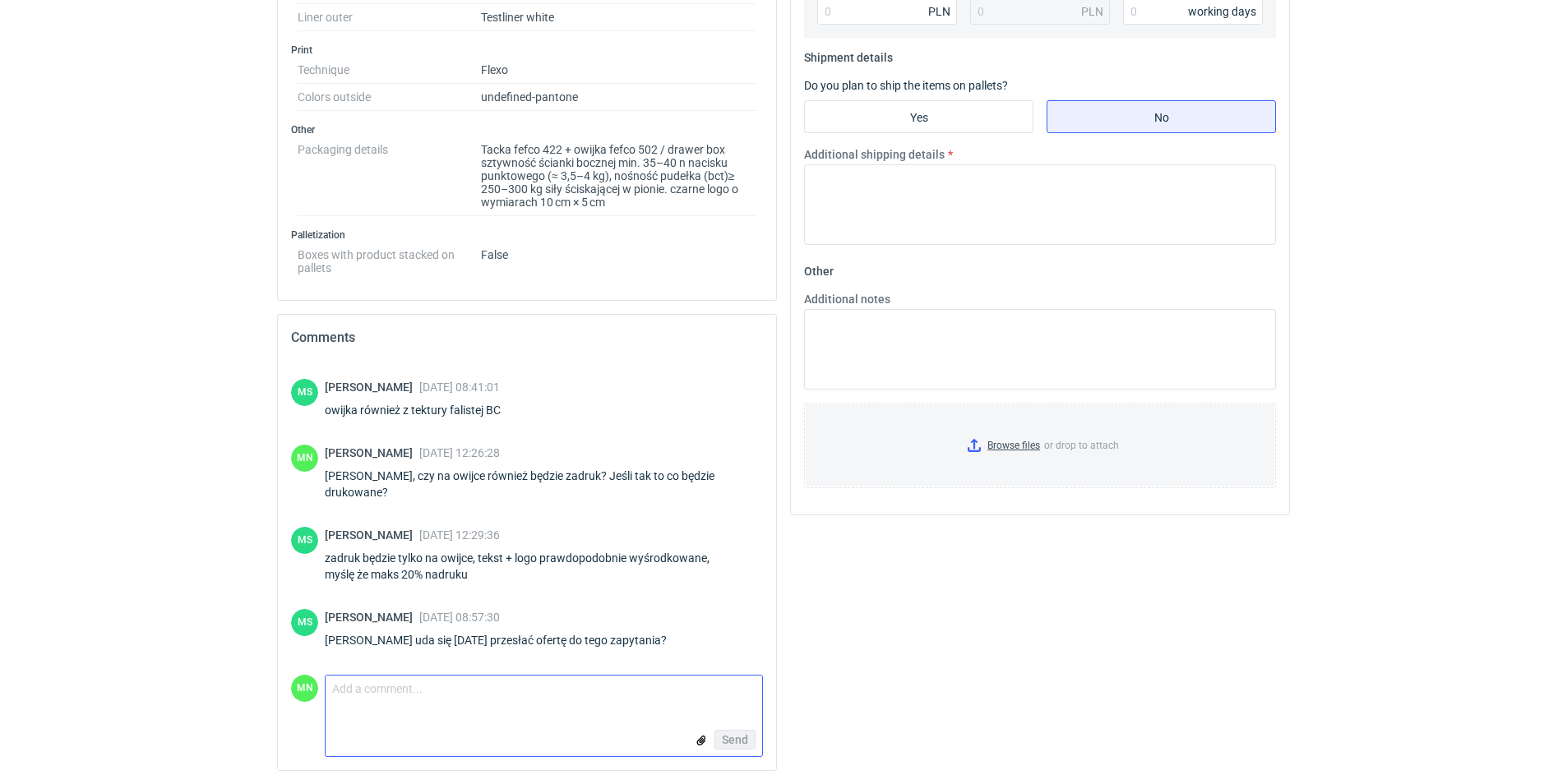 click on "Comment message" at bounding box center [543, 693] 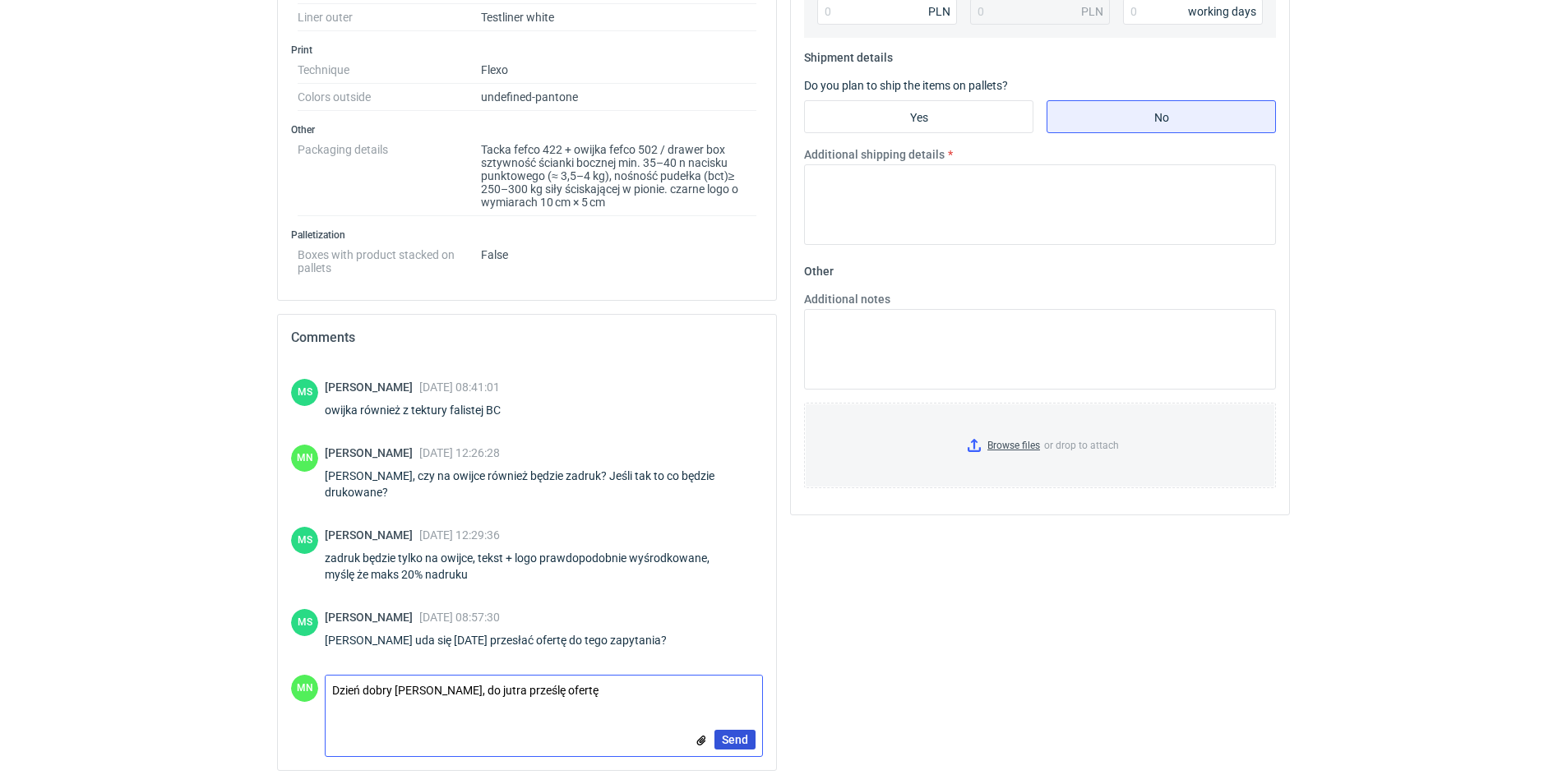 type on "Dzień dobry Panie Macieju, do jutra prześlę ofertę" 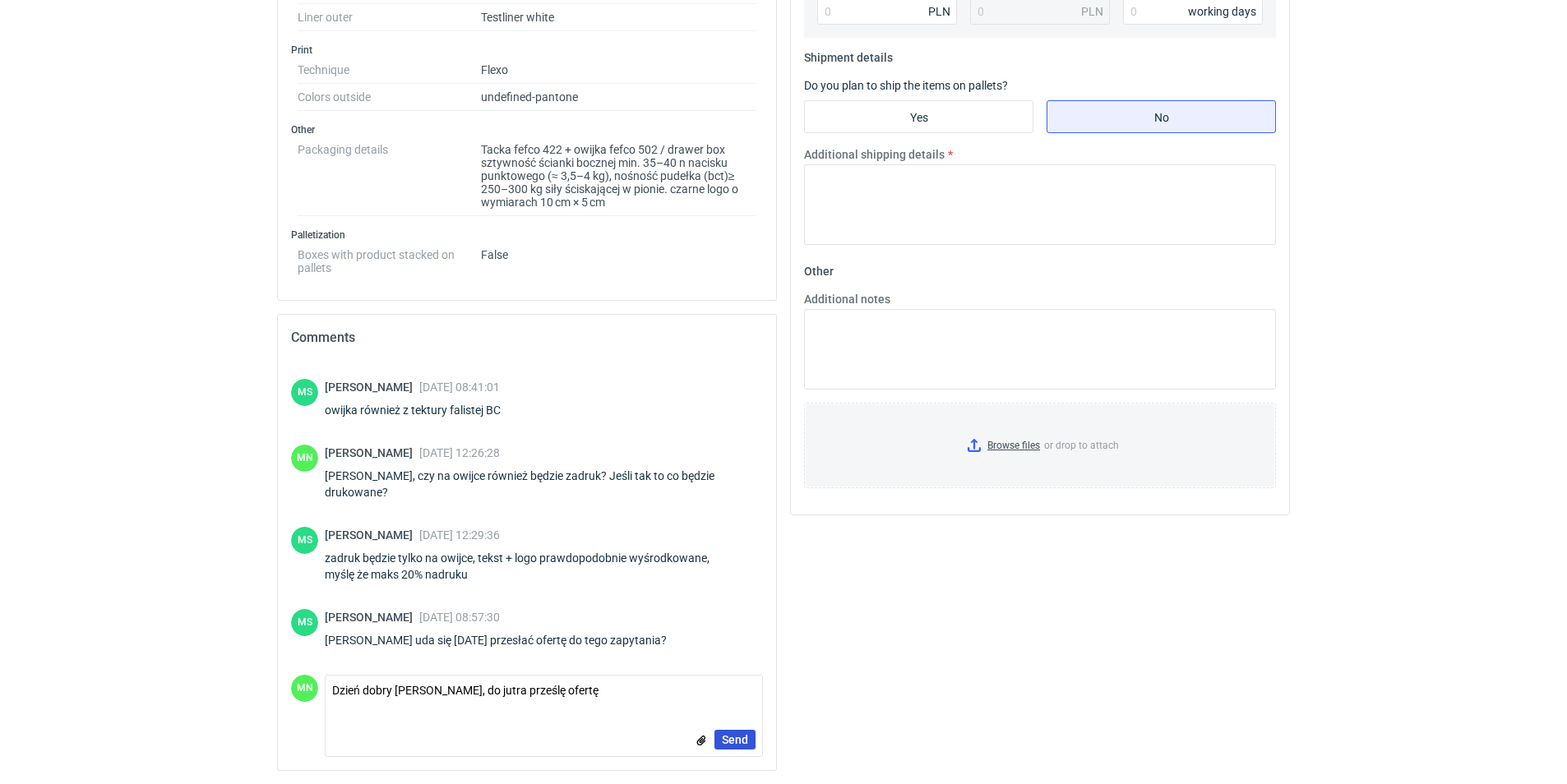 type 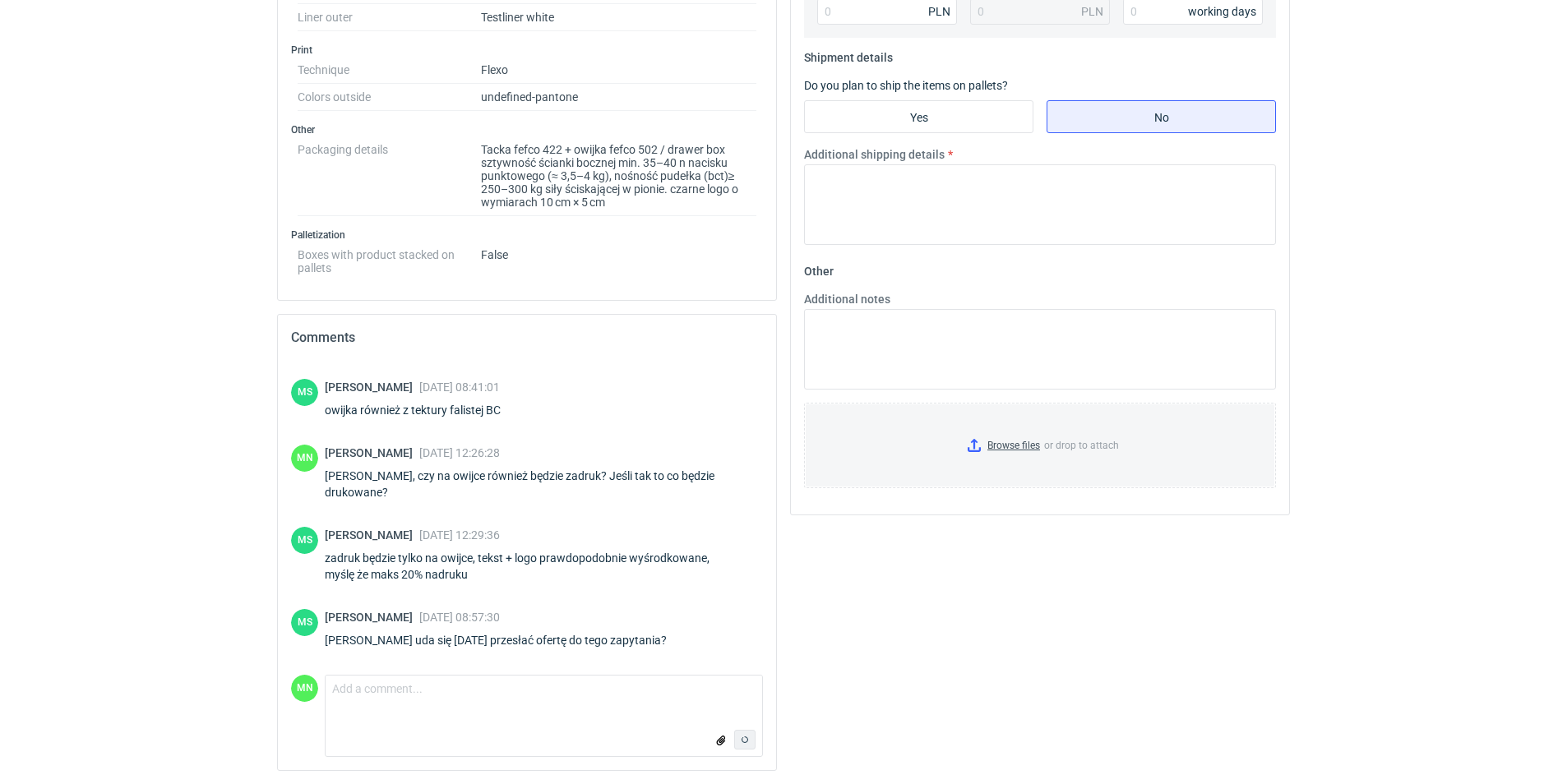scroll, scrollTop: 130, scrollLeft: 0, axis: vertical 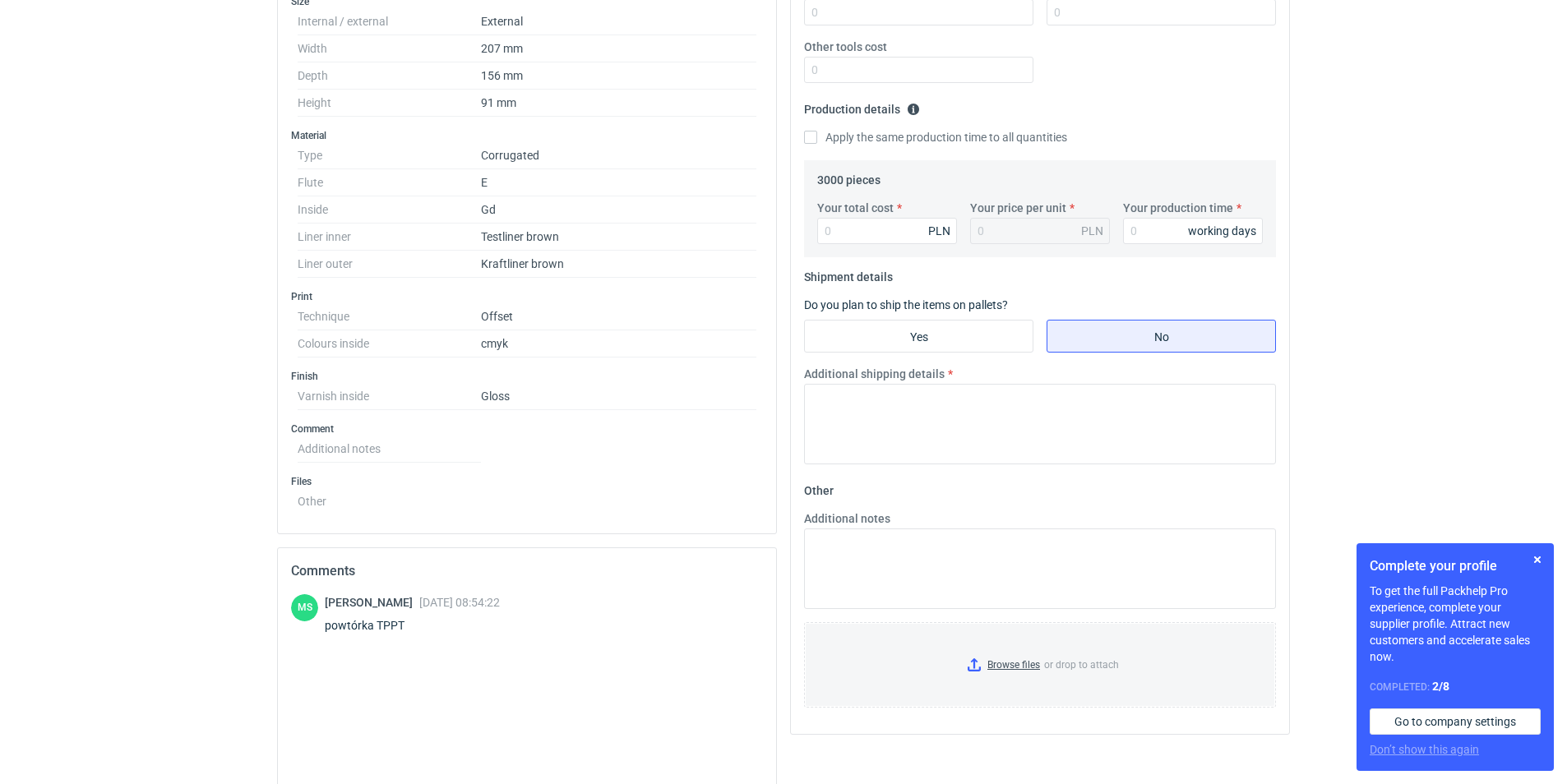 click on "powtórka TPPT" at bounding box center (412, 625) 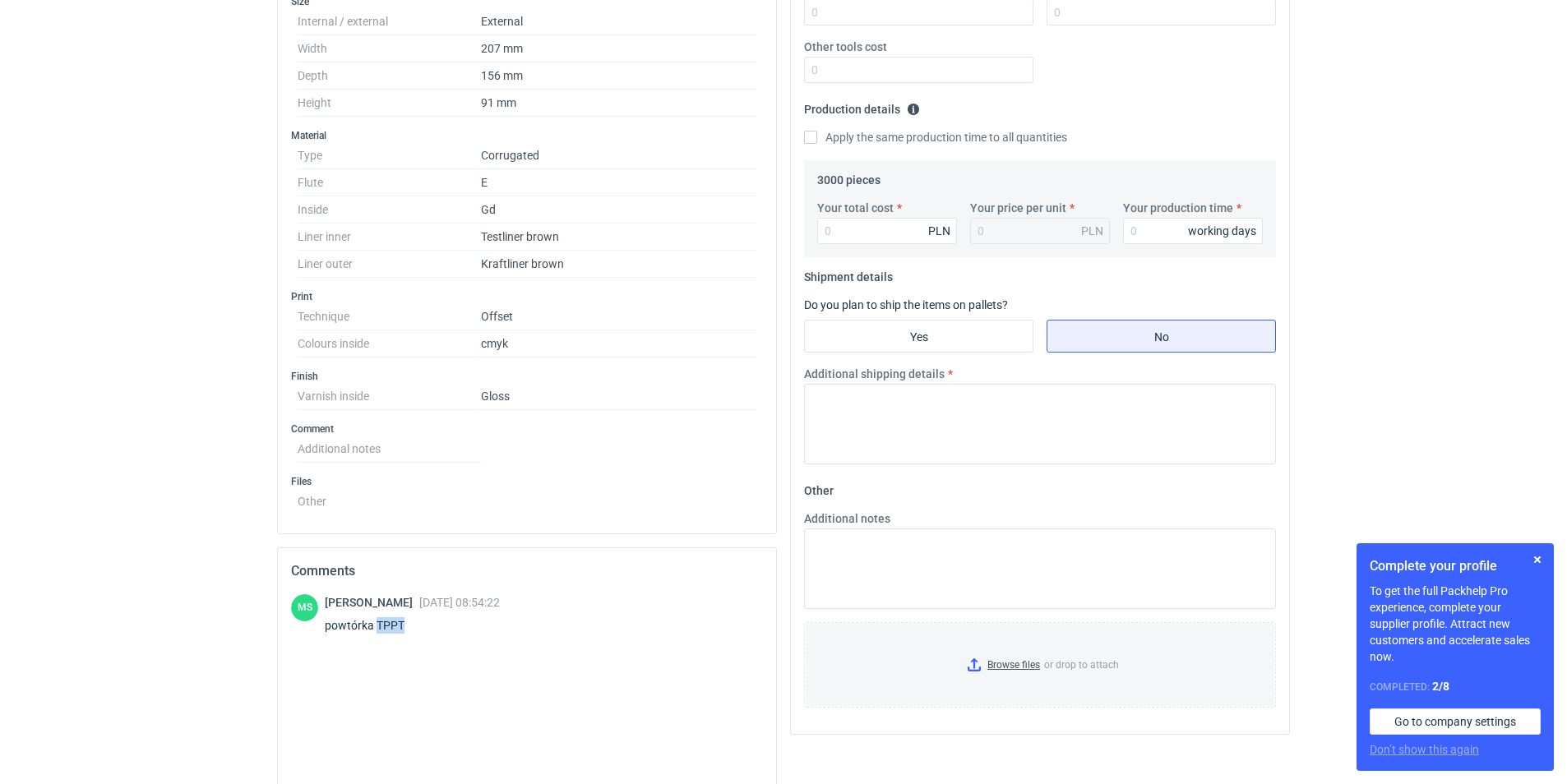 click on "powtórka TPPT" at bounding box center [412, 625] 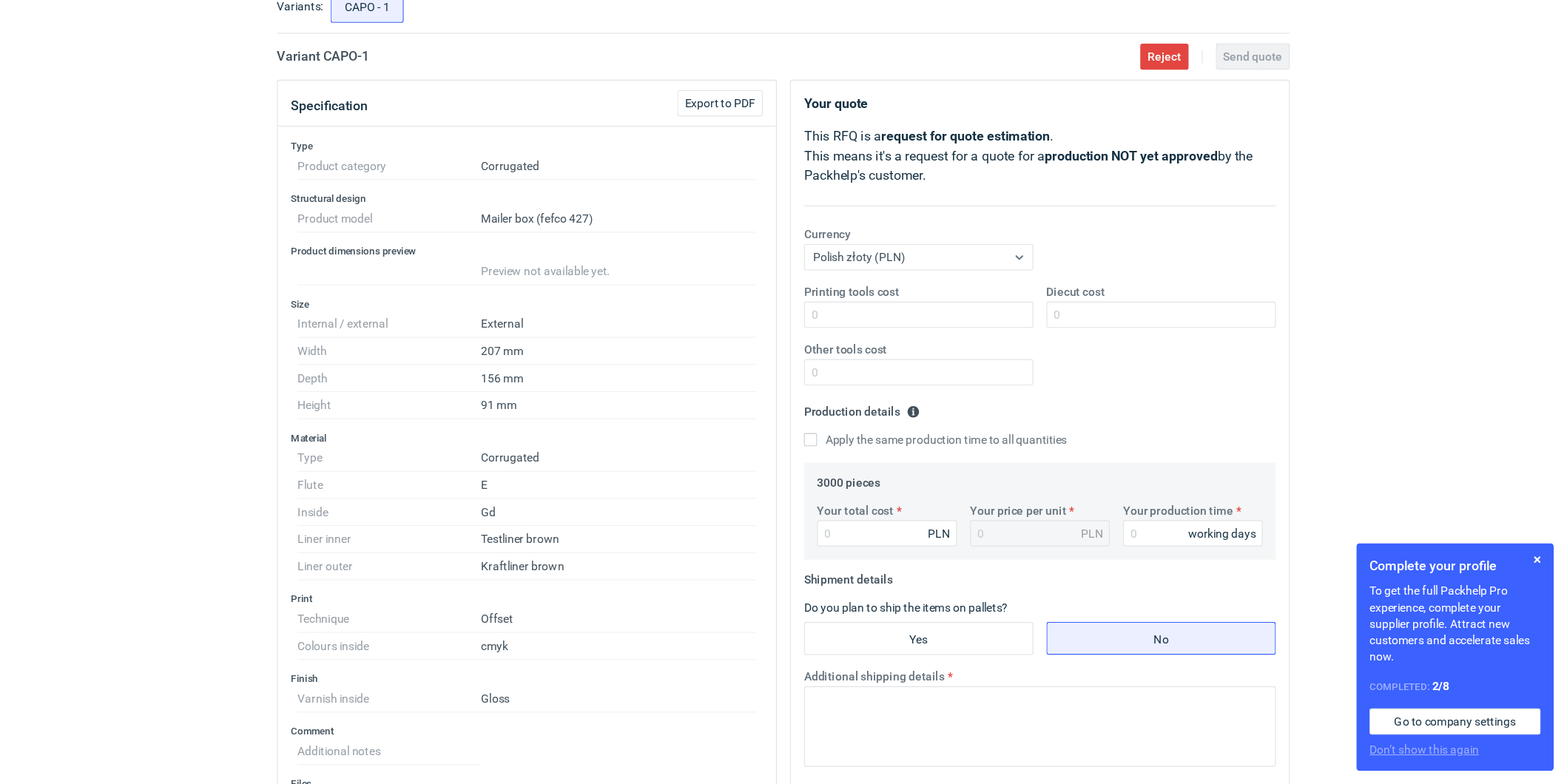 scroll, scrollTop: 74, scrollLeft: 0, axis: vertical 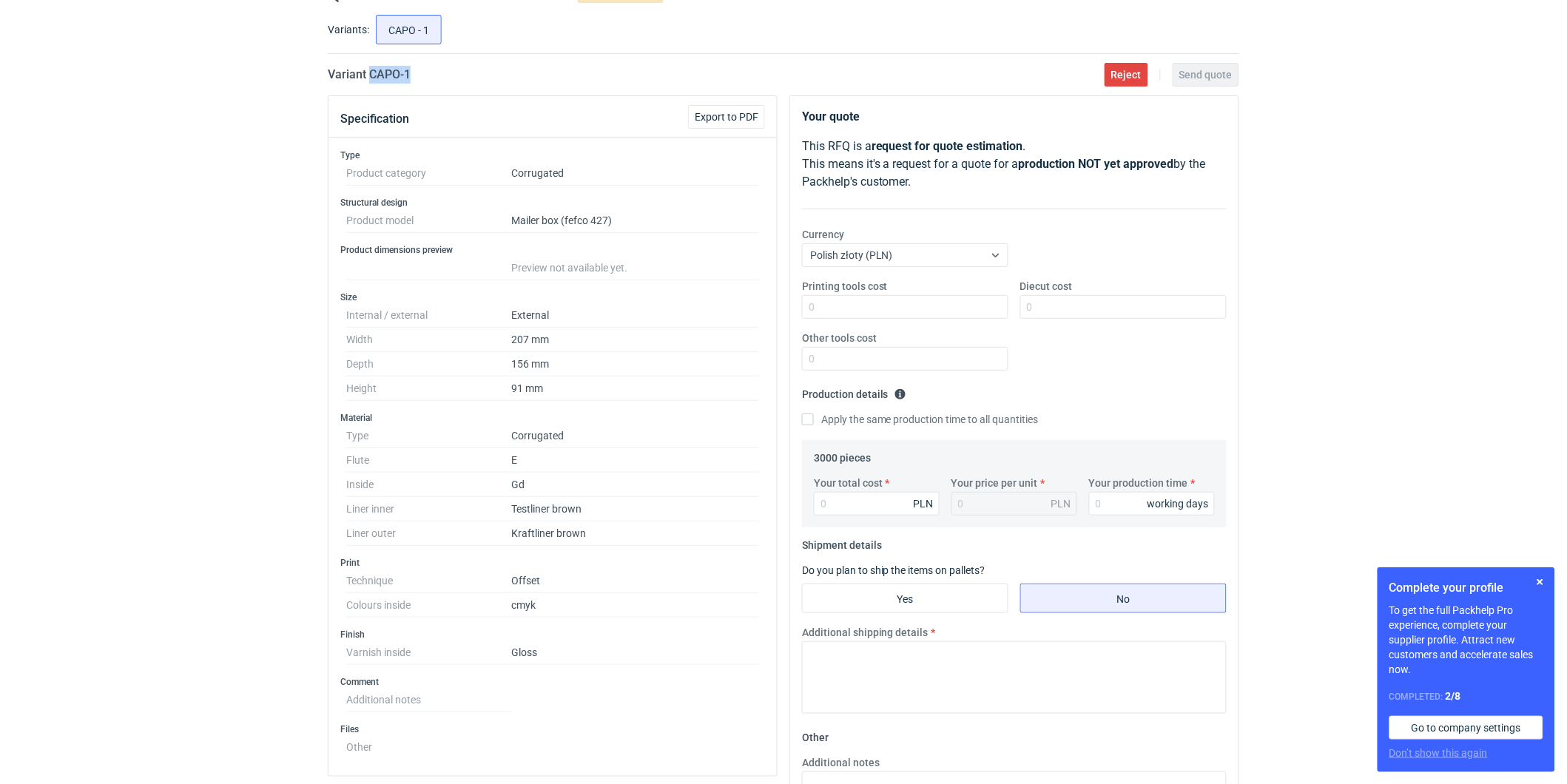 drag, startPoint x: 422, startPoint y: 74, endPoint x: 371, endPoint y: 74, distance: 51 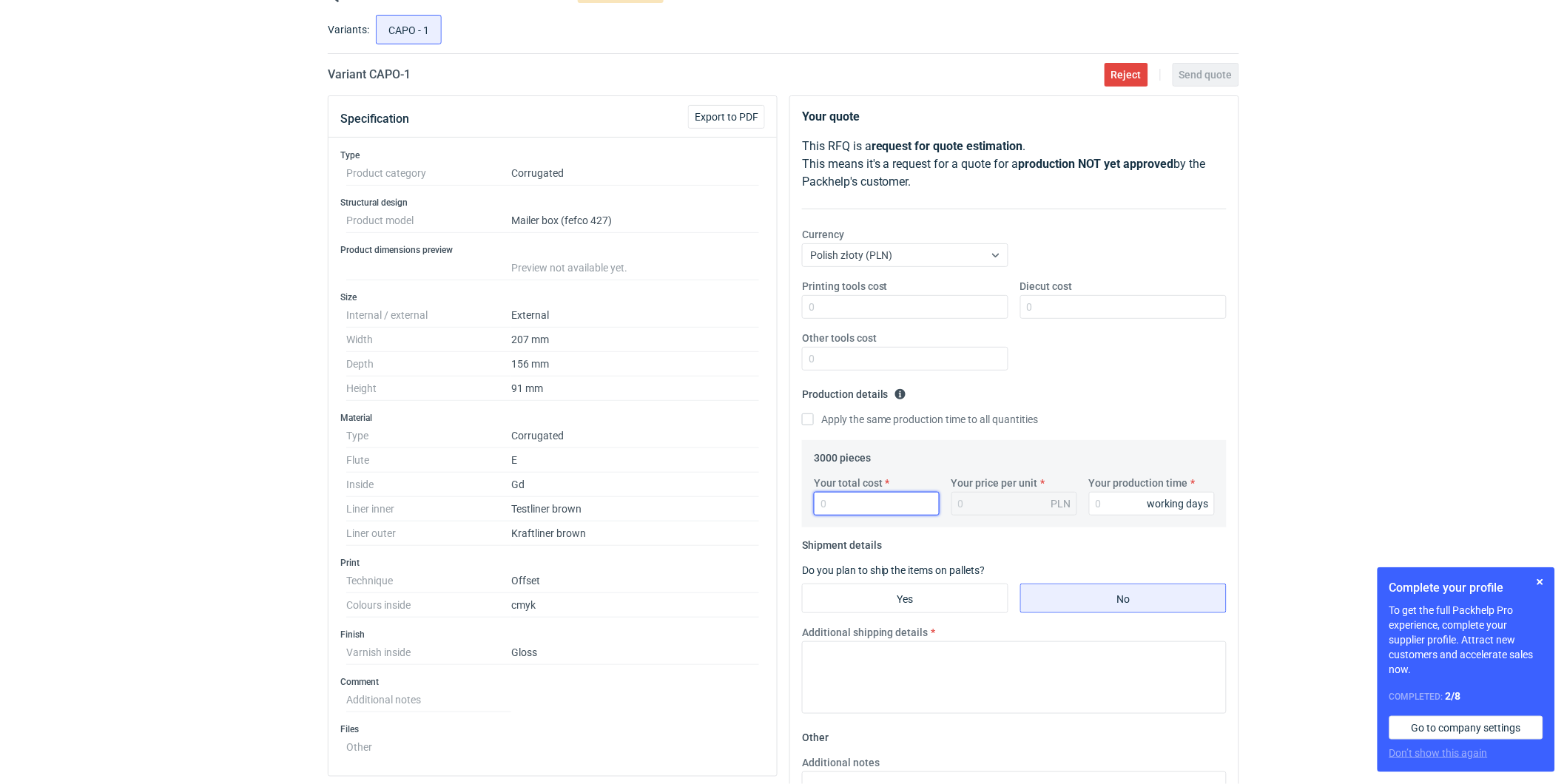 click on "Your total cost" at bounding box center [877, 504] 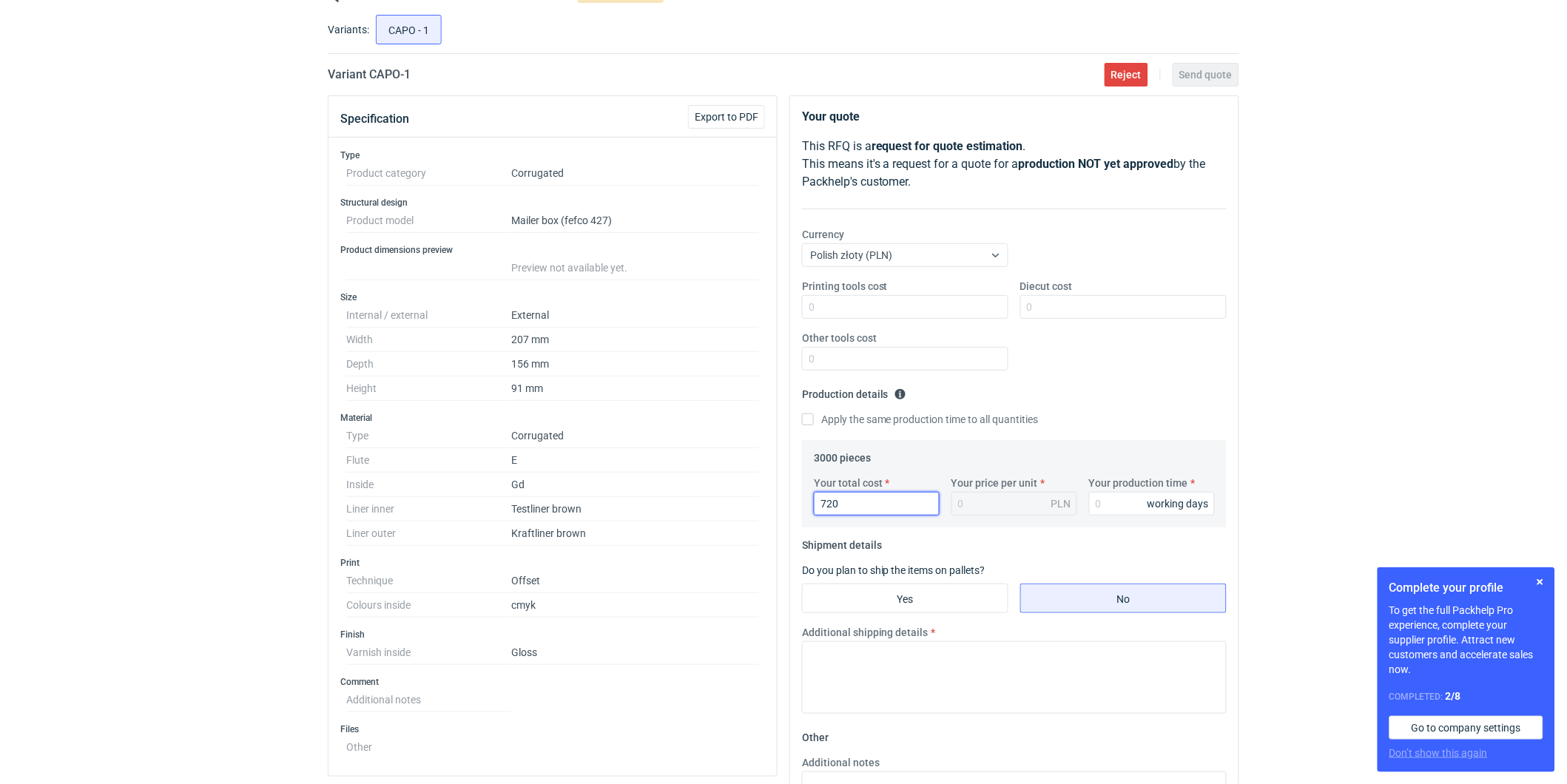 type on "7200" 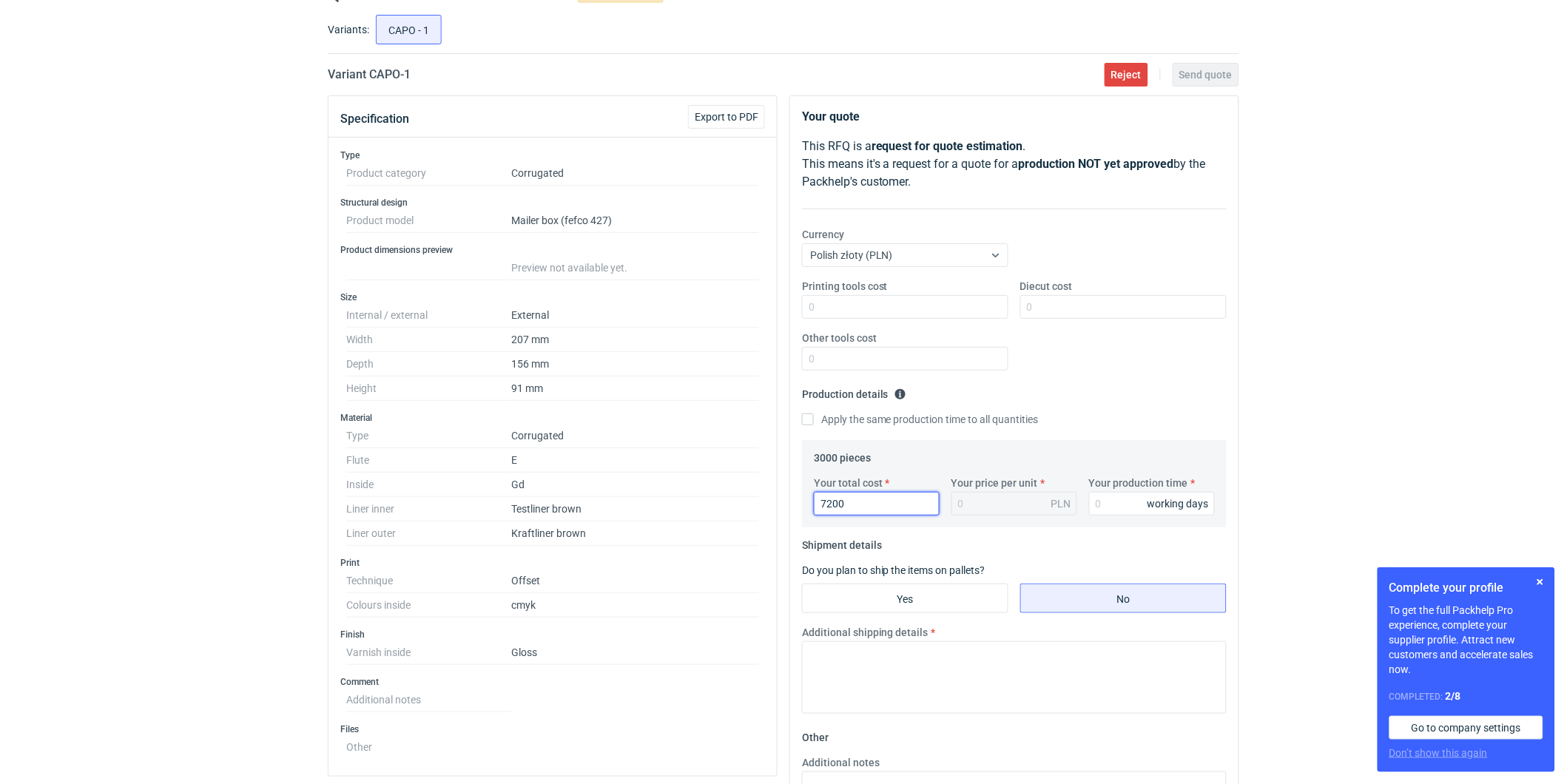 type on "2.4" 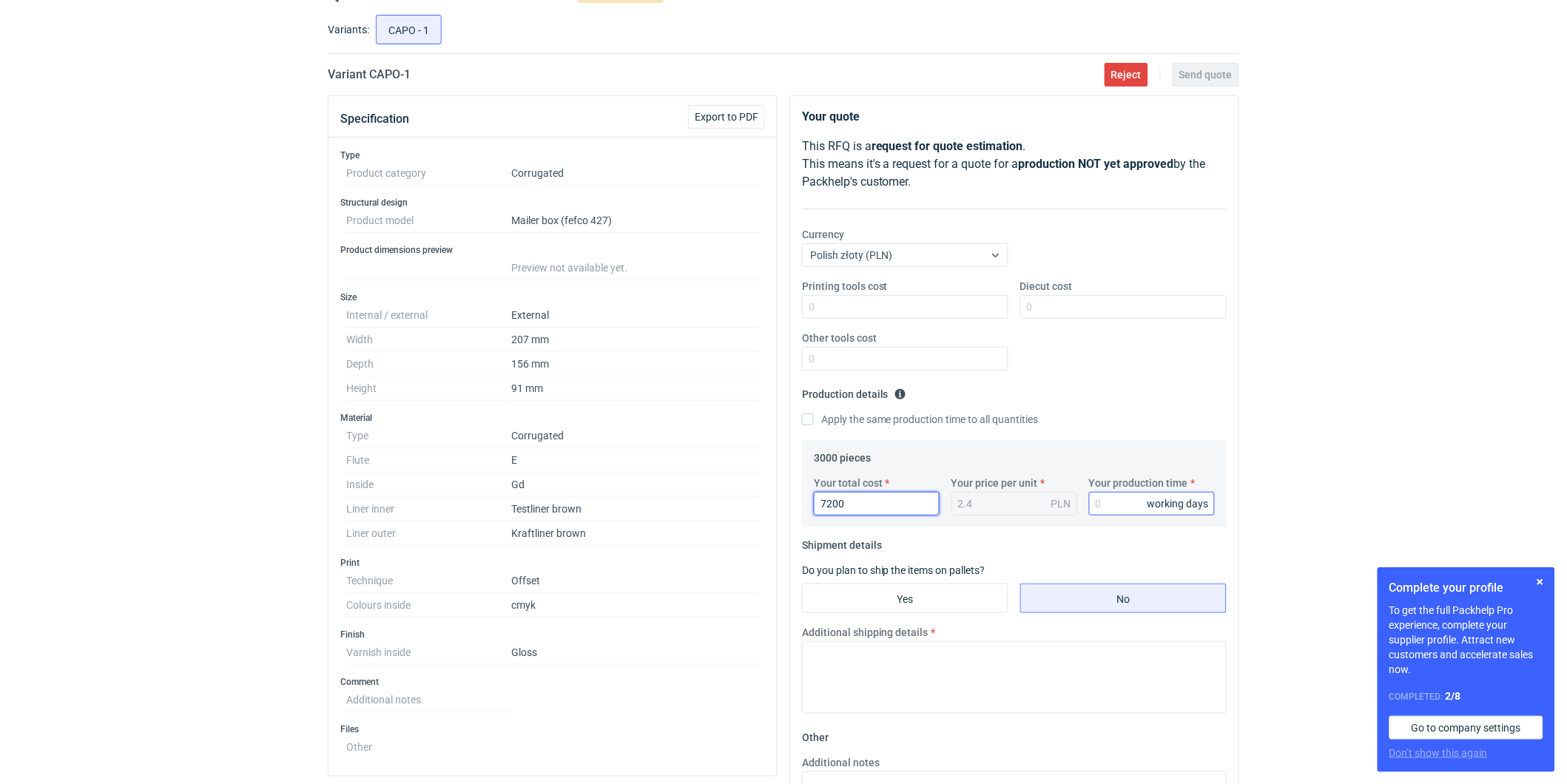 type on "7200" 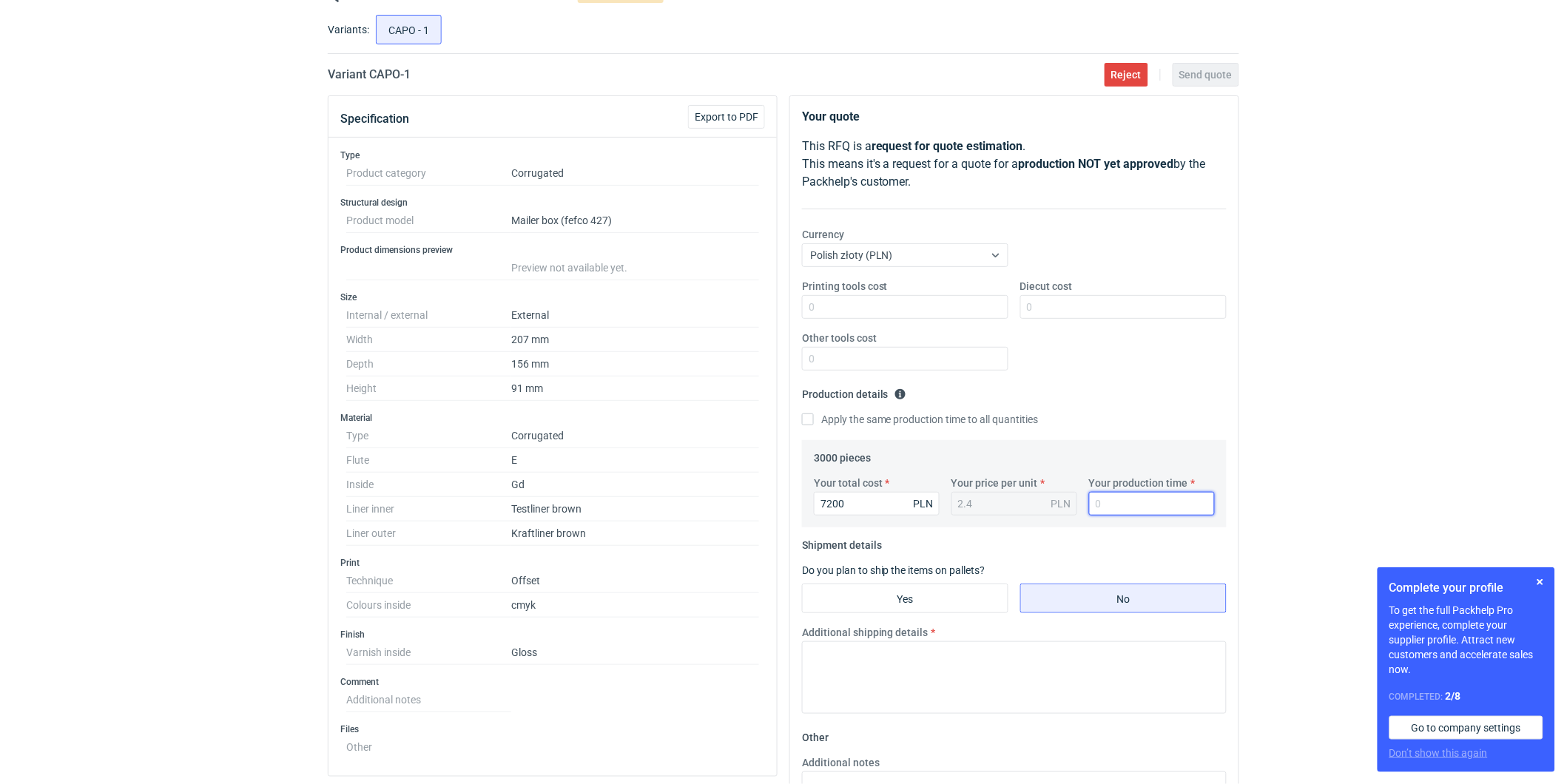 click on "Your production time" at bounding box center (1152, 504) 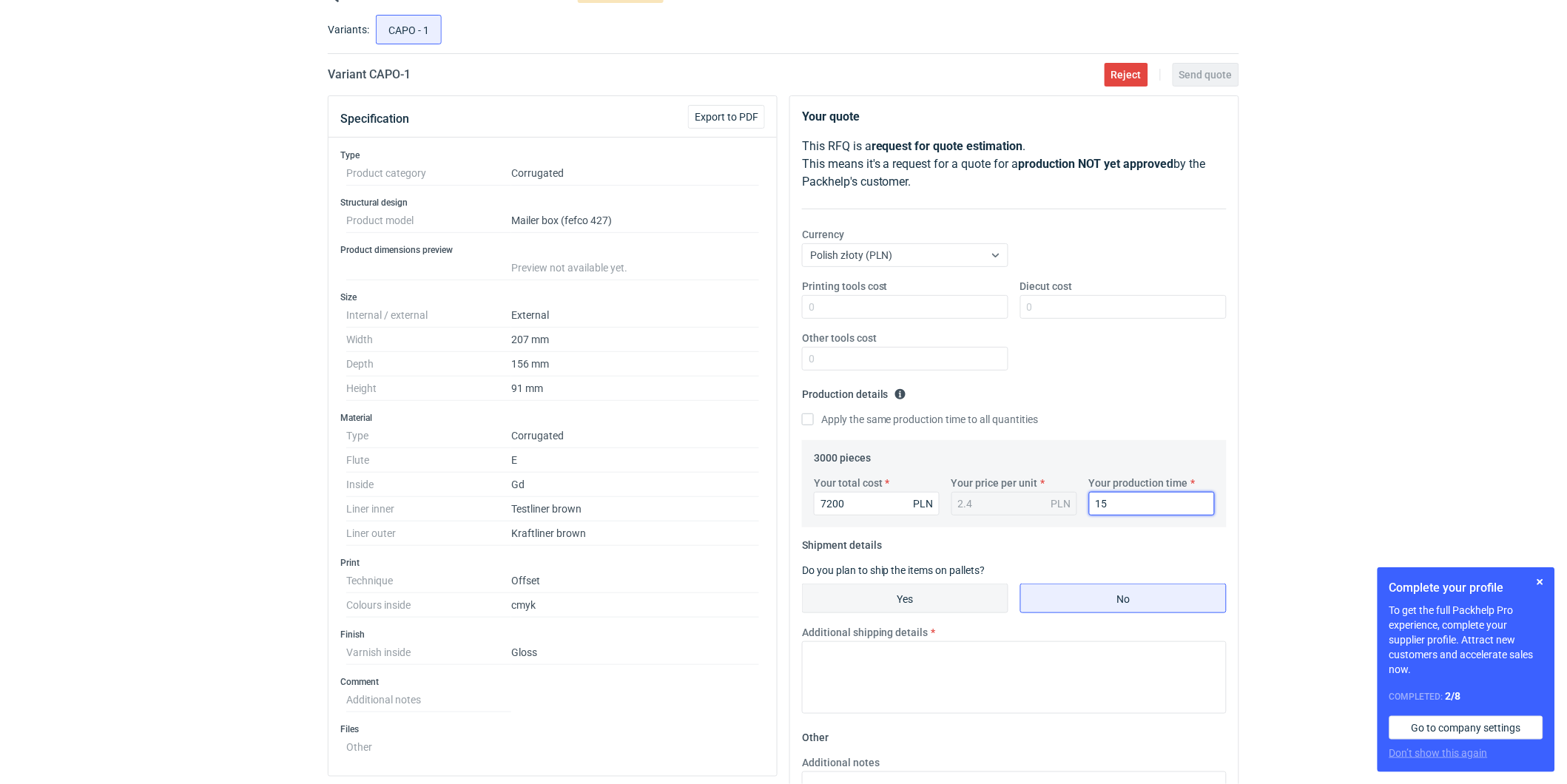 type on "15" 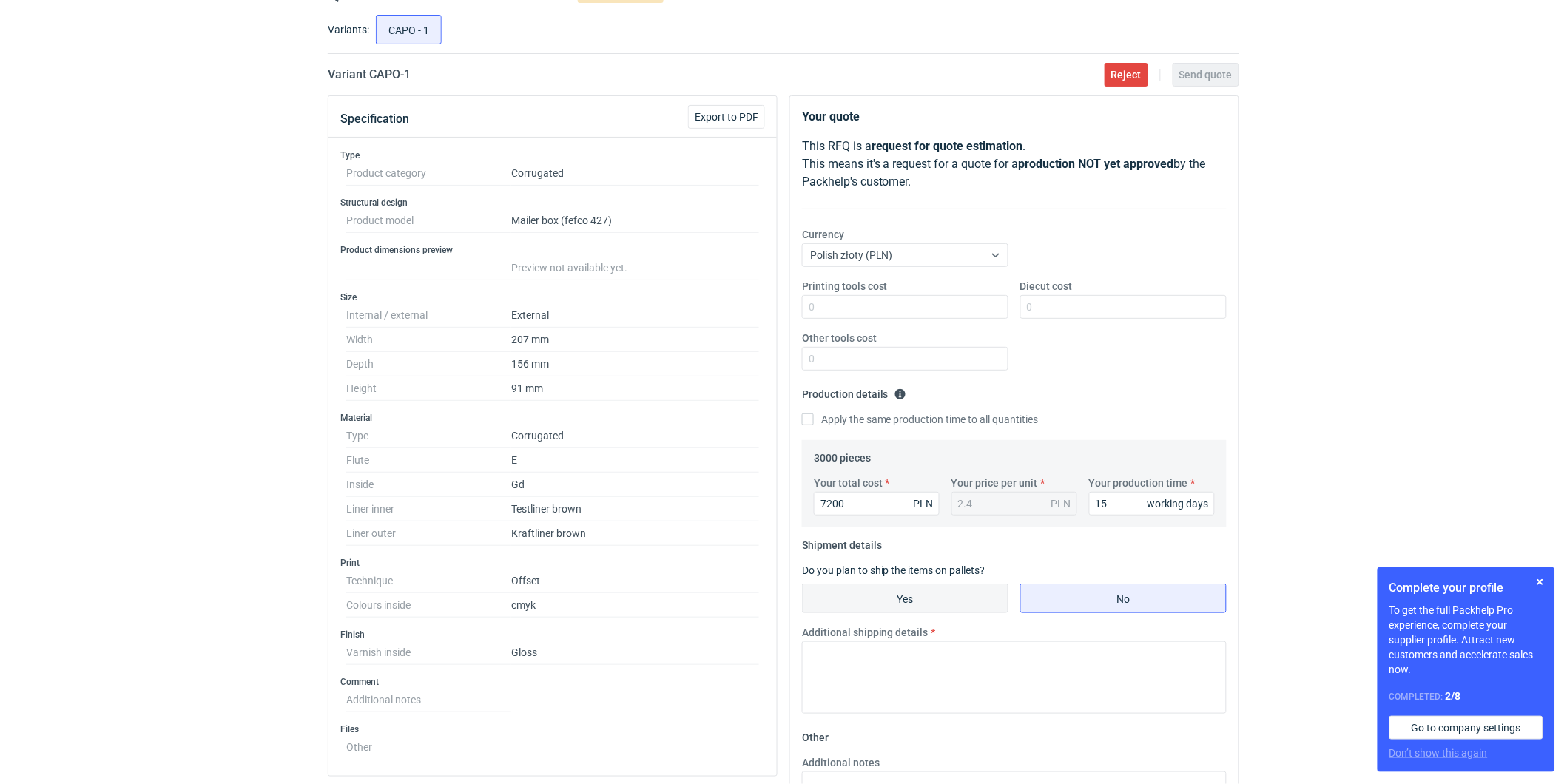 click on "Yes" at bounding box center (905, 598) 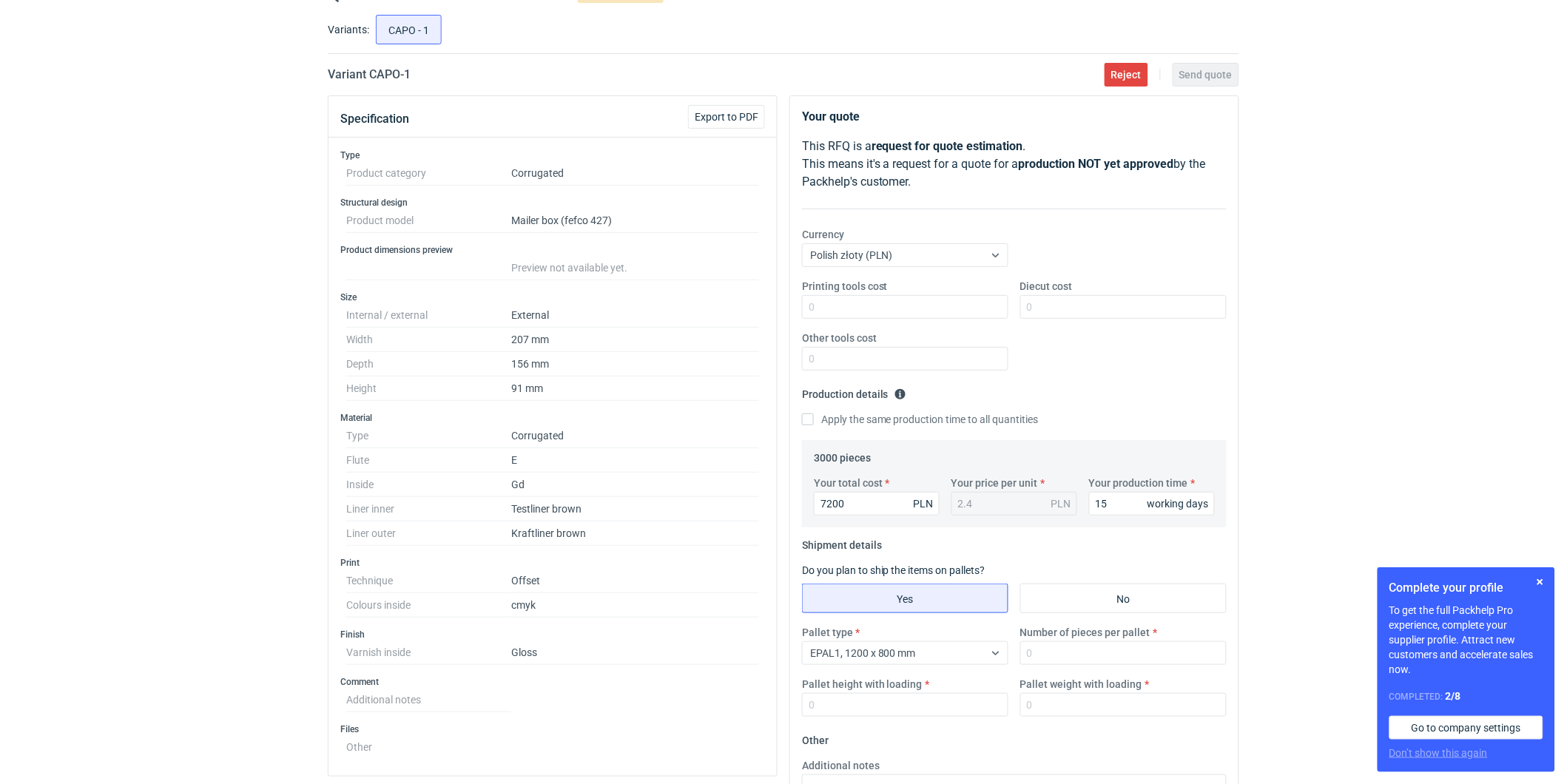 drag, startPoint x: 1392, startPoint y: 294, endPoint x: 1236, endPoint y: 446, distance: 217.81 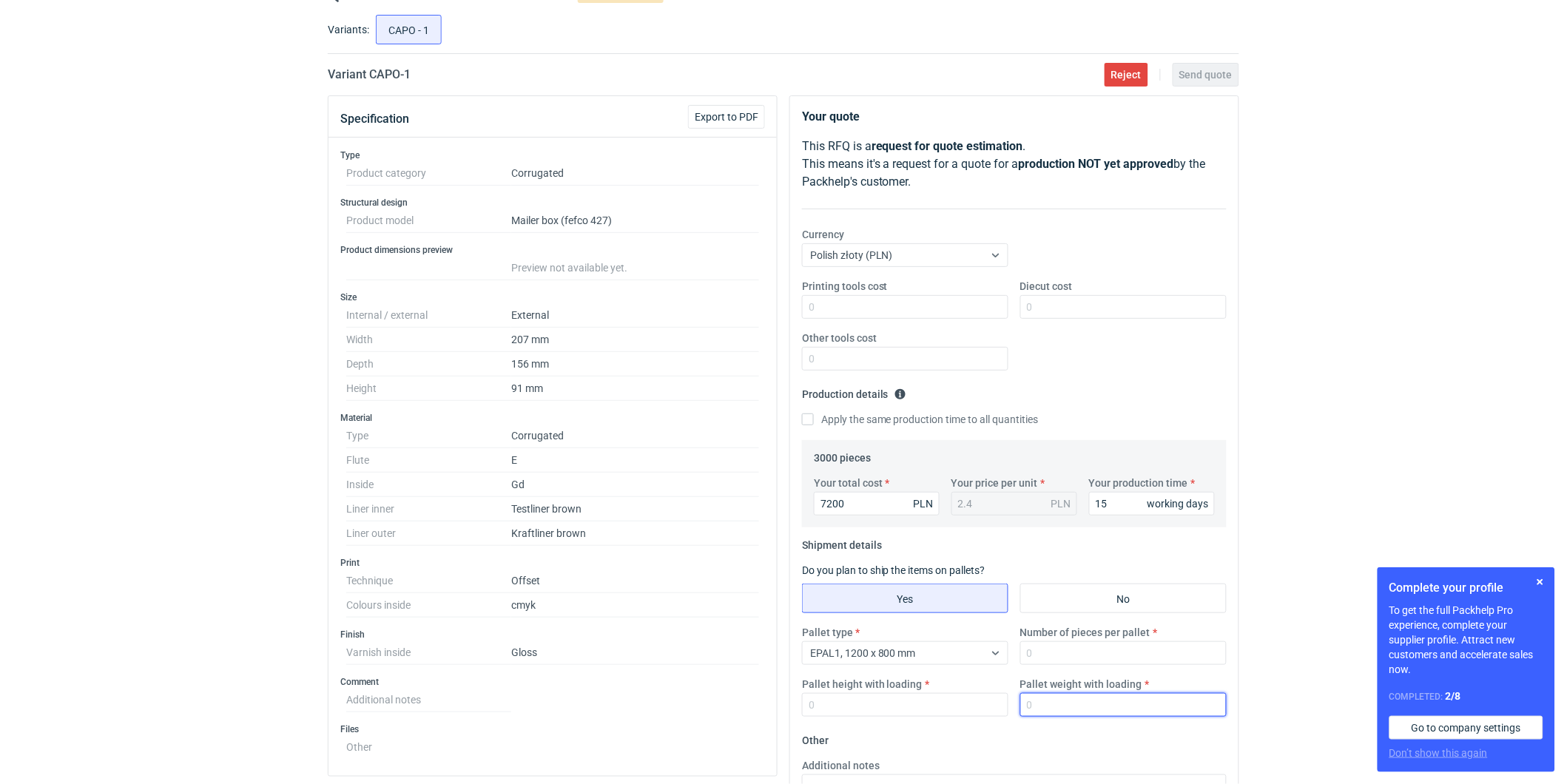click on "Pallet weight with loading" at bounding box center [1123, 705] 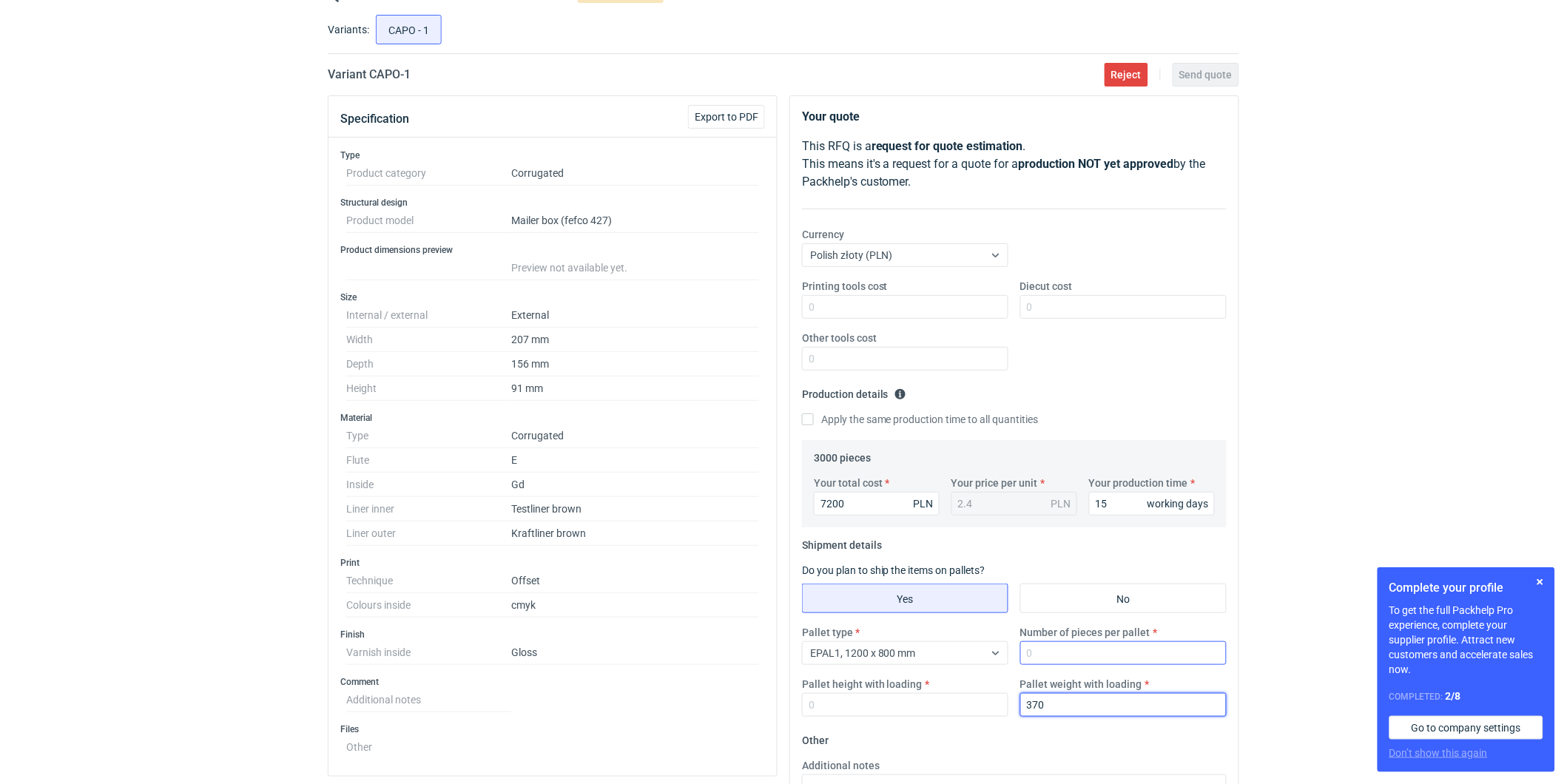 type on "370" 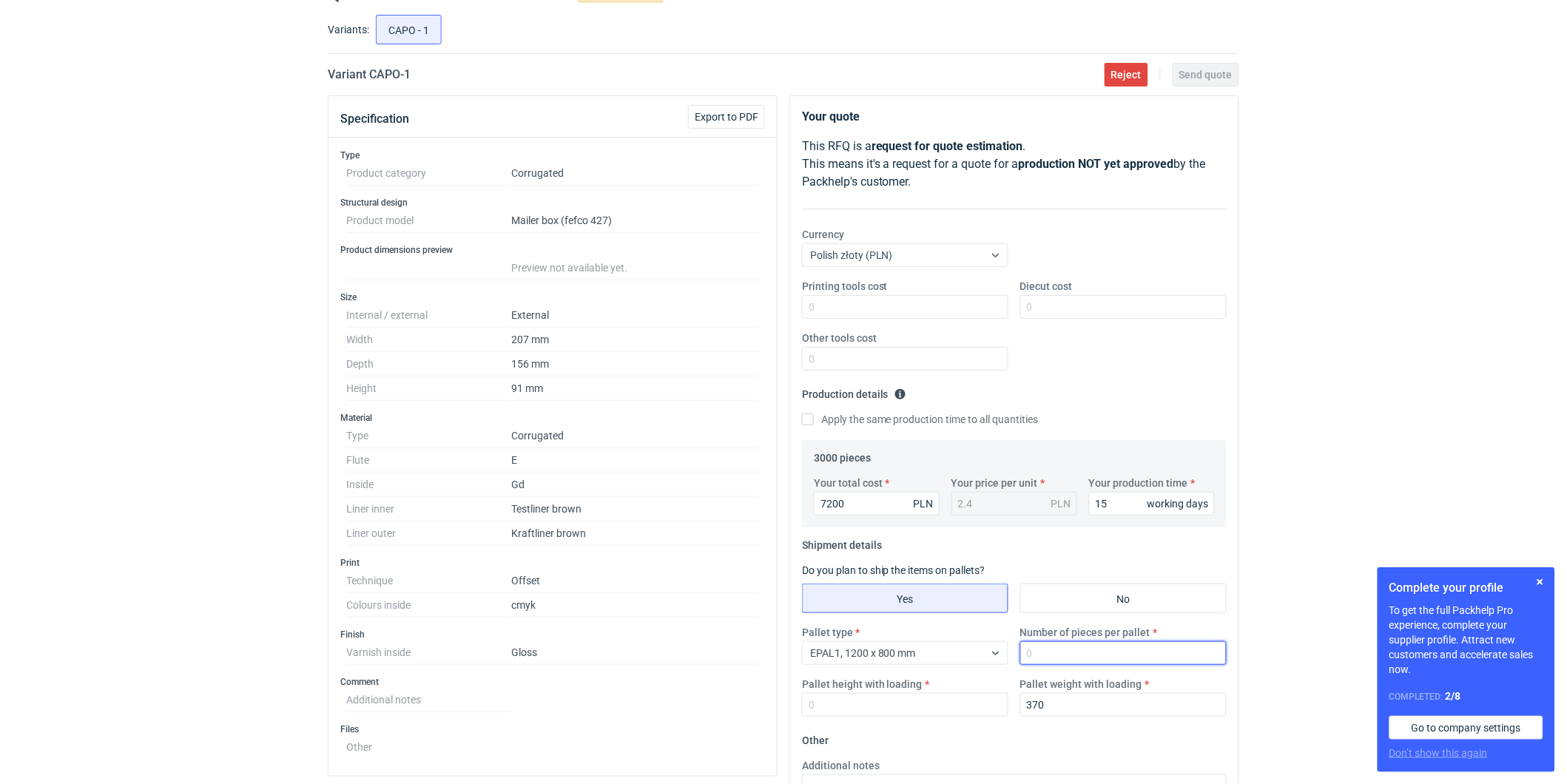 click on "Number of pieces per pallet" at bounding box center [1123, 653] 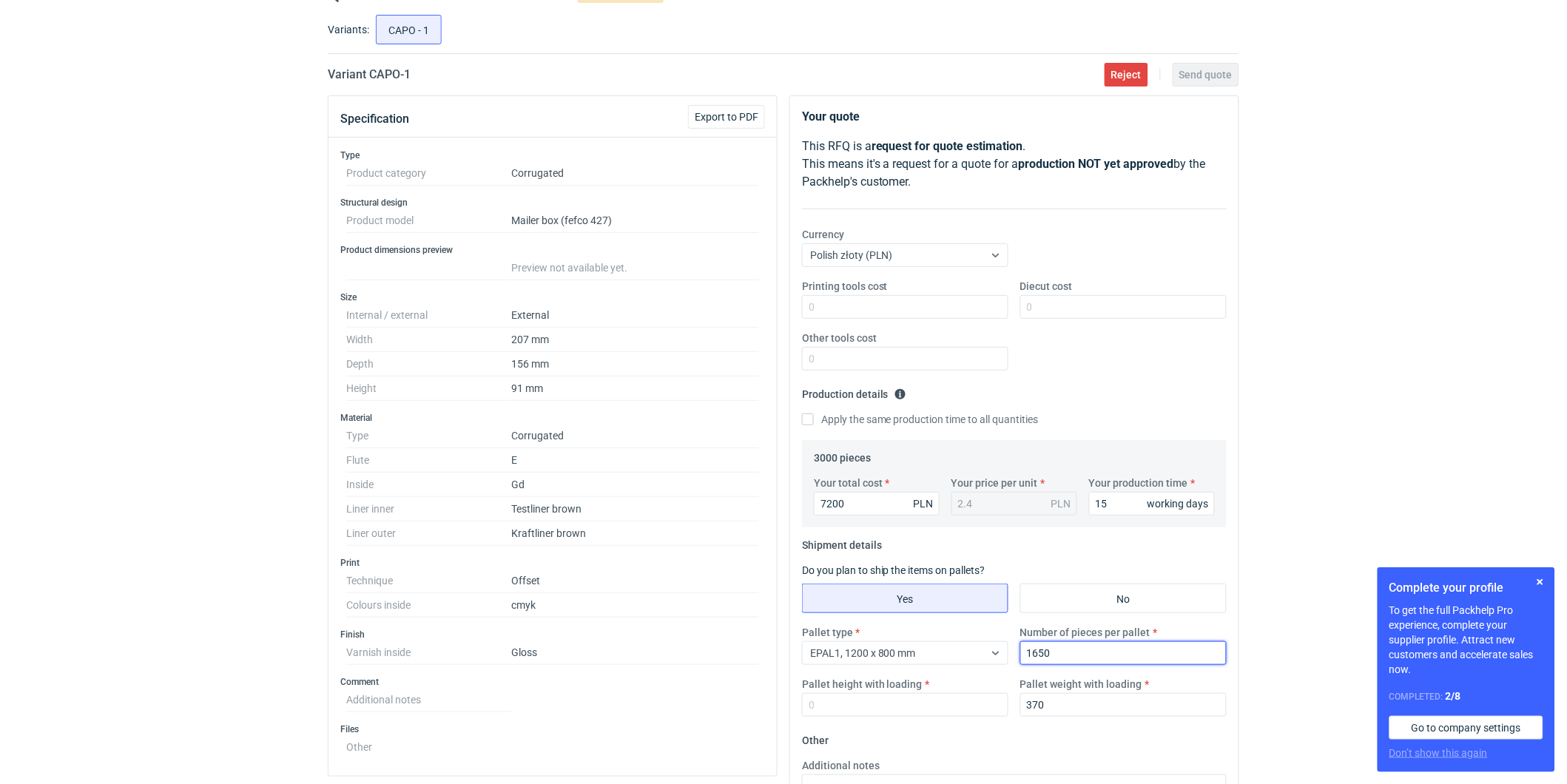 type on "1650" 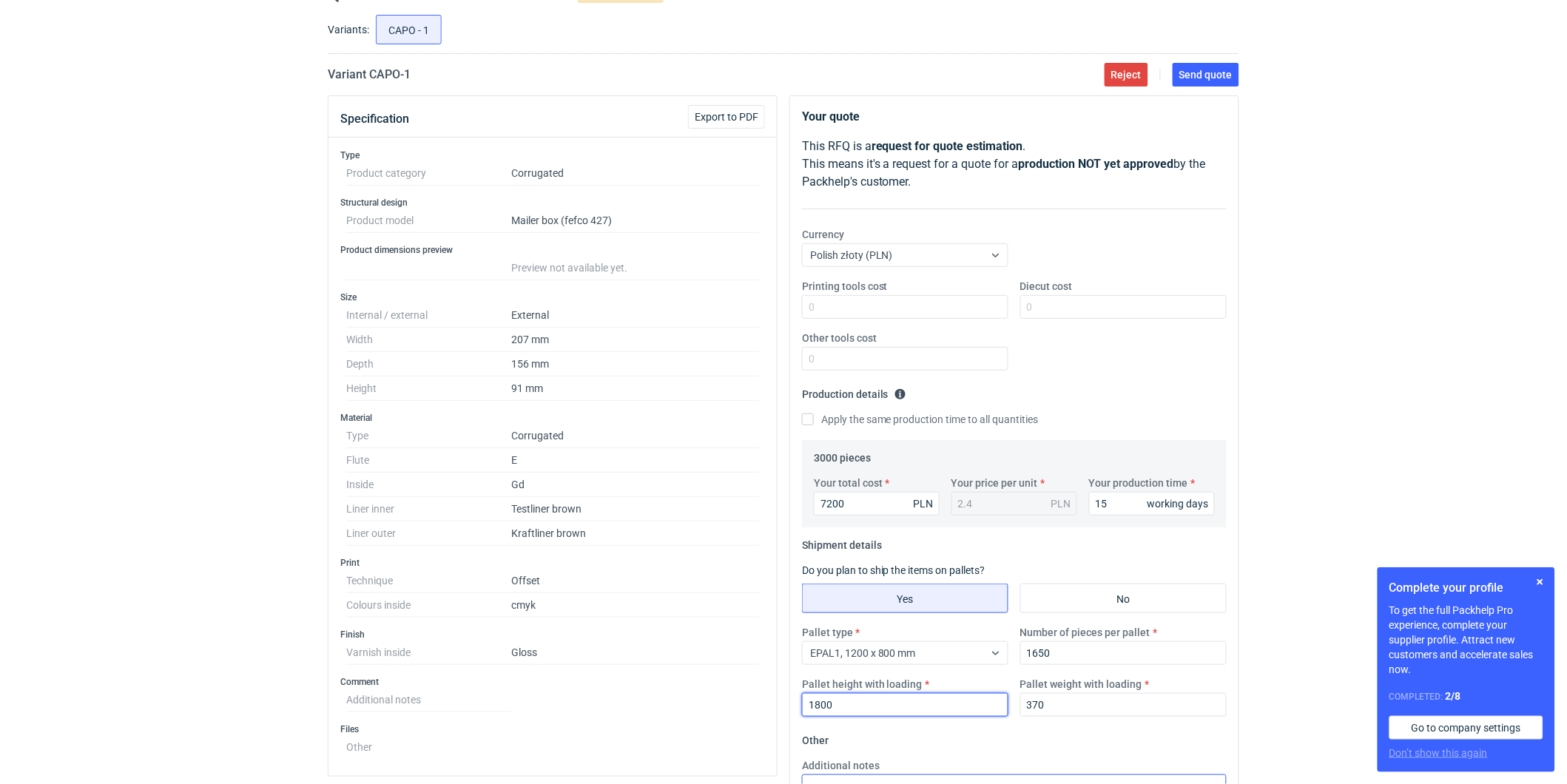 type on "1800" 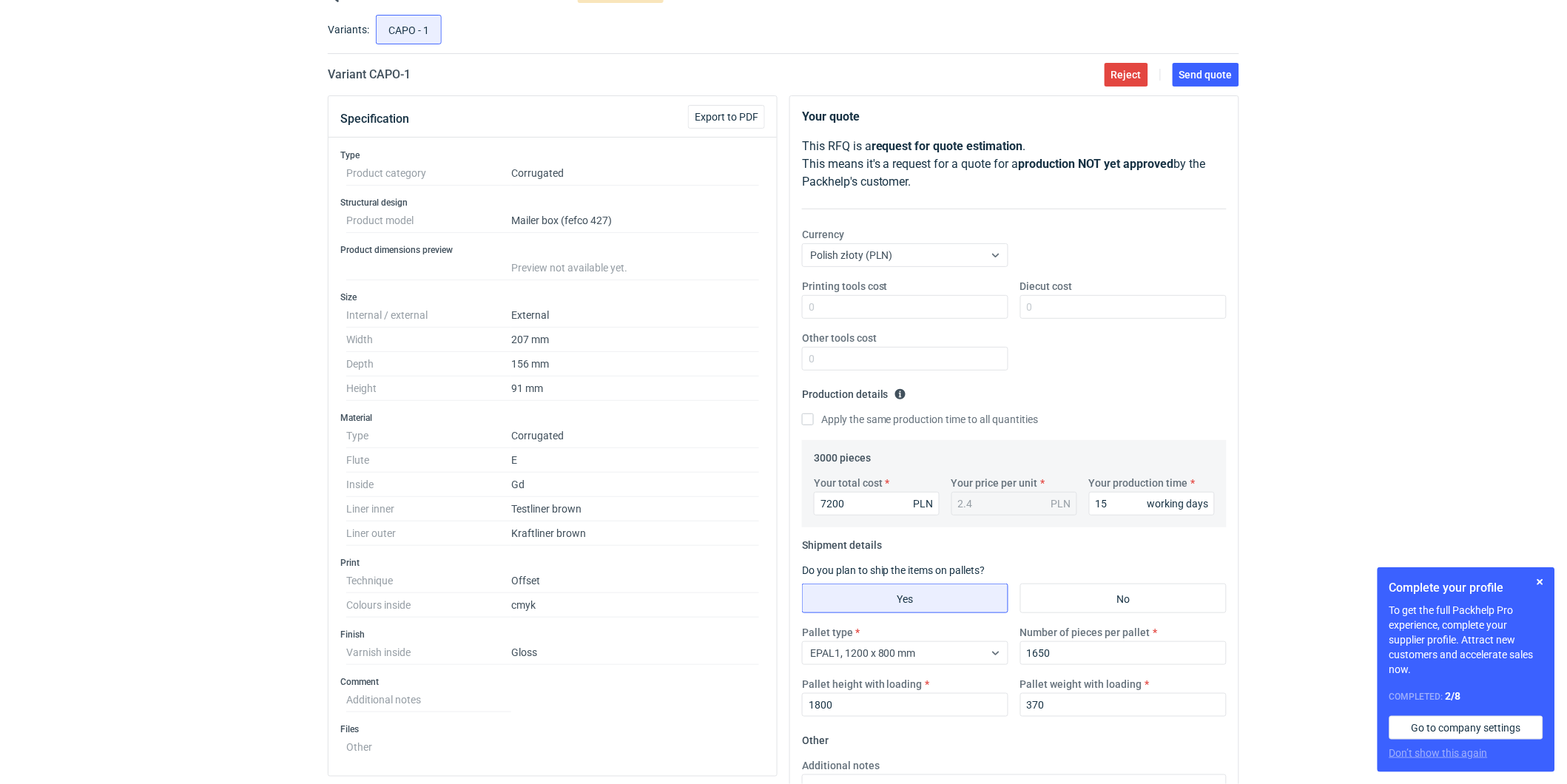click on "RFQs Specs Designs Items Orders Customers Tools Analytics 99+ 99+ MN Małgorzata Nowotna malgorzata.nowotna@adamsbox.com.pl Company profile Personal settings Help Center Sign out Quote details   CAPO Corrugated Pending quotation Variants: CAPO - 1 Variant   CAPO  -  1 Reject Send quote Specification Export to PDF Type Product category Corrugated  Structural design Product model Mailer box (fefco 427)  Product dimensions preview   Preview not available yet. Size Internal / external External  Width 207 mm Depth 156 mm Height 91 mm Material Type Corrugated  Flute E  Inside Gd  Liner inner Testliner brown  Liner outer Kraftliner brown  Print Technique Offset  Colours inside cmyk  Finish Varnish inside Gloss  Comment Additional notes Files Other Comments MS Maciej Sikora 10 Jul 2025 08:54:22 powtórka TPPT MN Comment message Send Your quote This RFQ is a  request for quote estimation .   This means it's a request for a quote for a  production NOT yet approved  by the Packhelp's customer. Currency Diecut cost 7200" at bounding box center (784, 318) 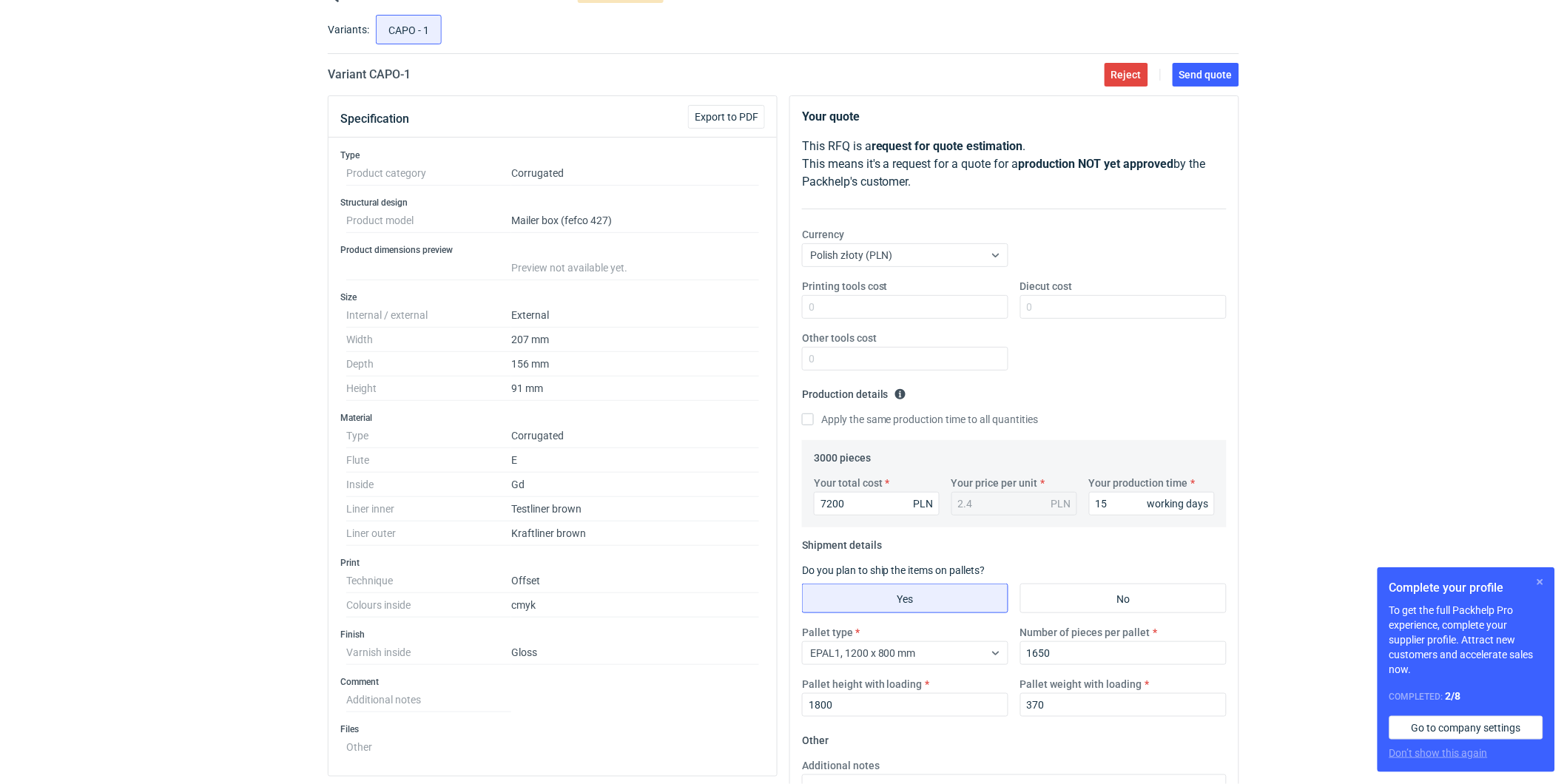 click at bounding box center [1540, 582] 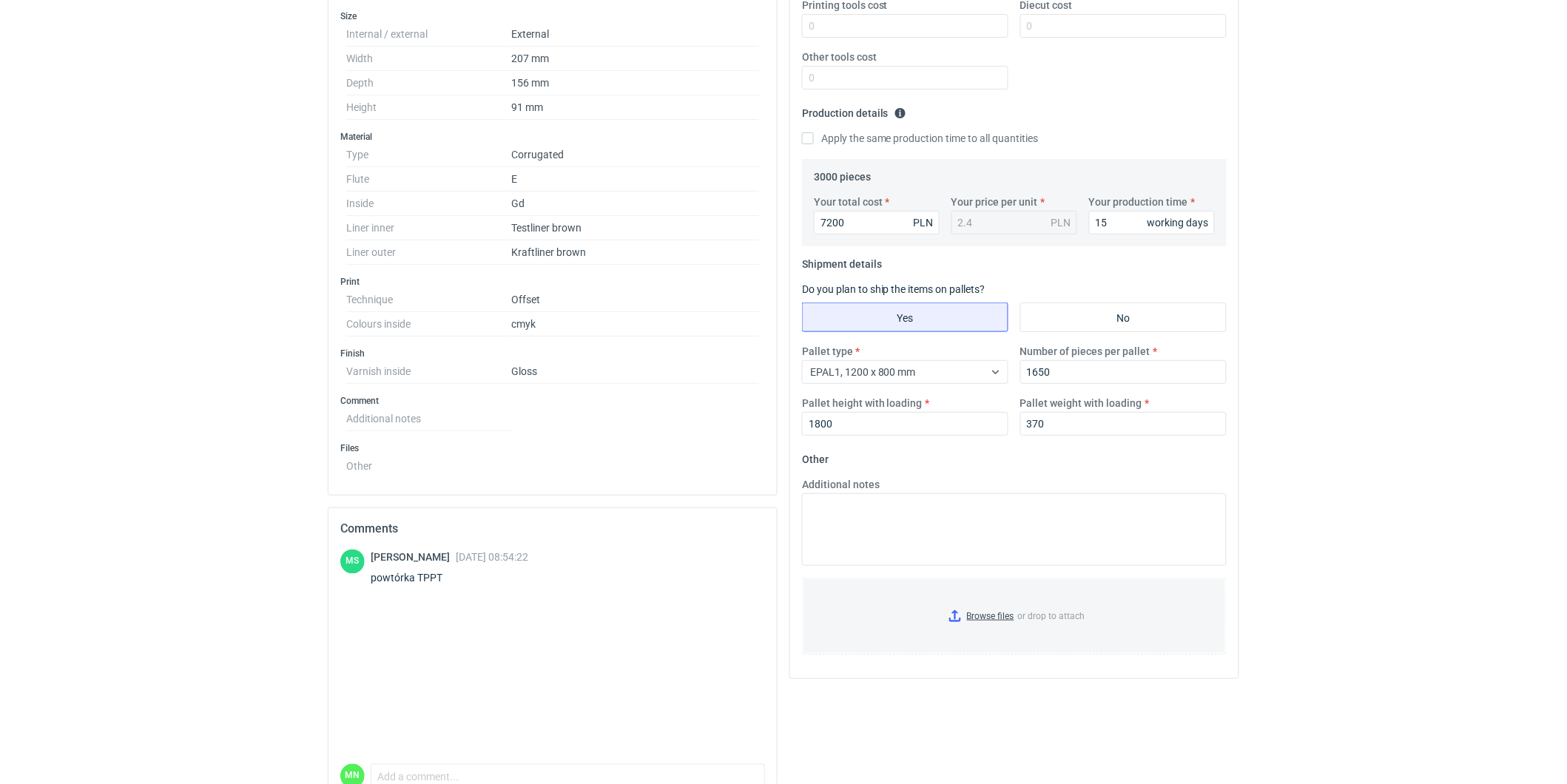 scroll, scrollTop: 402, scrollLeft: 0, axis: vertical 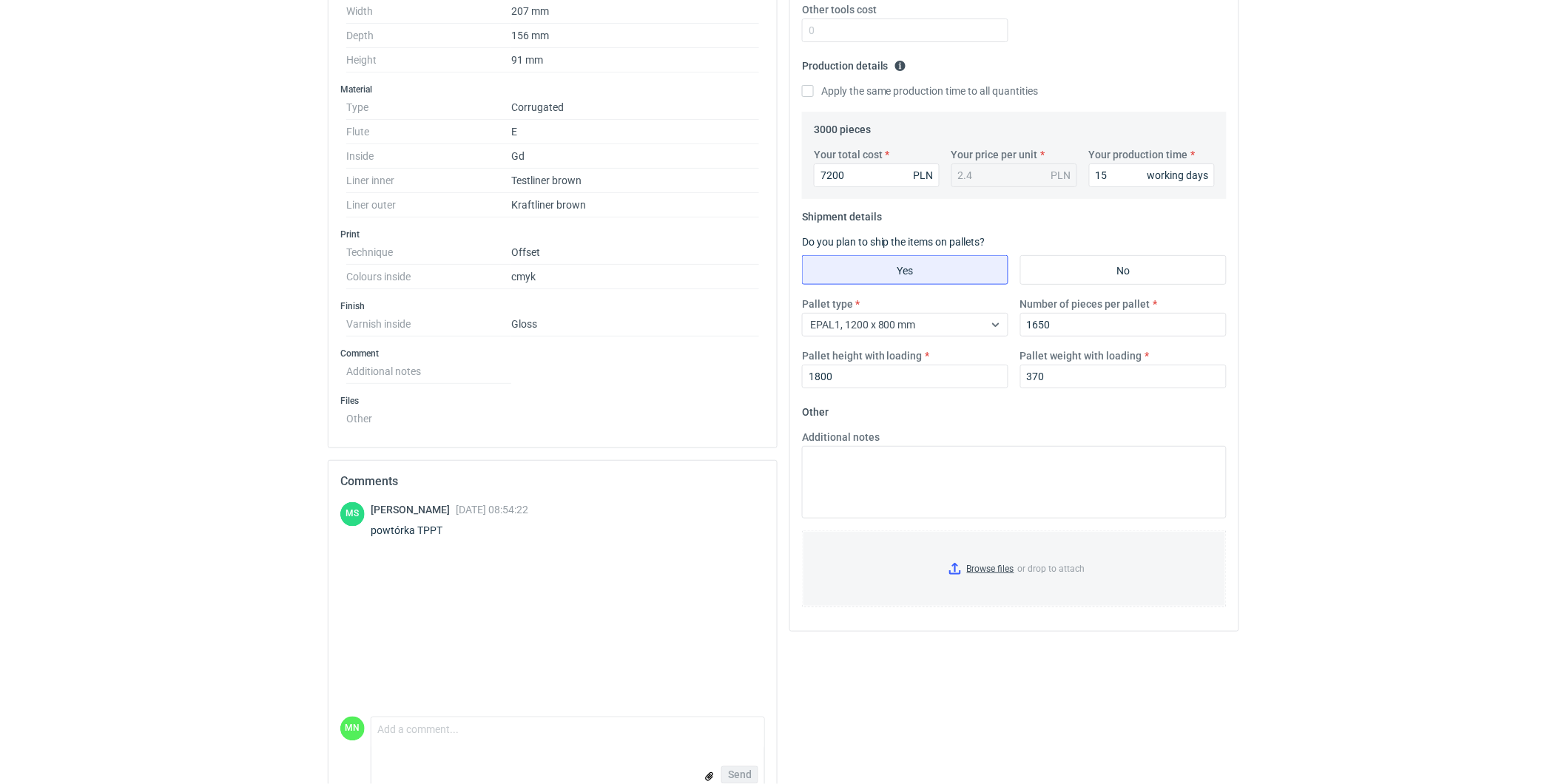 click on "RFQs Specs Designs Items Orders Customers Tools Analytics 99+ 99+ MN Małgorzata Nowotna malgorzata.nowotna@adamsbox.com.pl Company profile Personal settings Help Center Sign out Quote details   CAPO Corrugated Pending quotation Variants: CAPO - 1 Variant   CAPO  -  1 Reject Send quote Specification Export to PDF Type Product category Corrugated  Structural design Product model Mailer box (fefco 427)  Product dimensions preview   Preview not available yet. Size Internal / external External  Width 207 mm Depth 156 mm Height 91 mm Material Type Corrugated  Flute E  Inside Gd  Liner inner Testliner brown  Liner outer Kraftliner brown  Print Technique Offset  Colours inside cmyk  Finish Varnish inside Gloss  Comment Additional notes Files Other Comments MS Maciej Sikora 10 Jul 2025 08:54:22 powtórka TPPT MN Comment message Send Your quote This RFQ is a  request for quote estimation .   This means it's a request for a quote for a  production NOT yet approved  by the Packhelp's customer. Currency Diecut cost 7200" at bounding box center (784, -10) 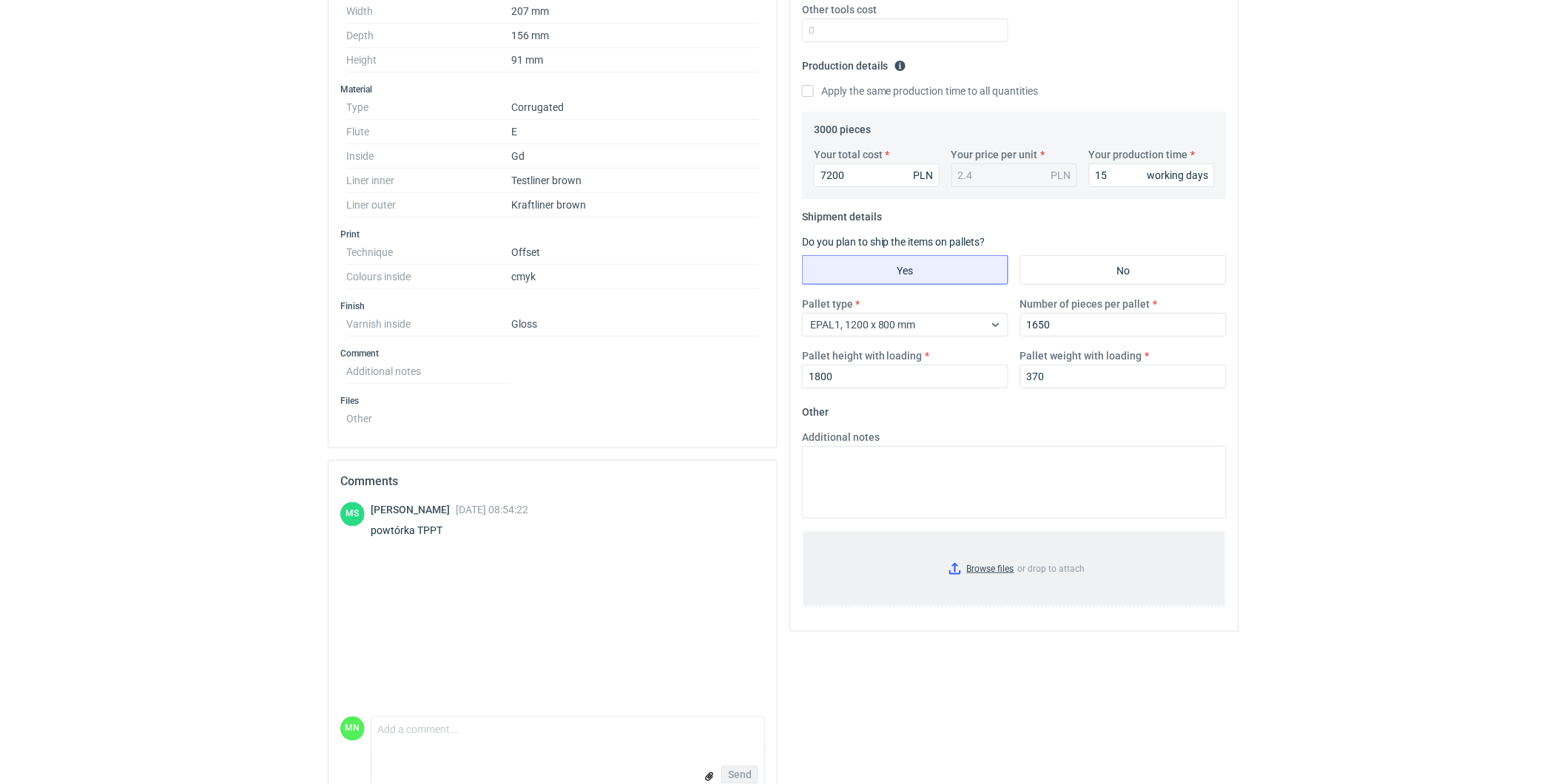 click on "Browse files  or drop to attach" at bounding box center (1014, 569) 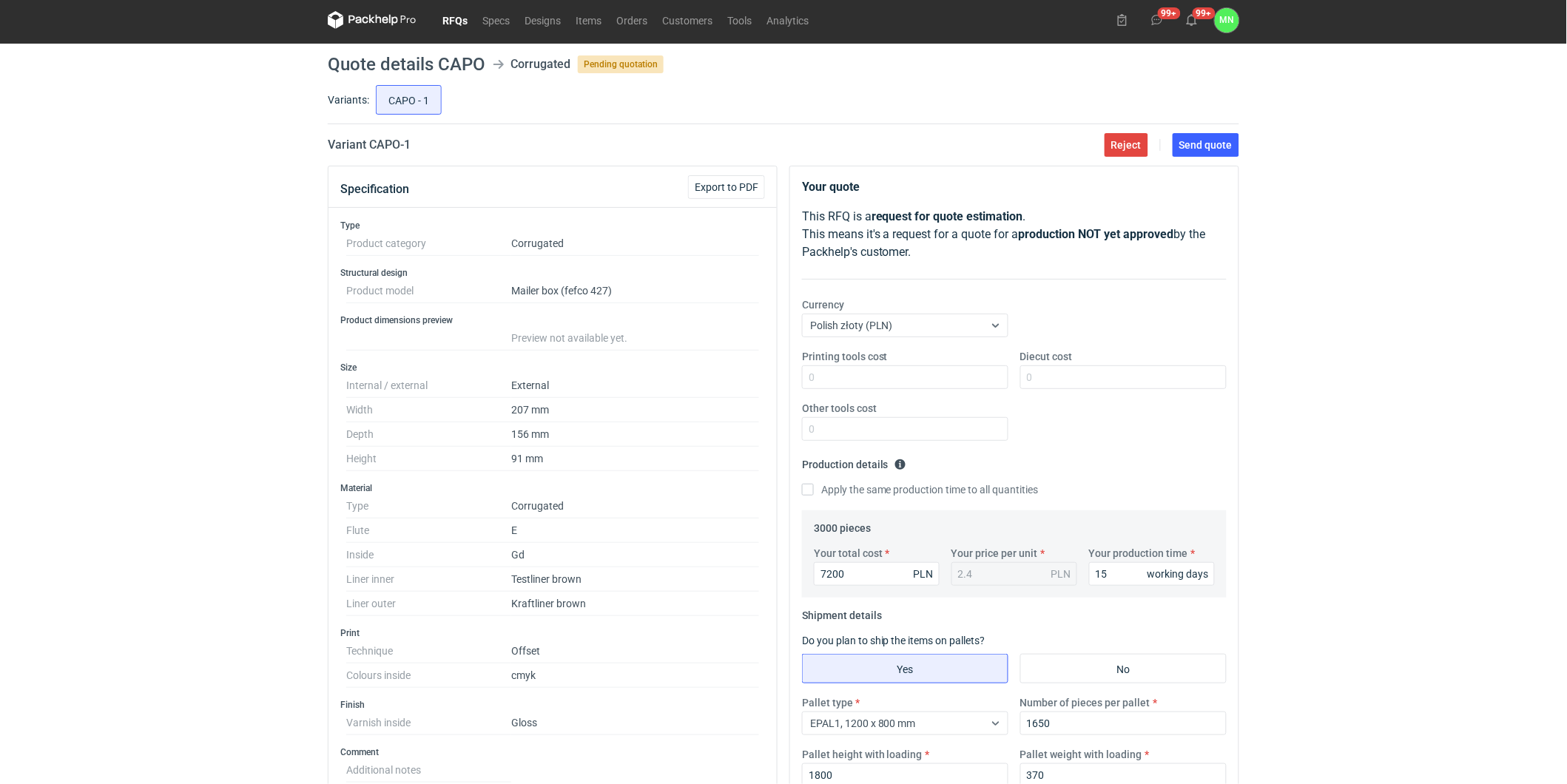 scroll, scrollTop: 0, scrollLeft: 0, axis: both 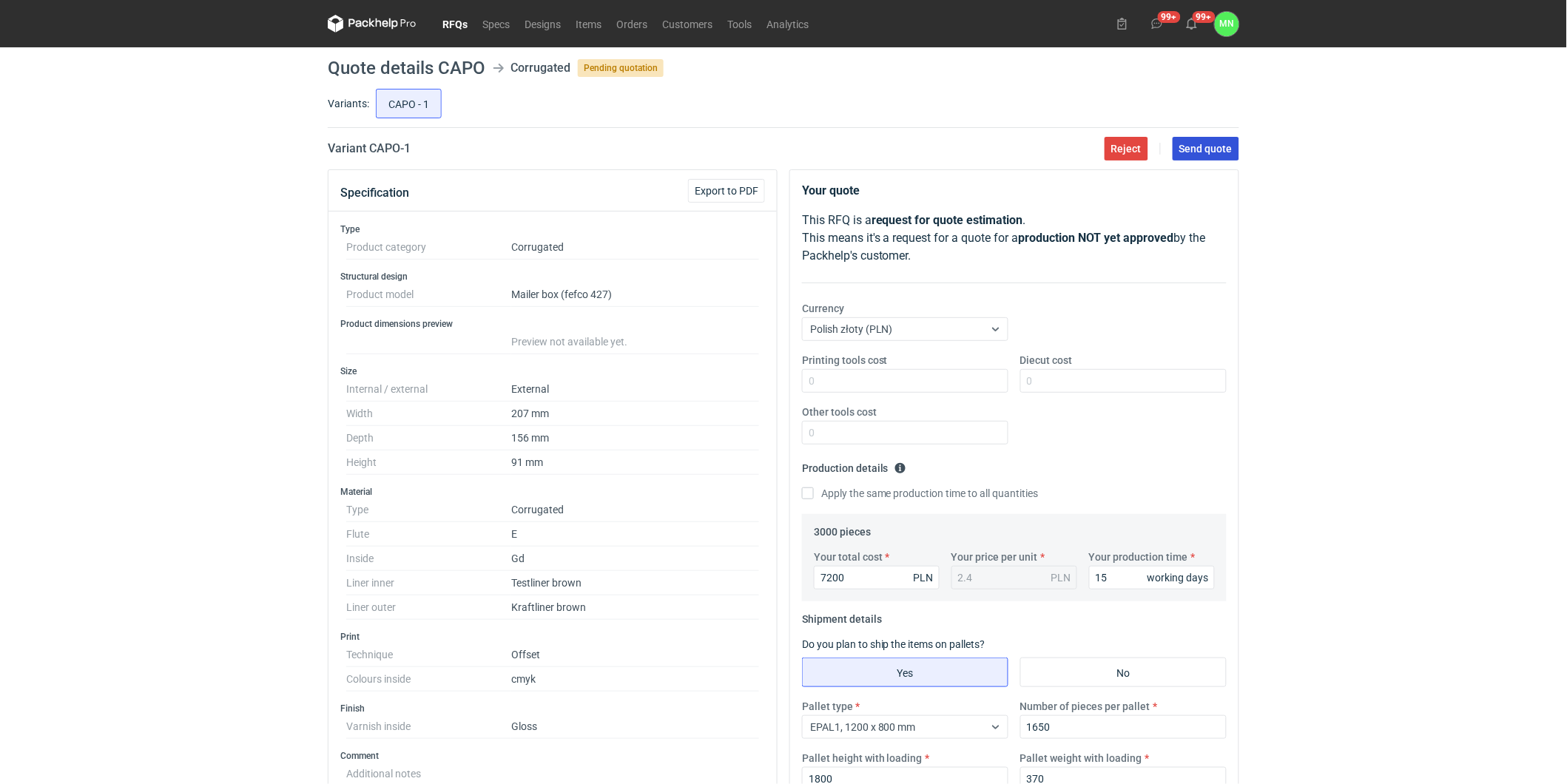 click on "Send quote" at bounding box center [1206, 149] 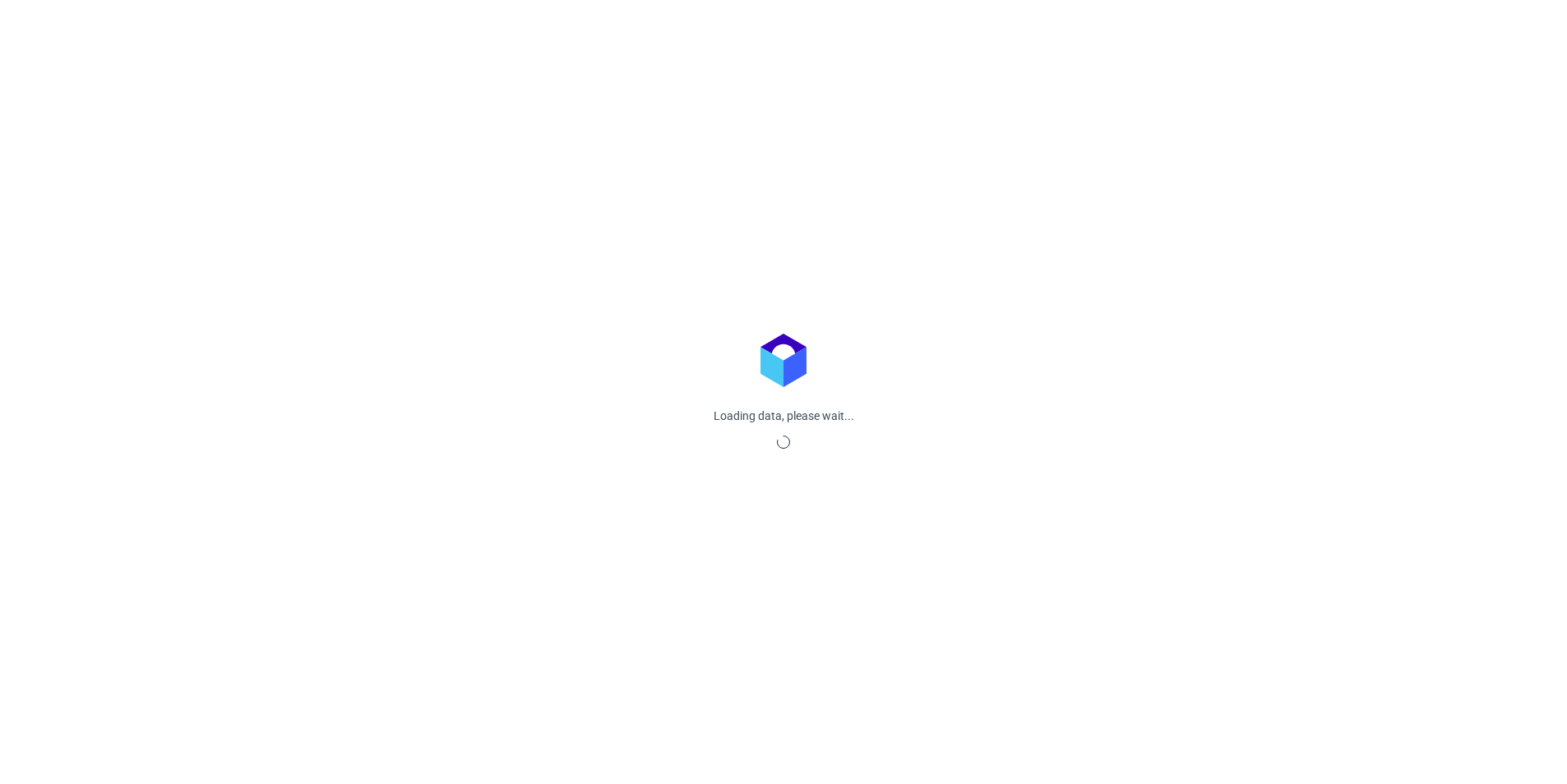 scroll, scrollTop: 0, scrollLeft: 0, axis: both 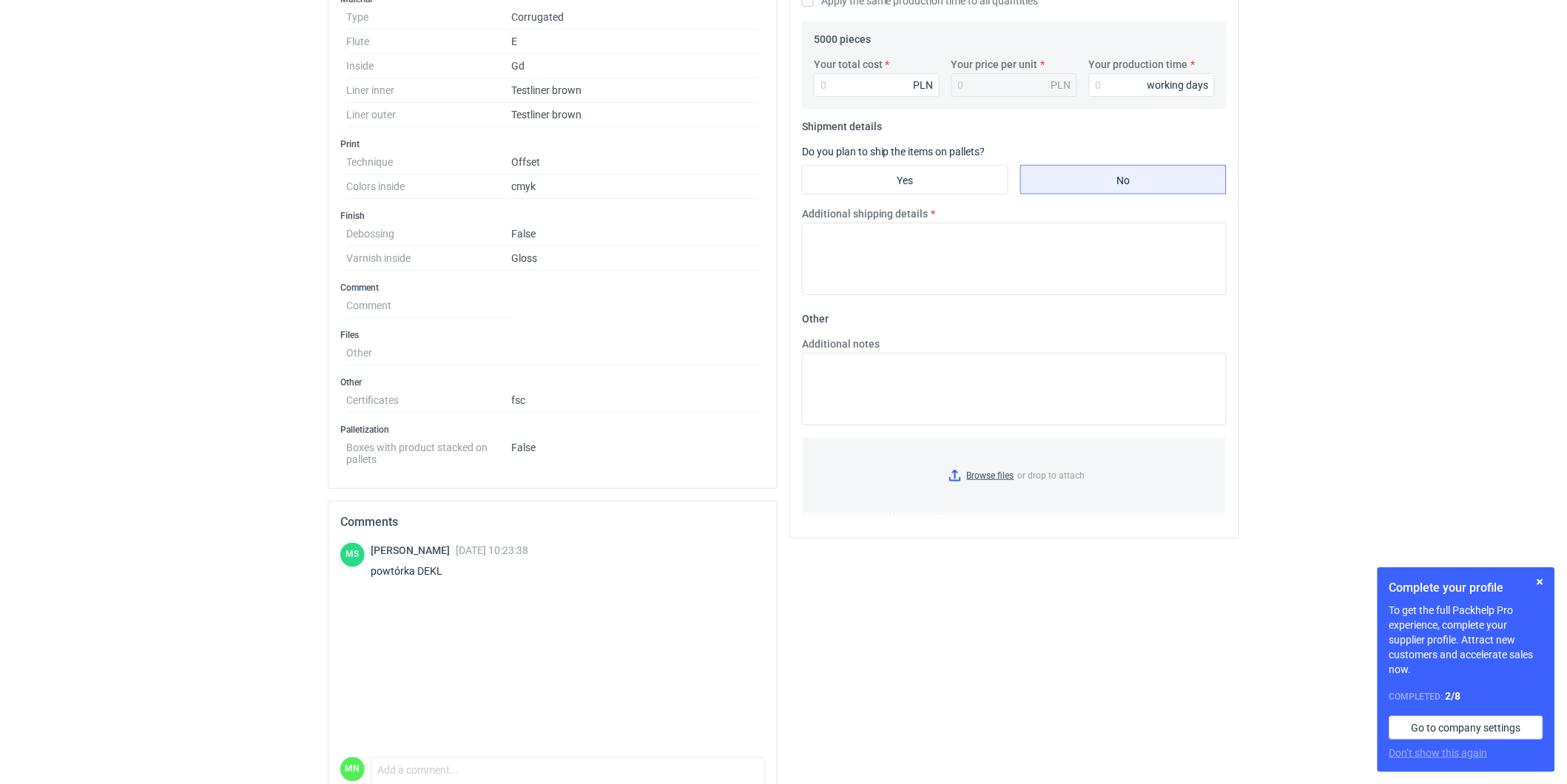 click on "powtórka DEKL" at bounding box center (449, 571) 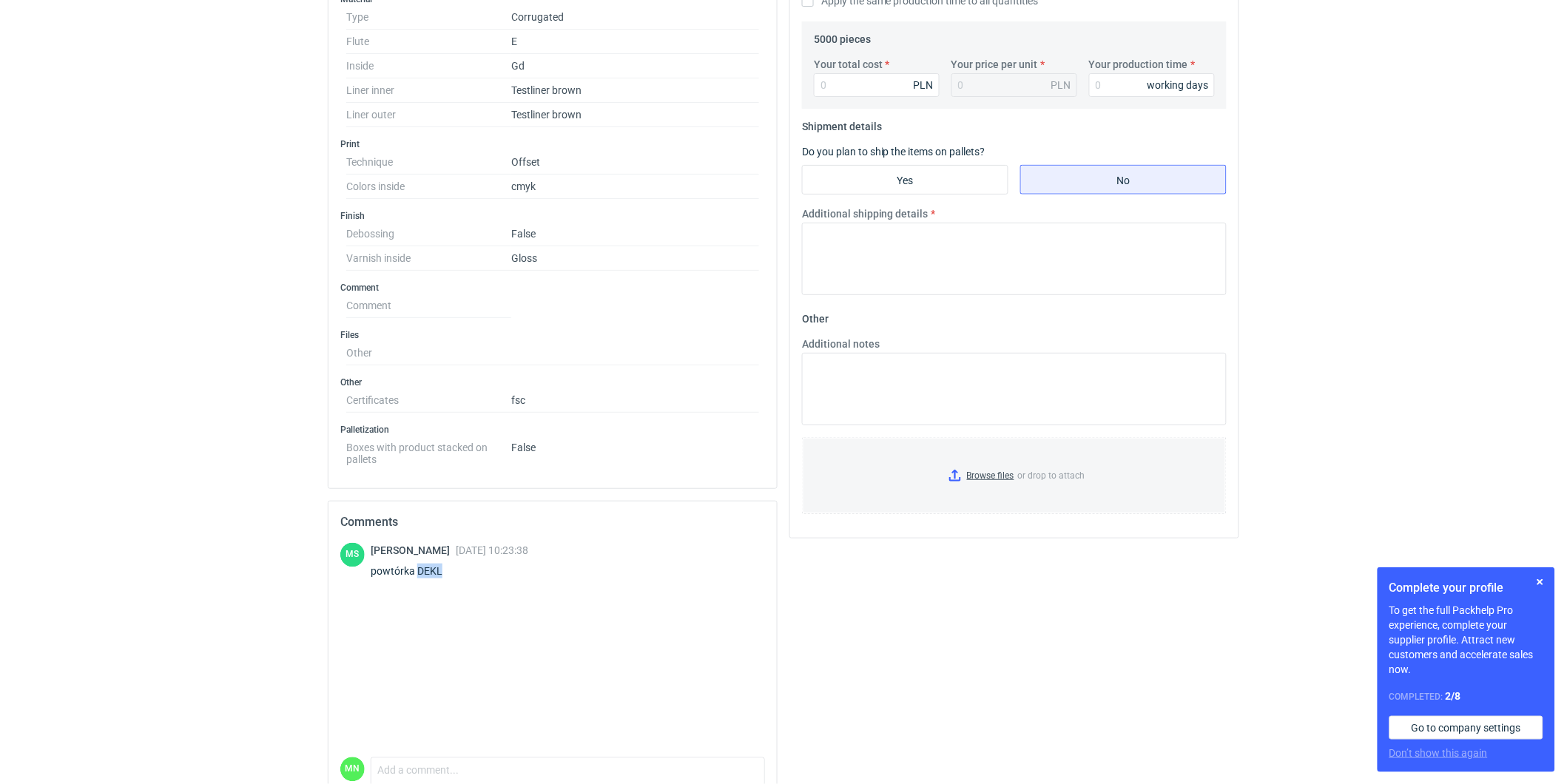 click on "powtórka DEKL" at bounding box center (449, 571) 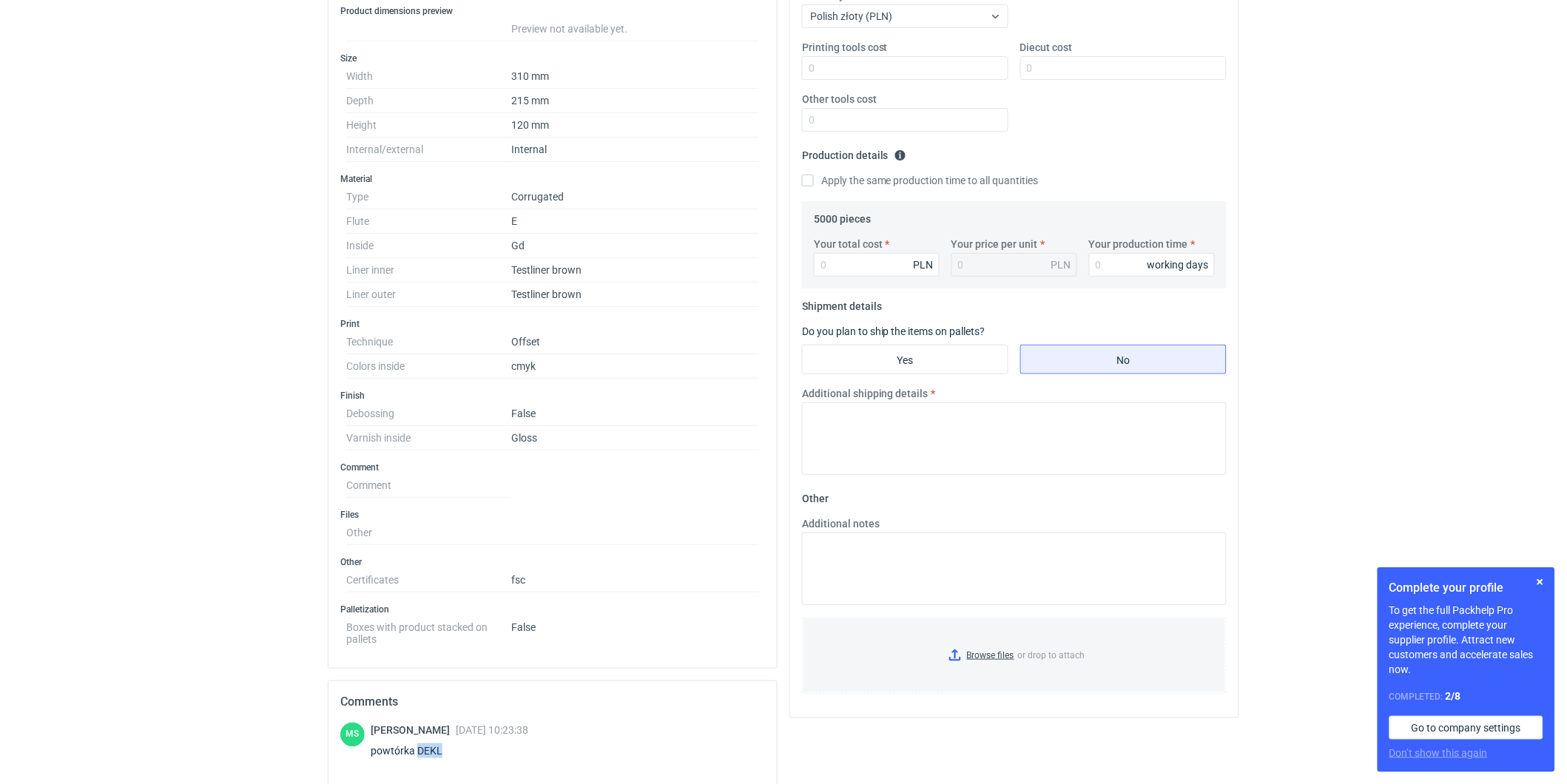 scroll, scrollTop: 246, scrollLeft: 0, axis: vertical 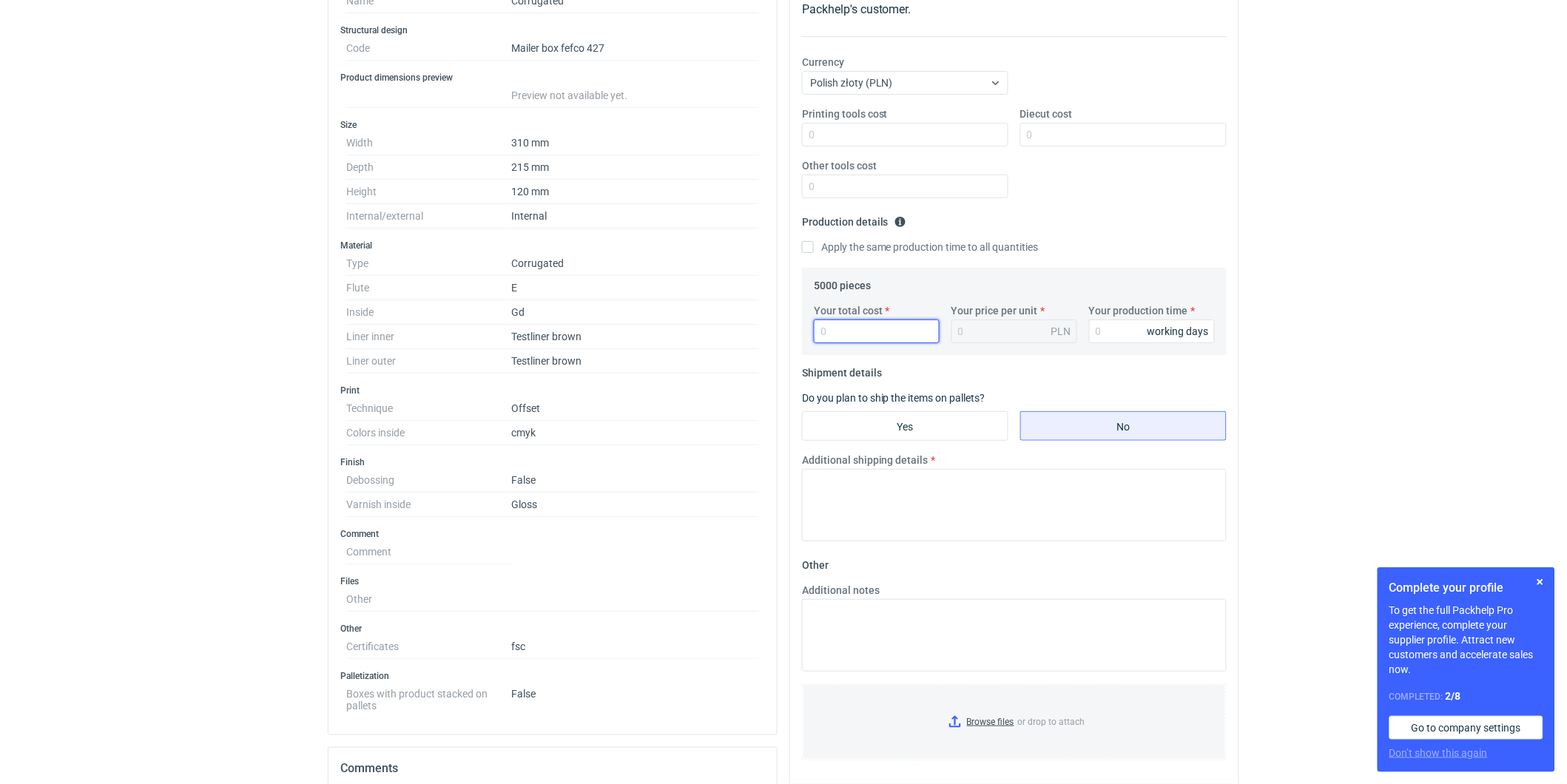 click on "Your total cost" at bounding box center [877, 331] 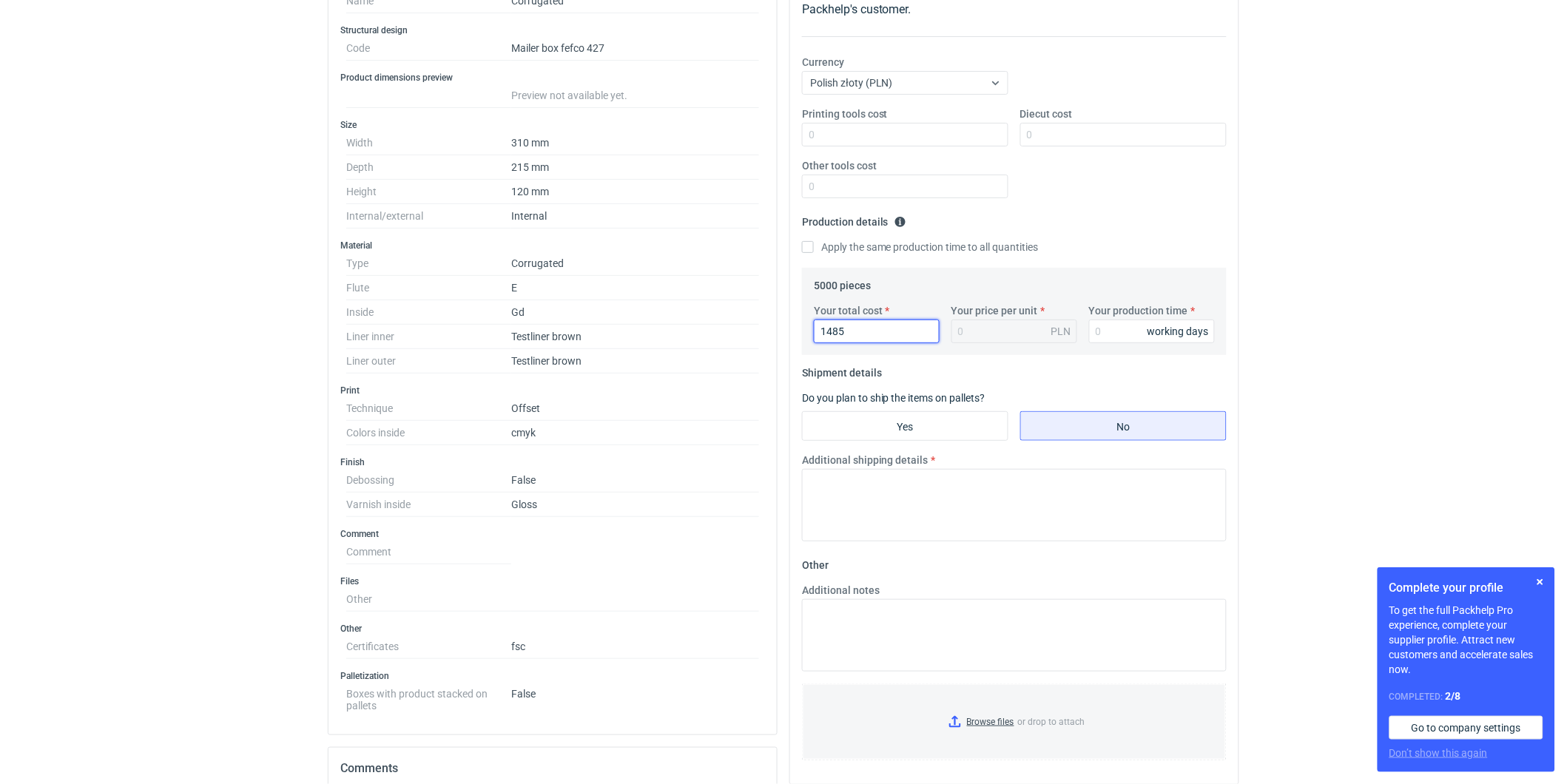 type on "14850" 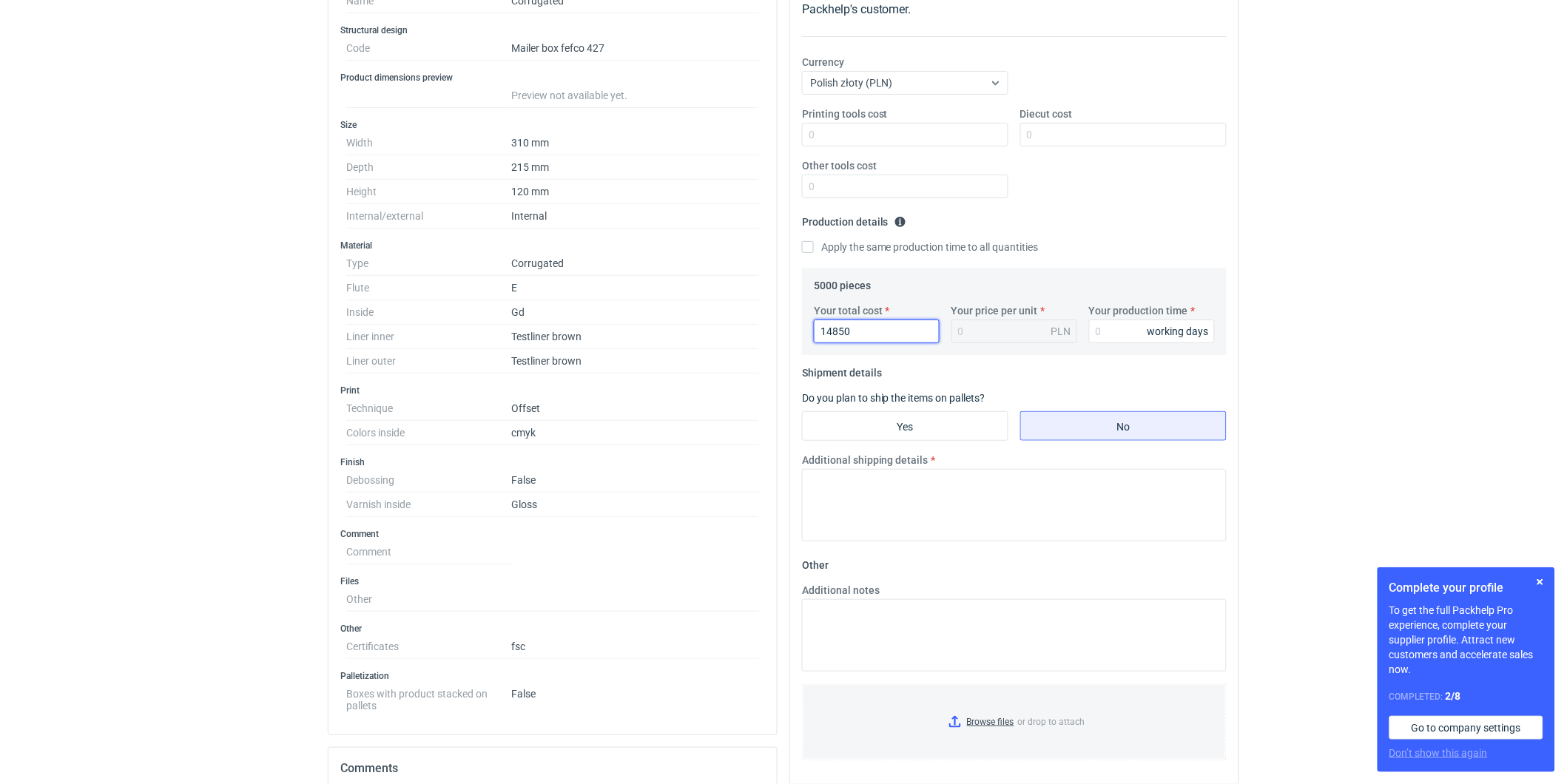 type on "2.97" 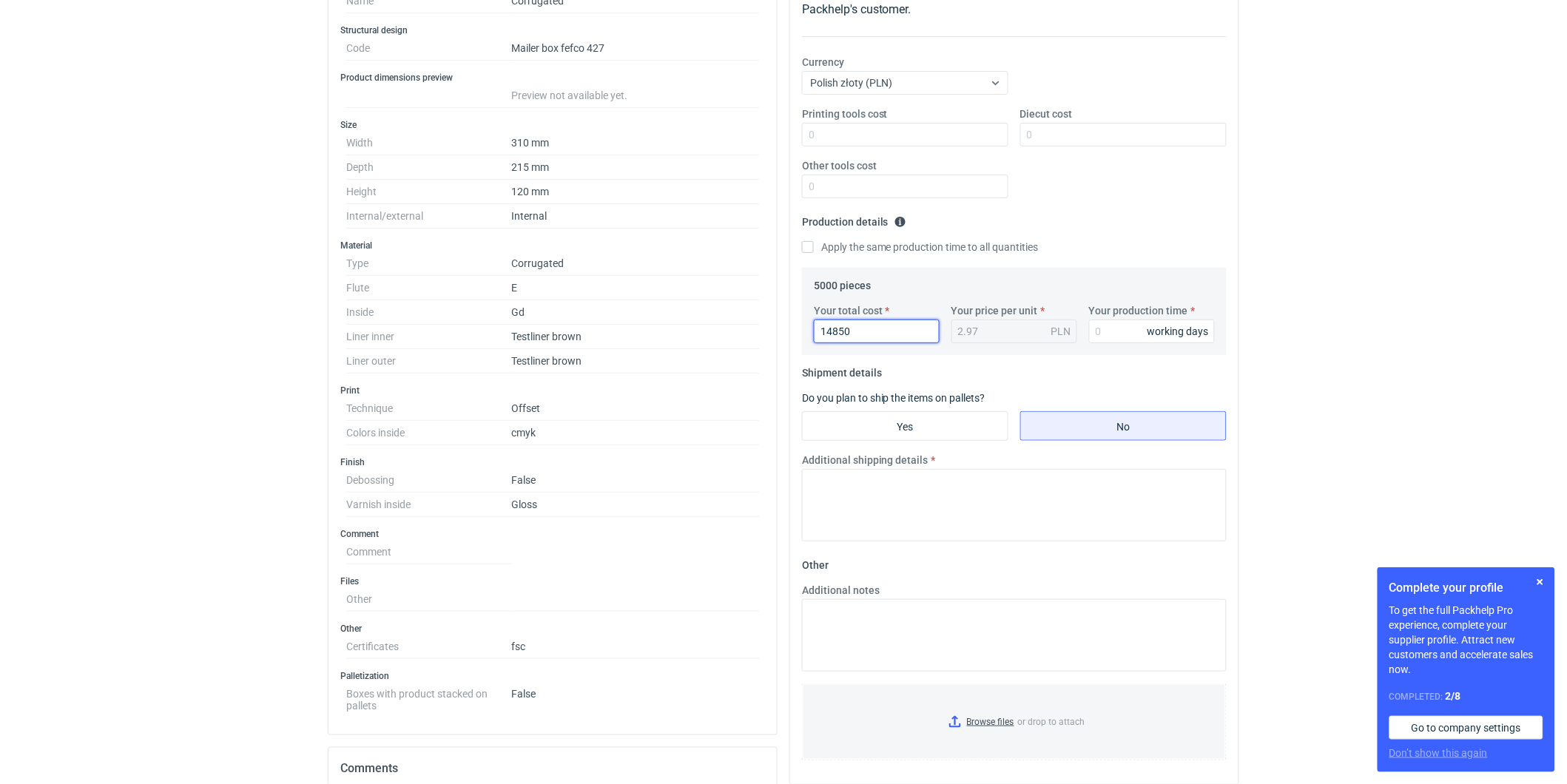 type on "14850" 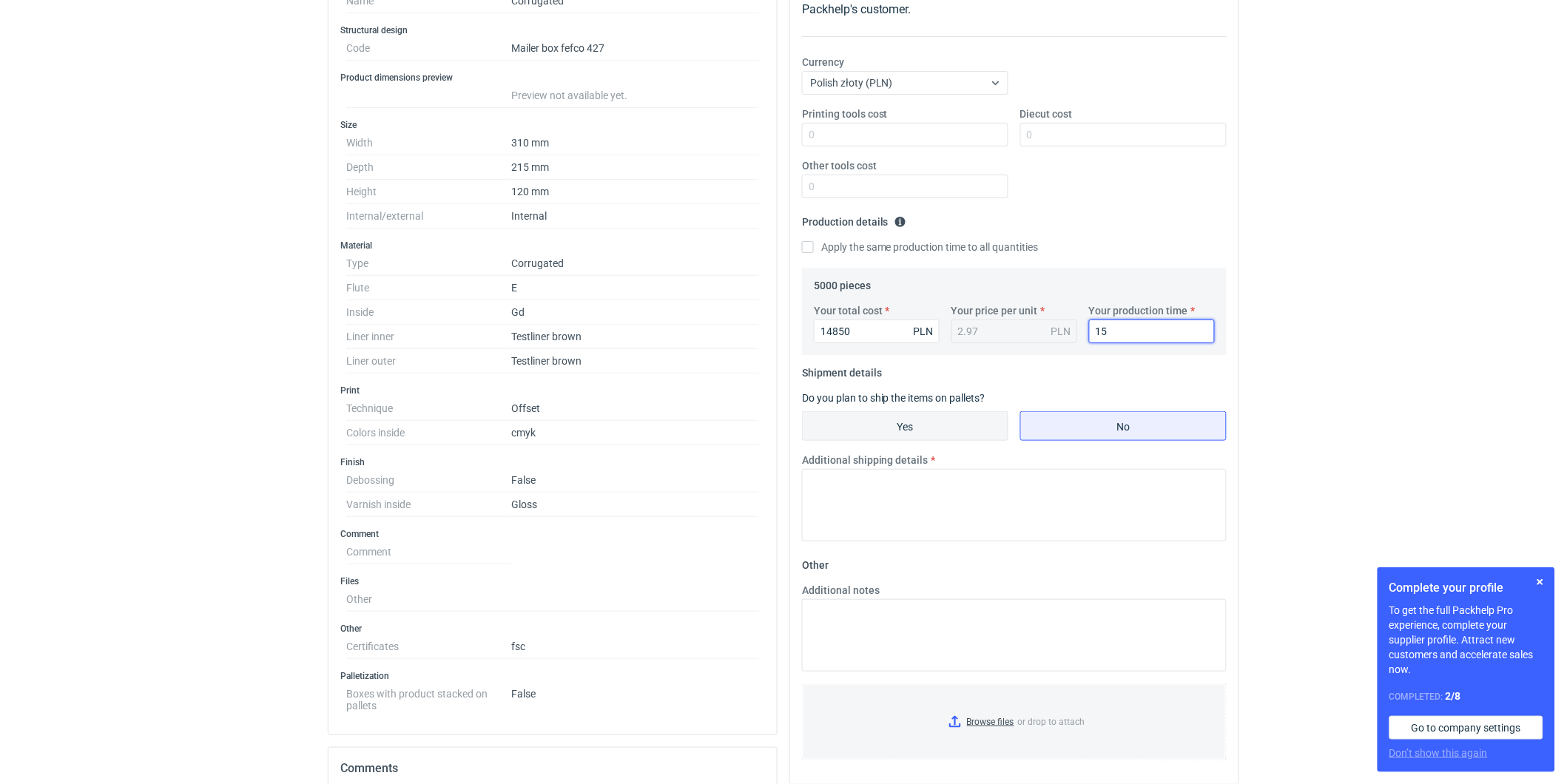 type on "15" 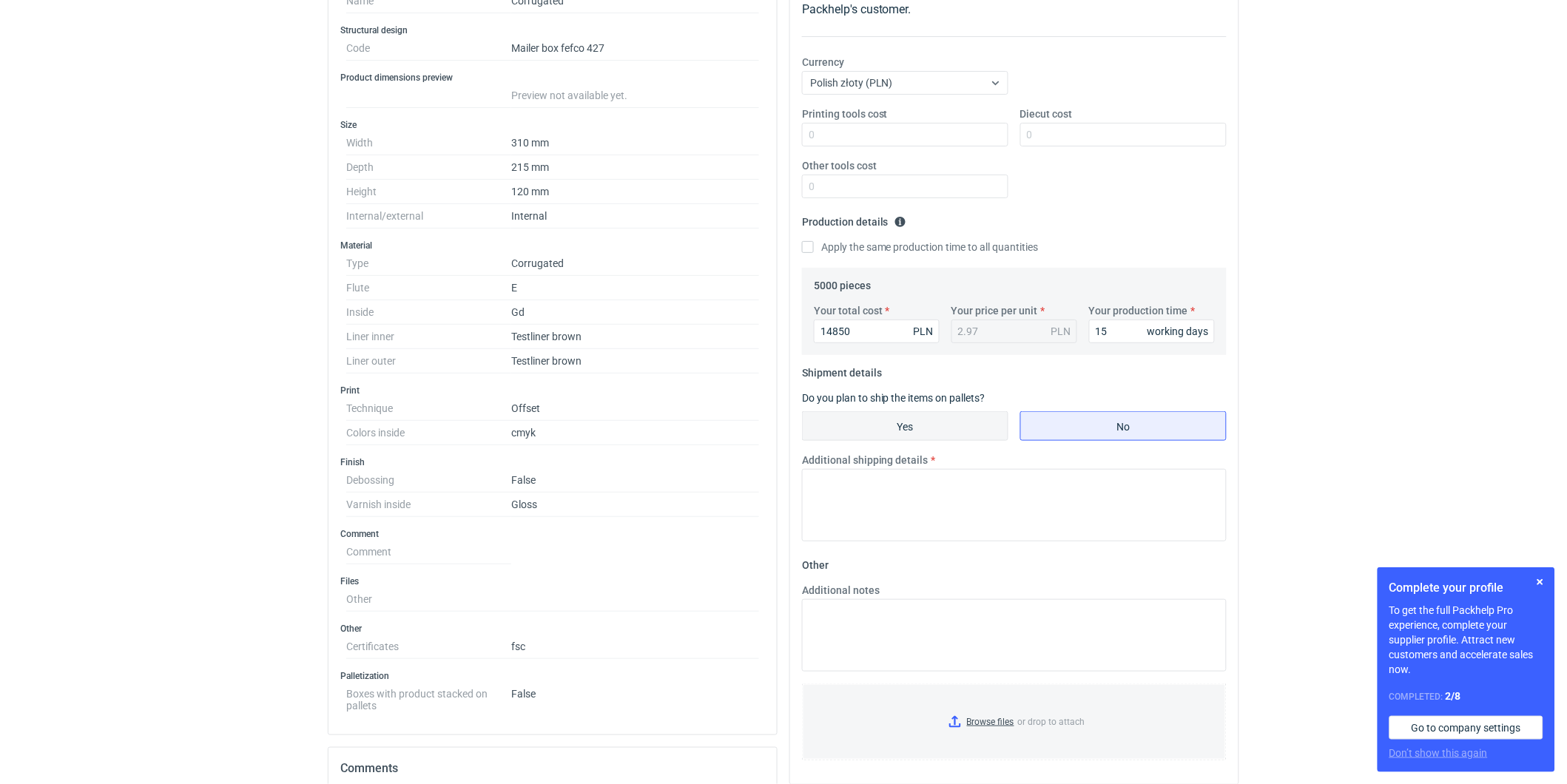 click on "Yes" at bounding box center [905, 426] 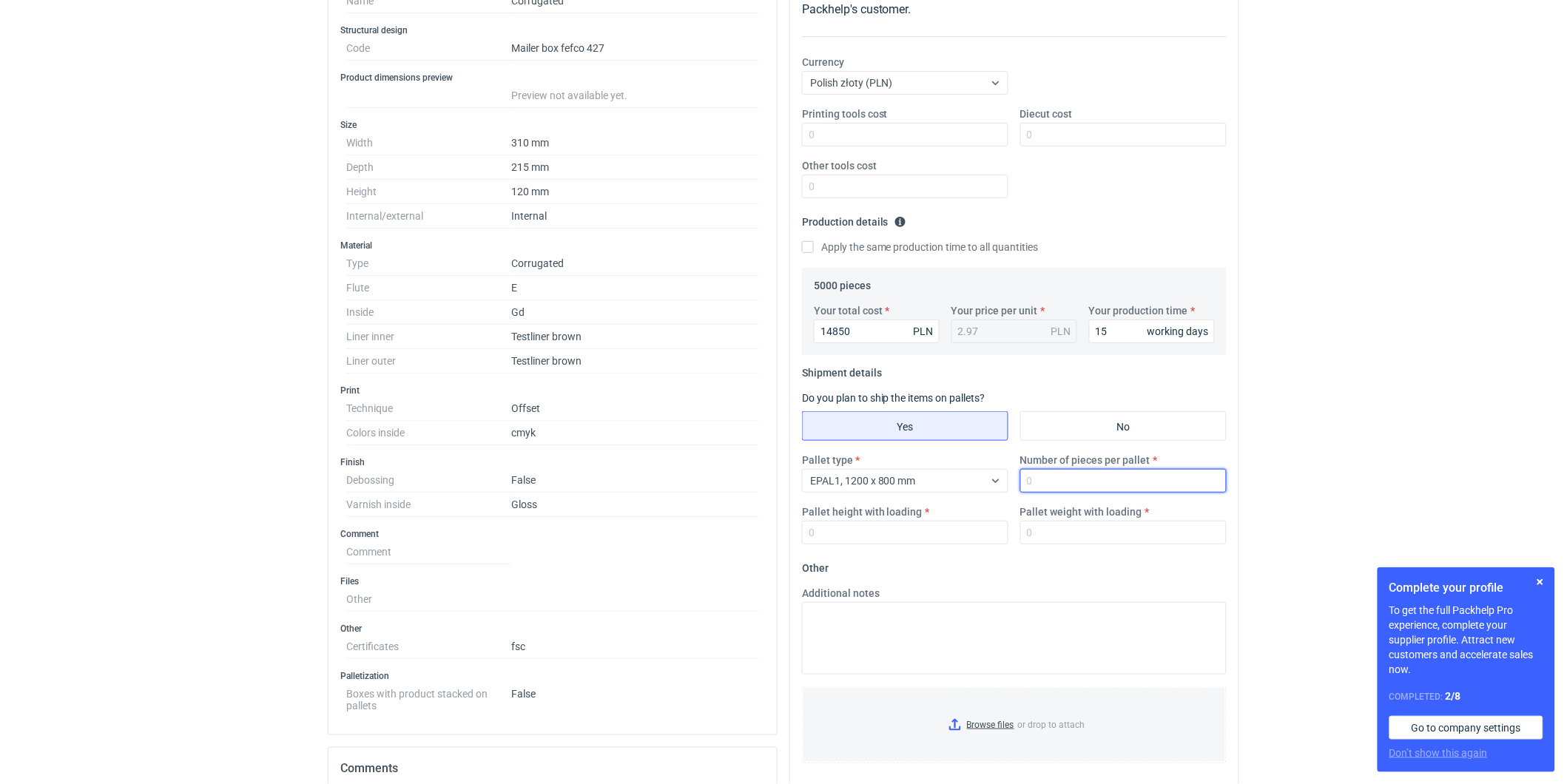 click on "Number of pieces per pallet" at bounding box center (1123, 481) 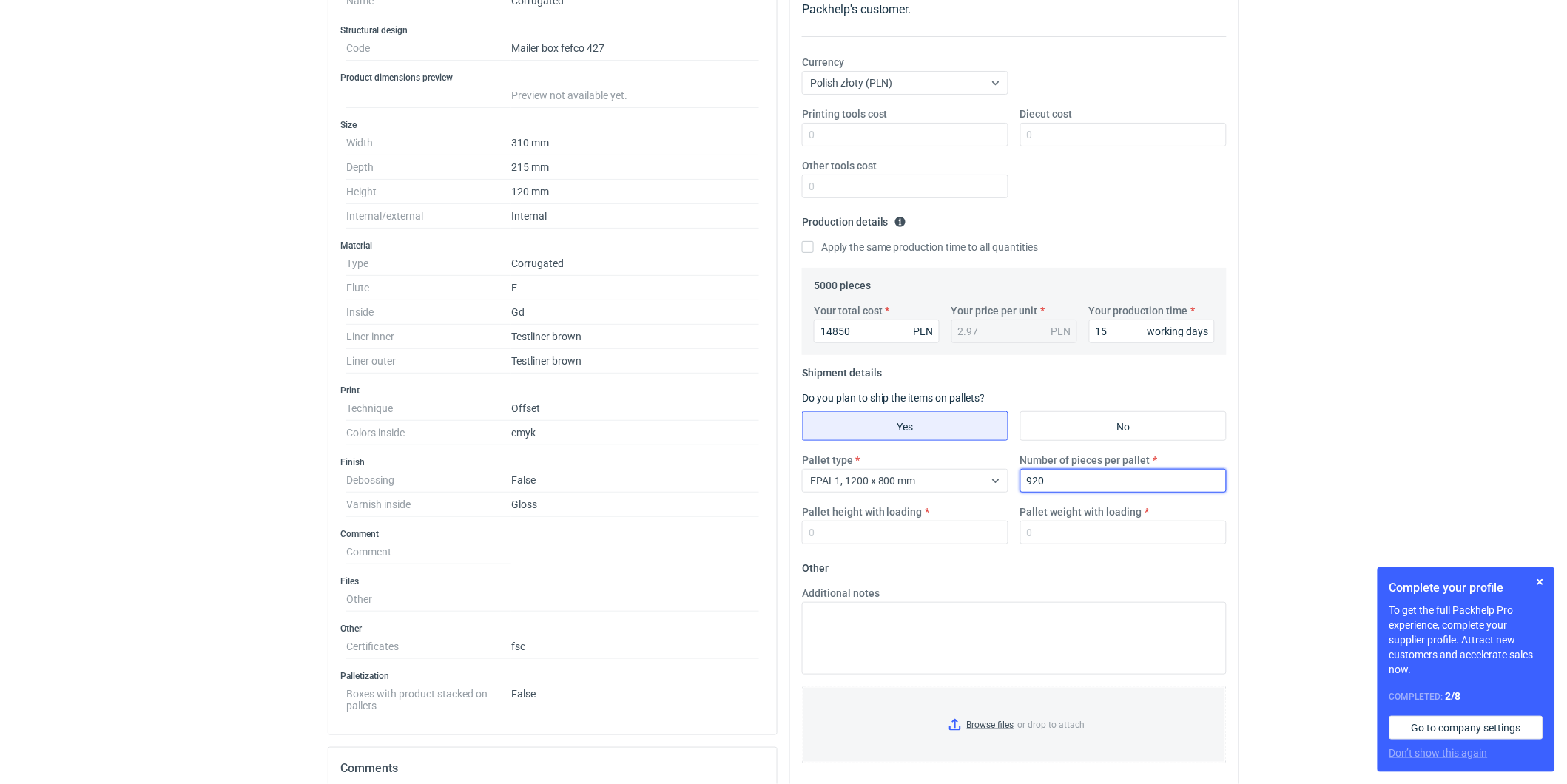 type on "920" 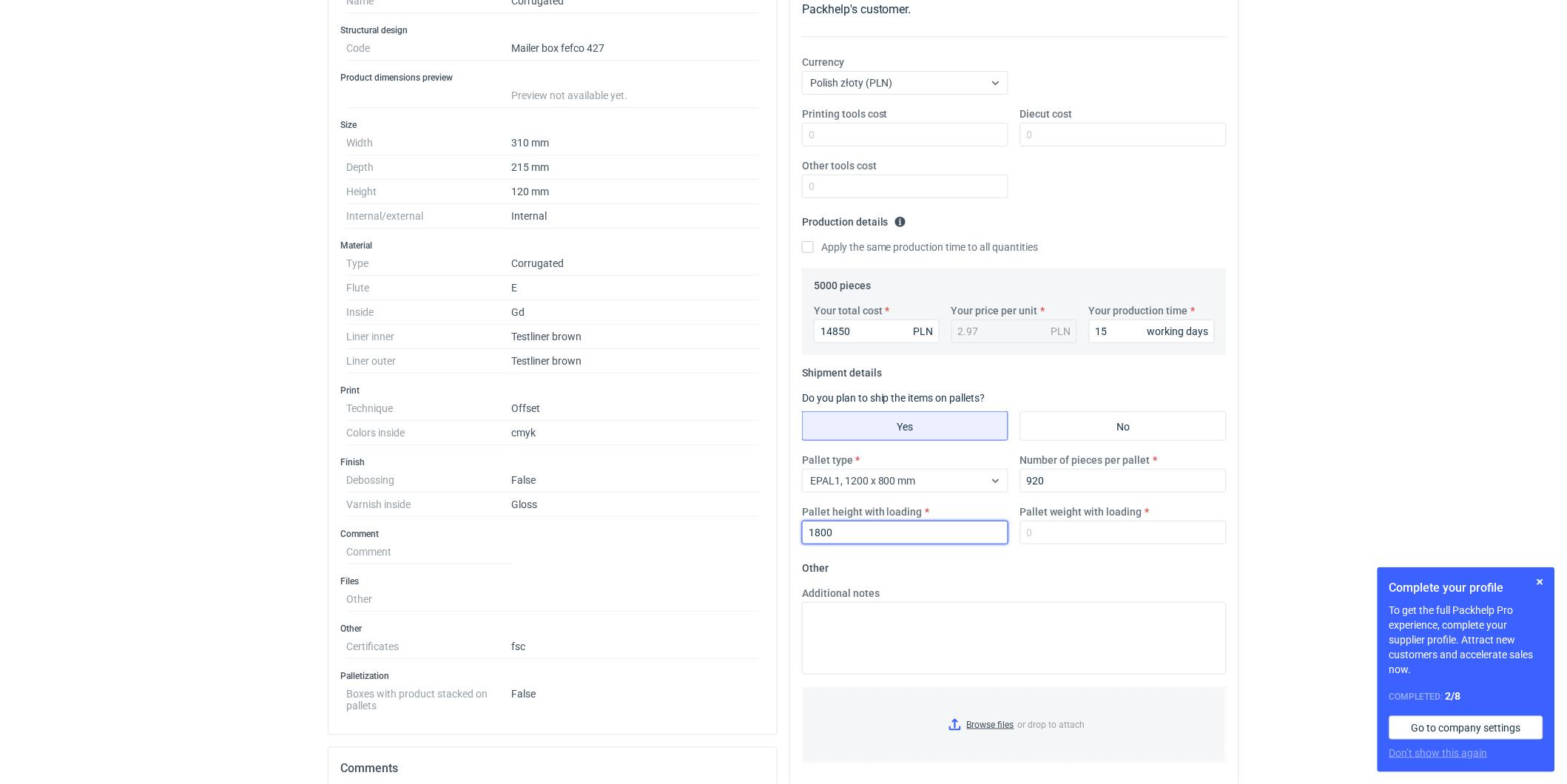 type on "1800" 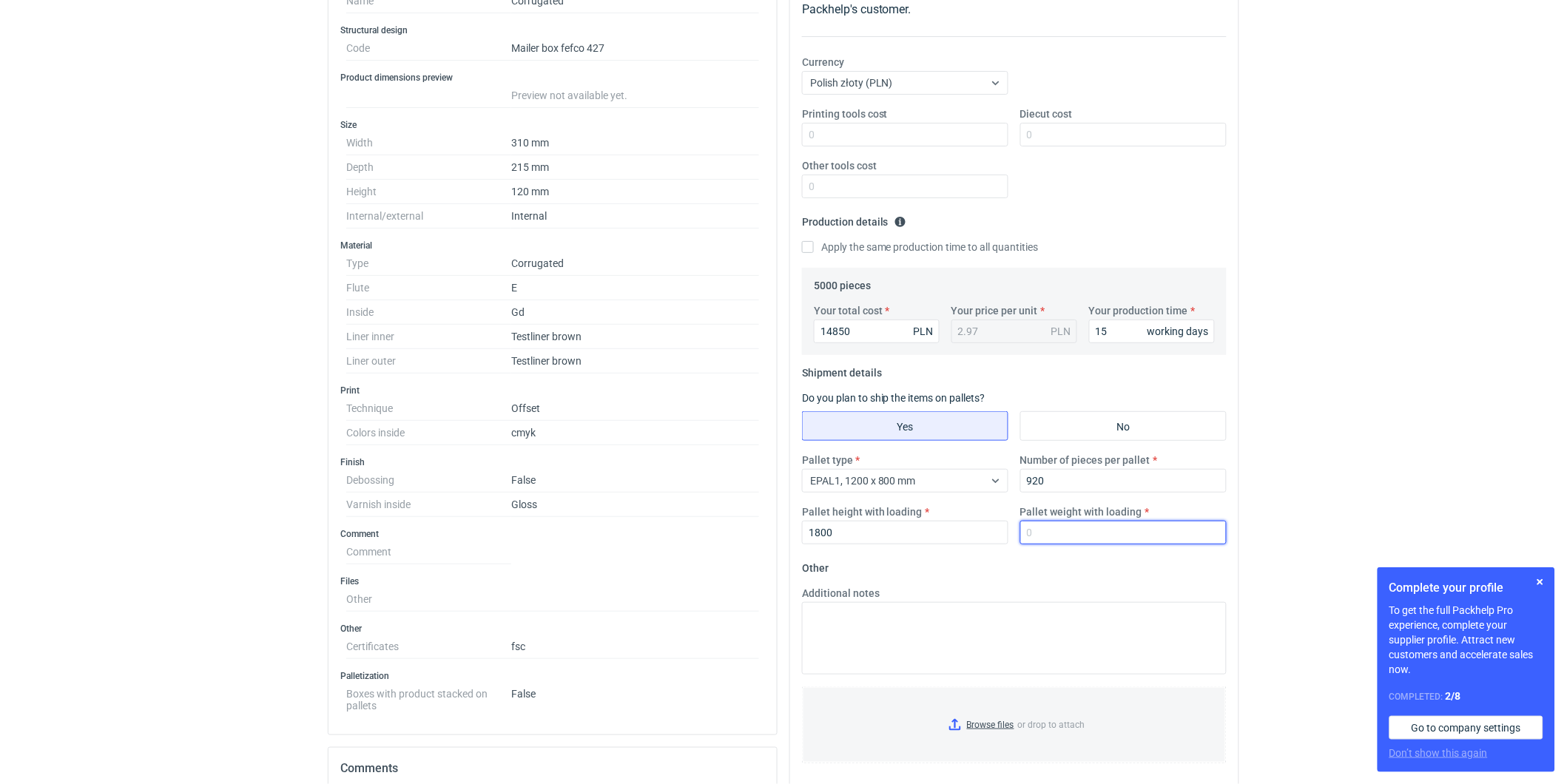 click on "Pallet weight with loading" at bounding box center [1123, 533] 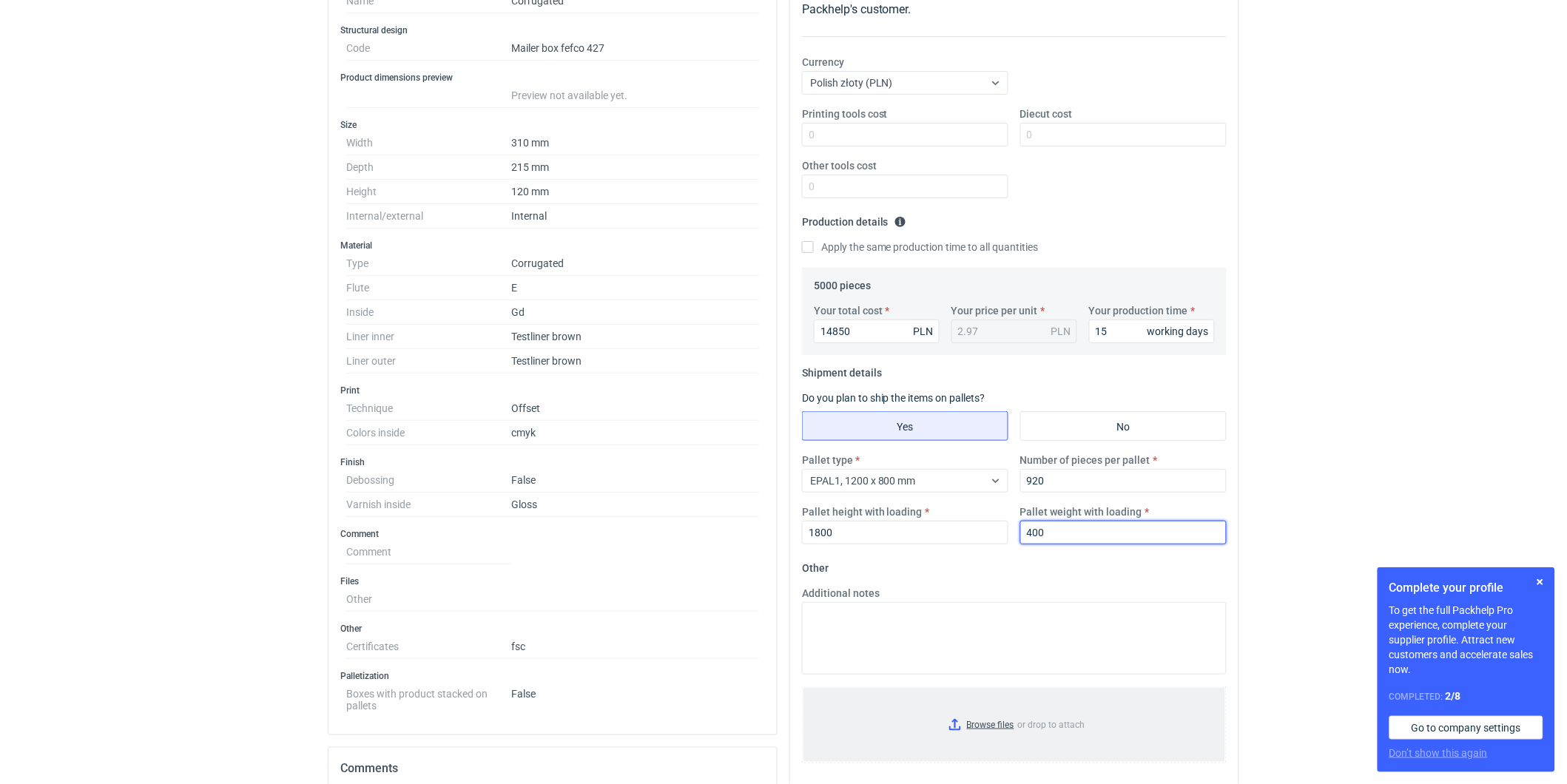 type on "400" 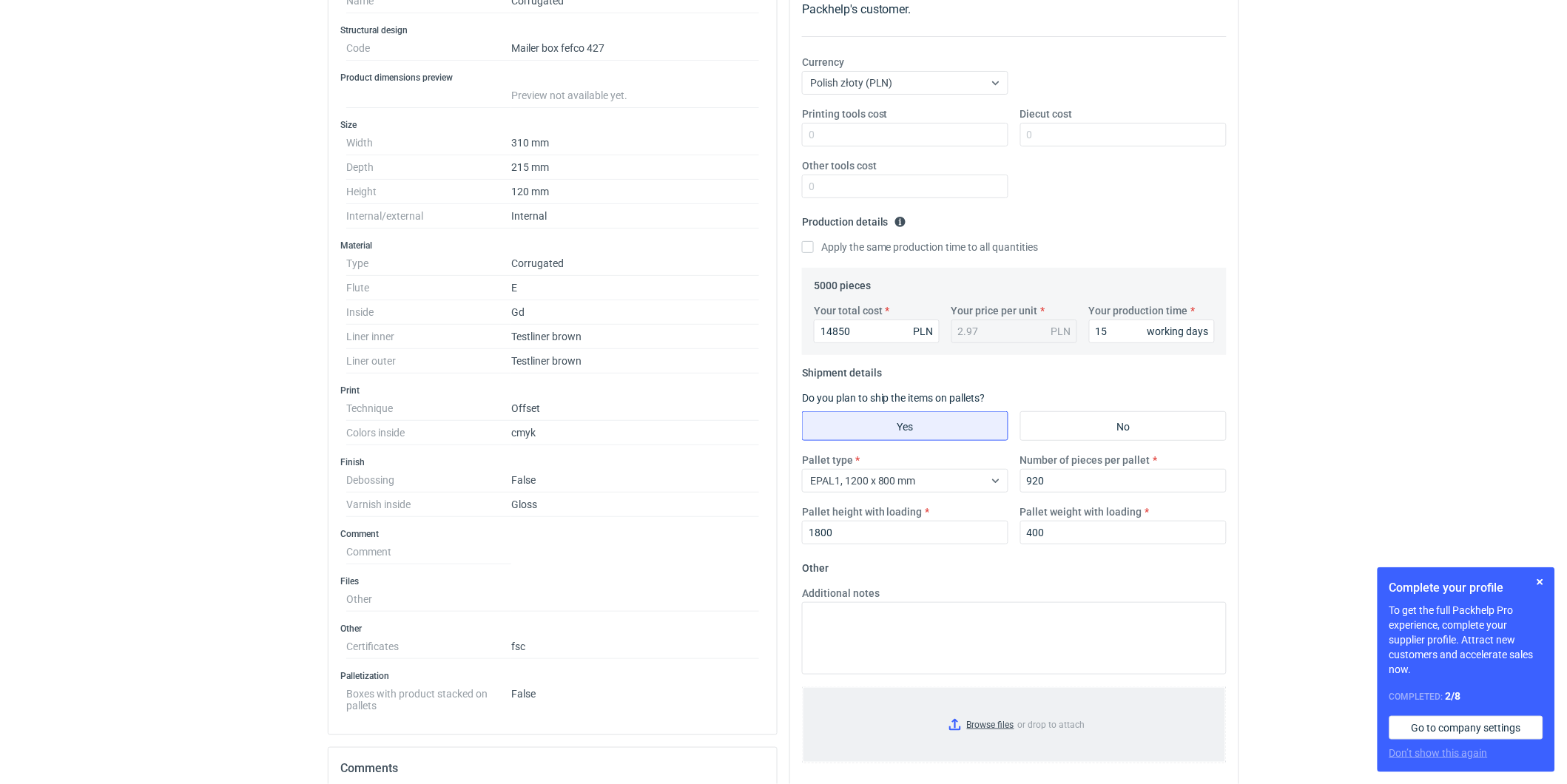 click on "Browse files  or drop to attach" at bounding box center [1014, 725] 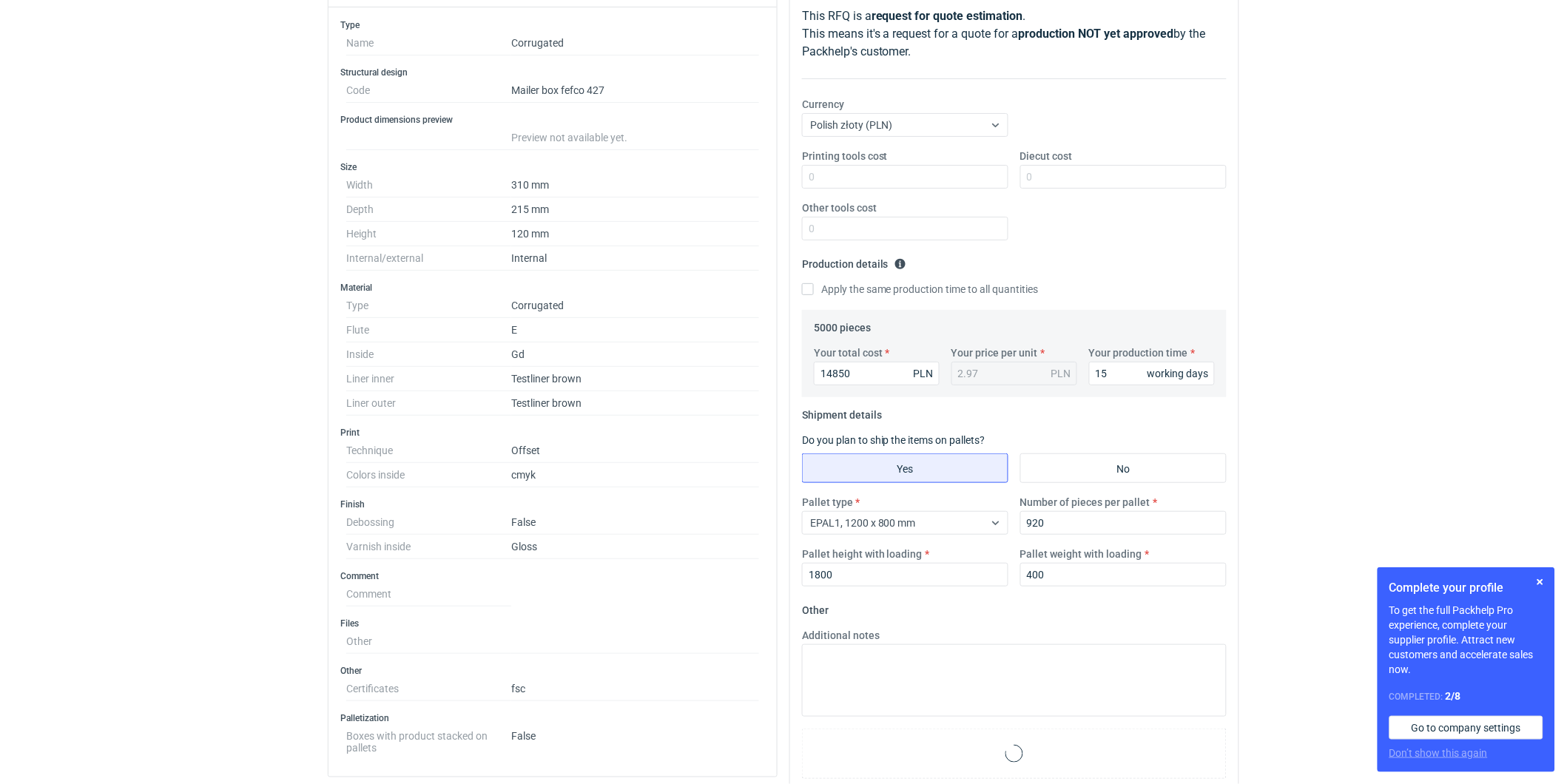 scroll, scrollTop: 0, scrollLeft: 0, axis: both 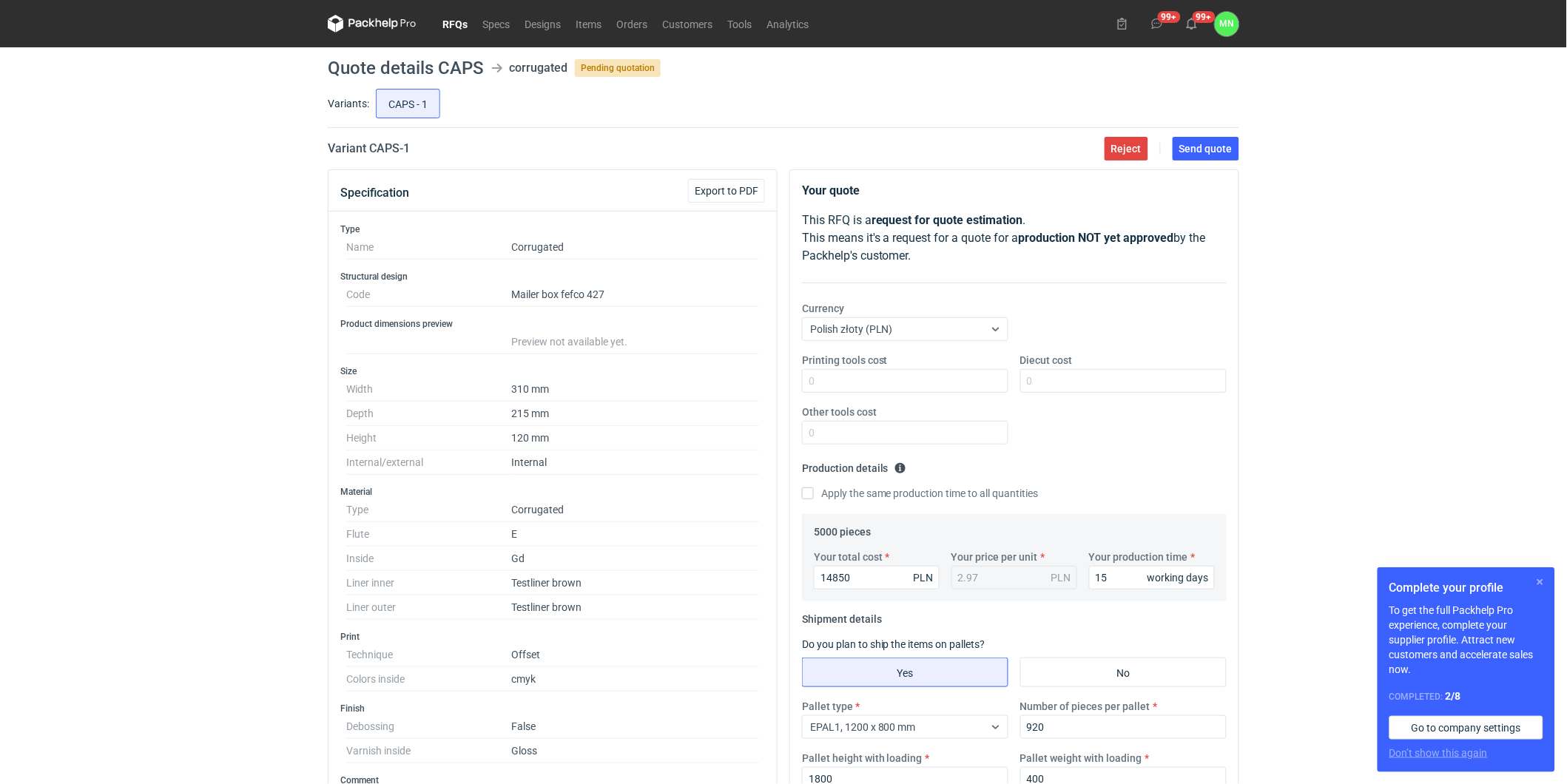 click at bounding box center [1540, 582] 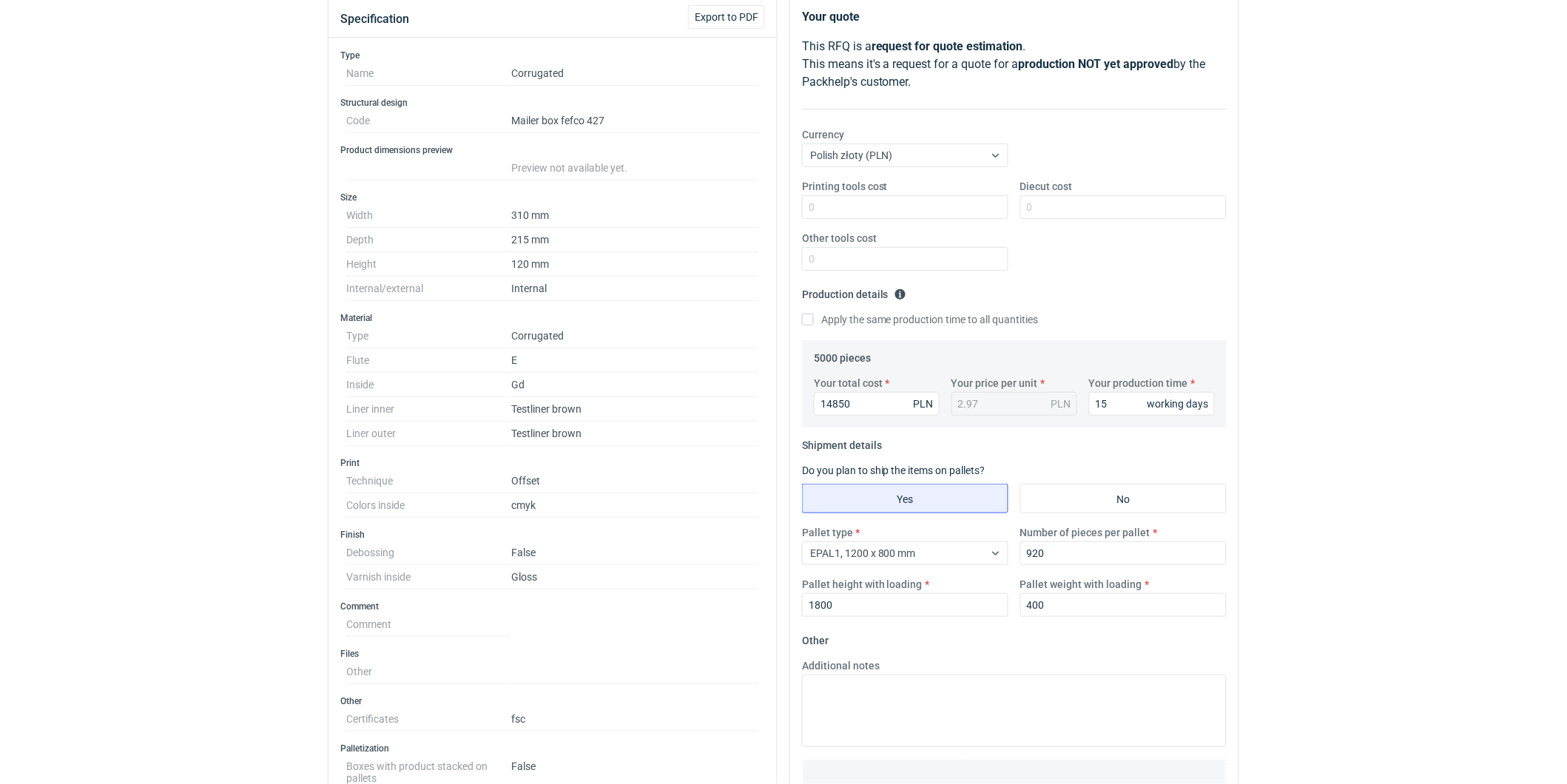 scroll, scrollTop: 0, scrollLeft: 0, axis: both 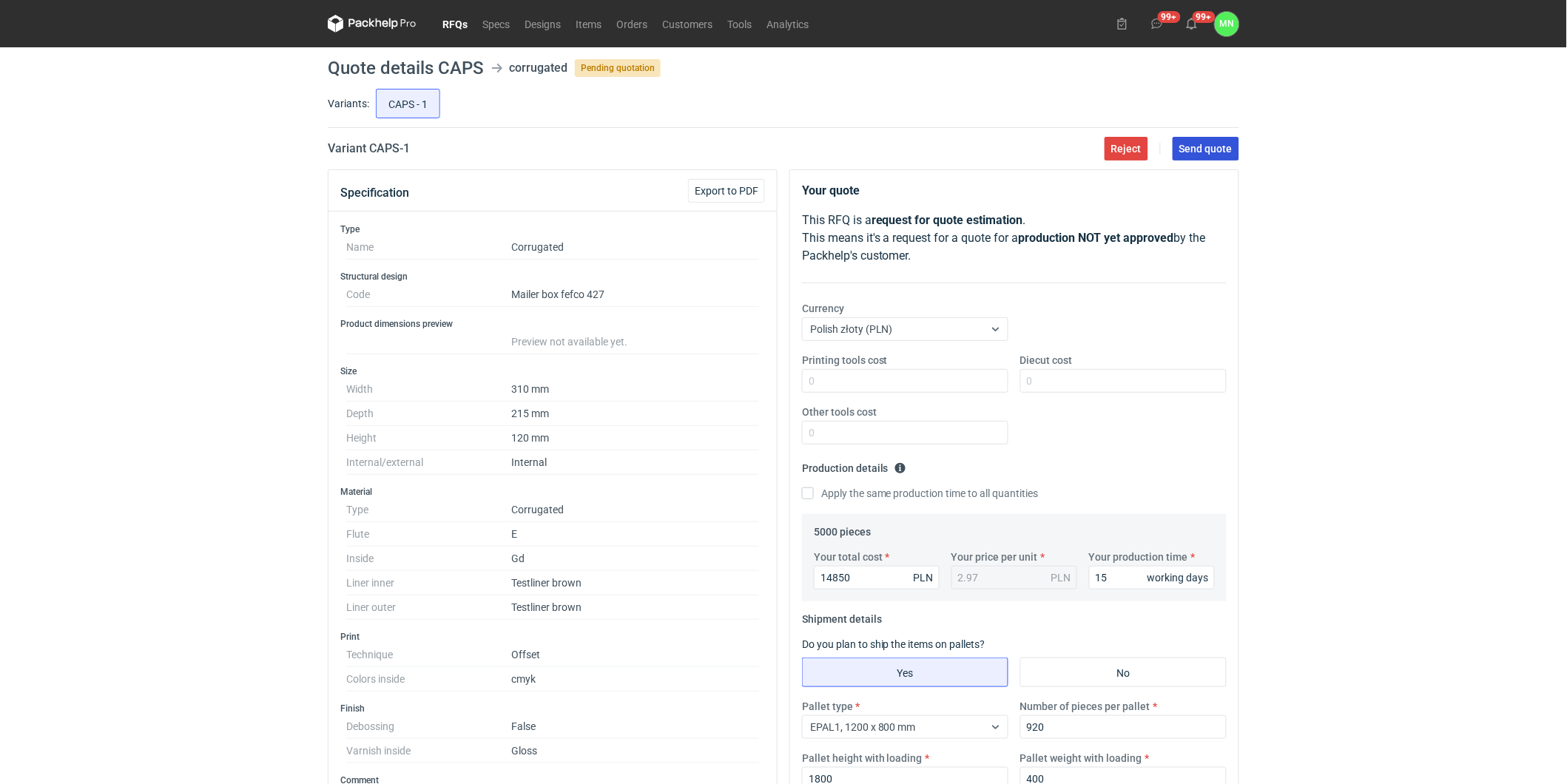 click on "Send quote" at bounding box center (1206, 149) 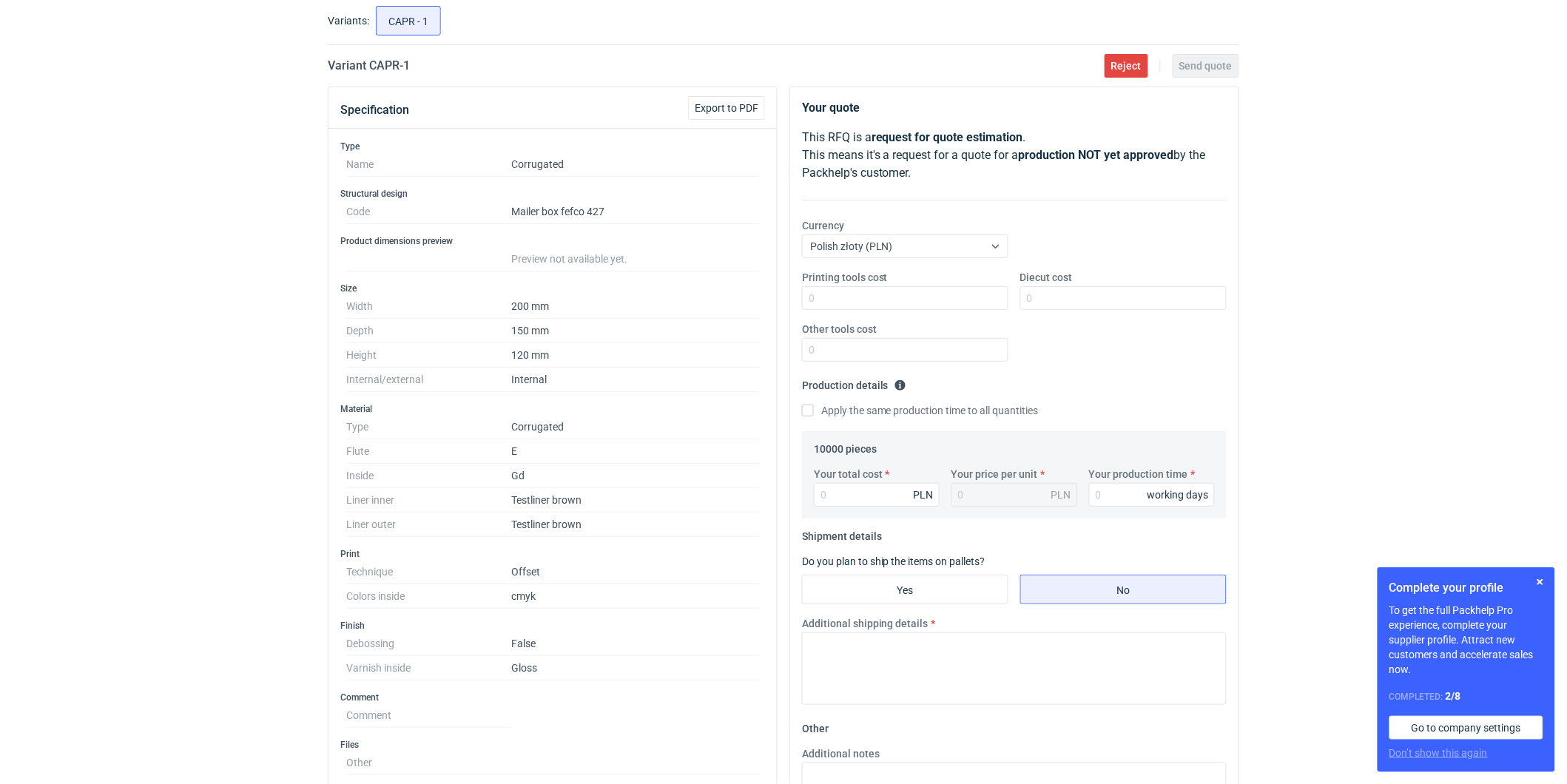 scroll, scrollTop: 11, scrollLeft: 0, axis: vertical 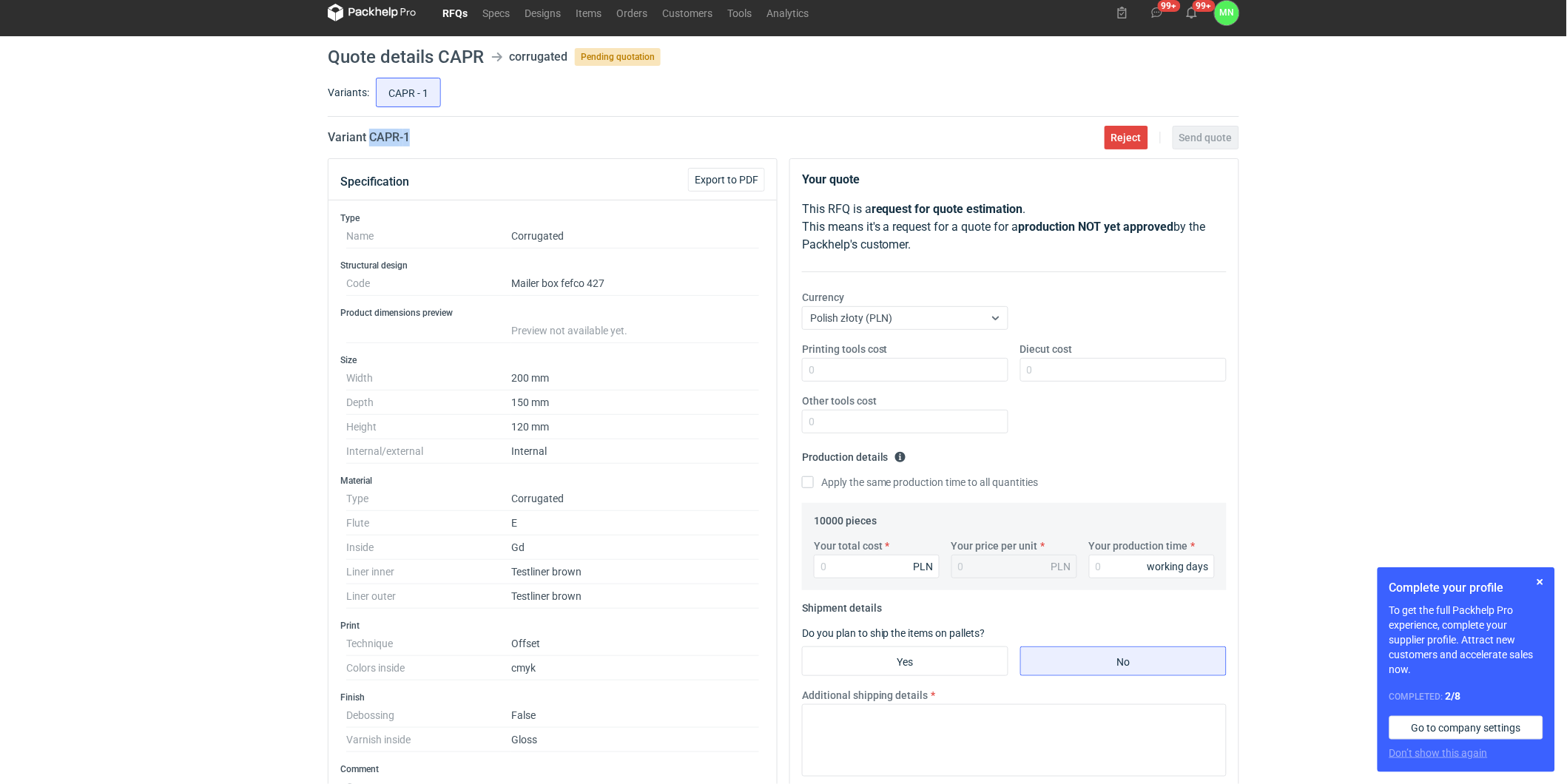 drag, startPoint x: 430, startPoint y: 136, endPoint x: 367, endPoint y: 136, distance: 63 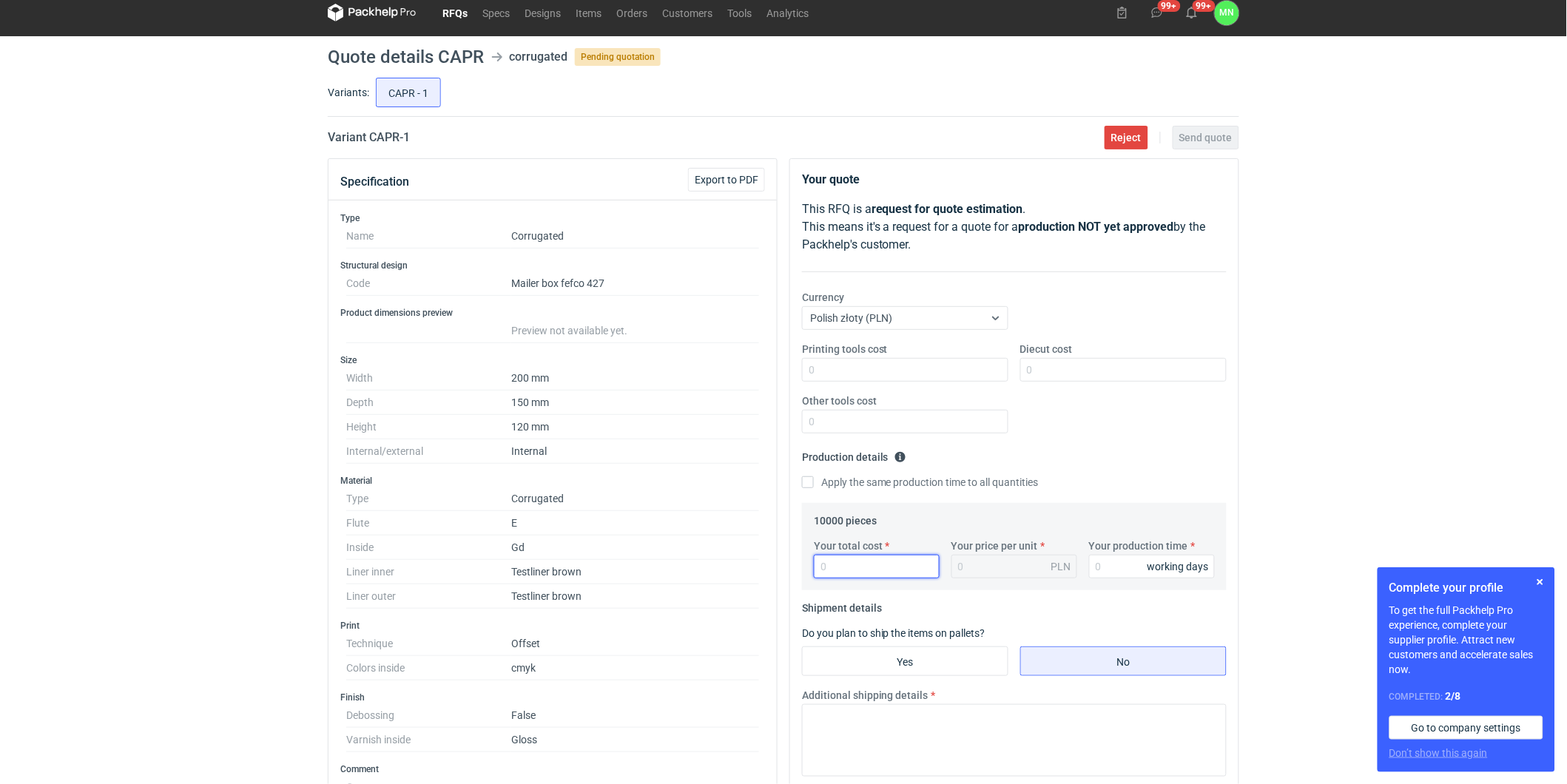 click on "Your total cost" at bounding box center [877, 567] 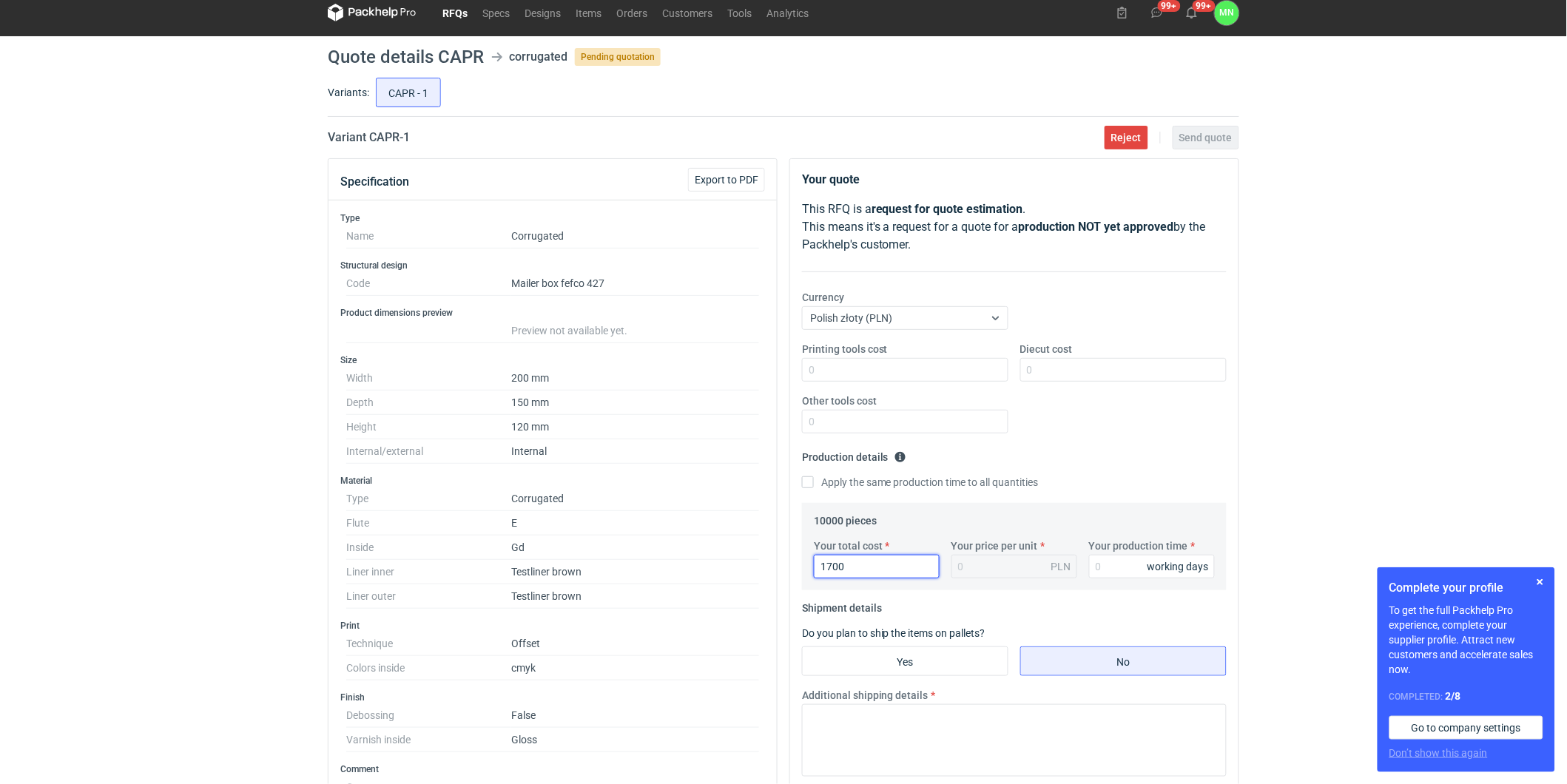 type on "17000" 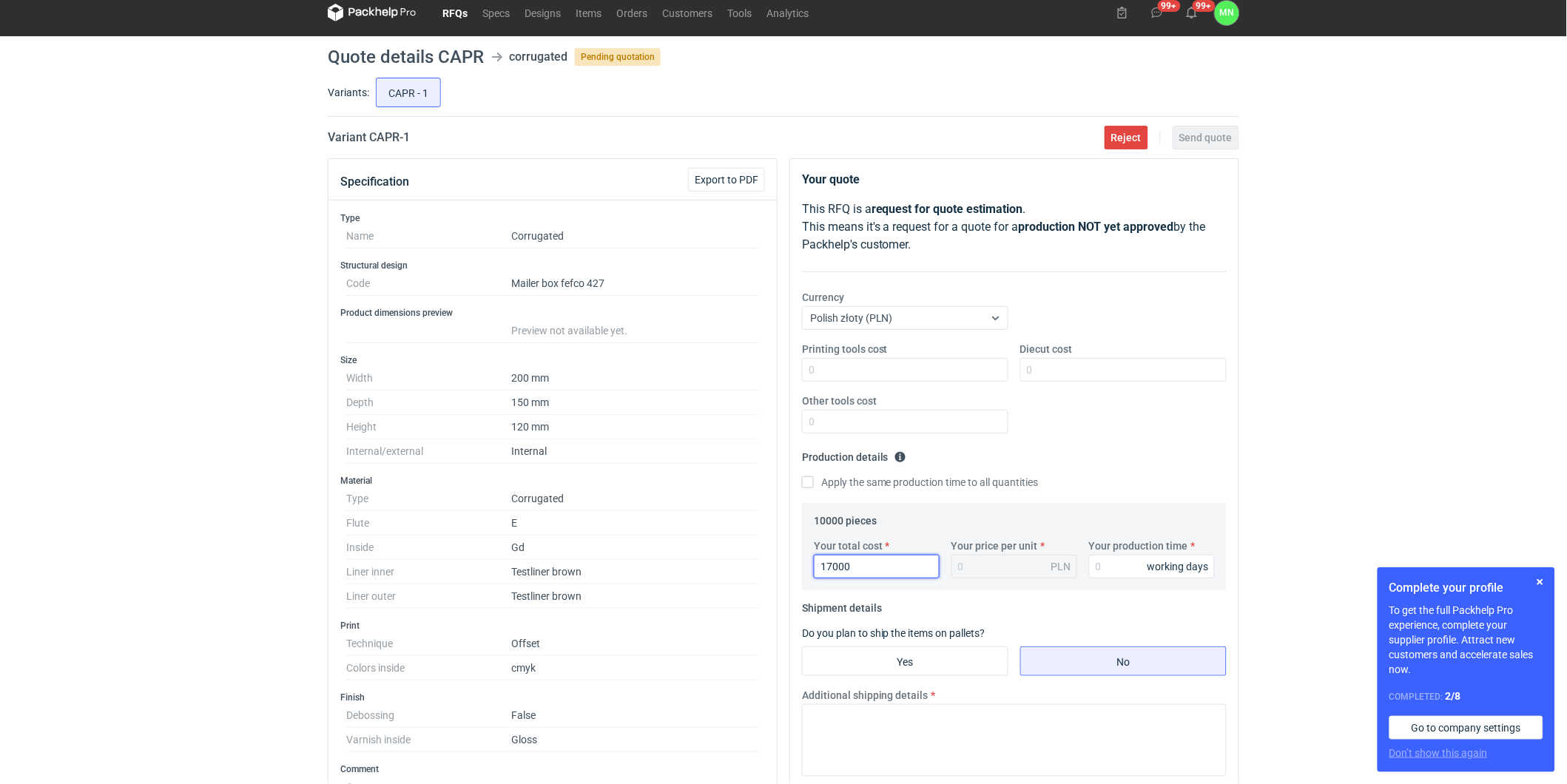 type on "1.7" 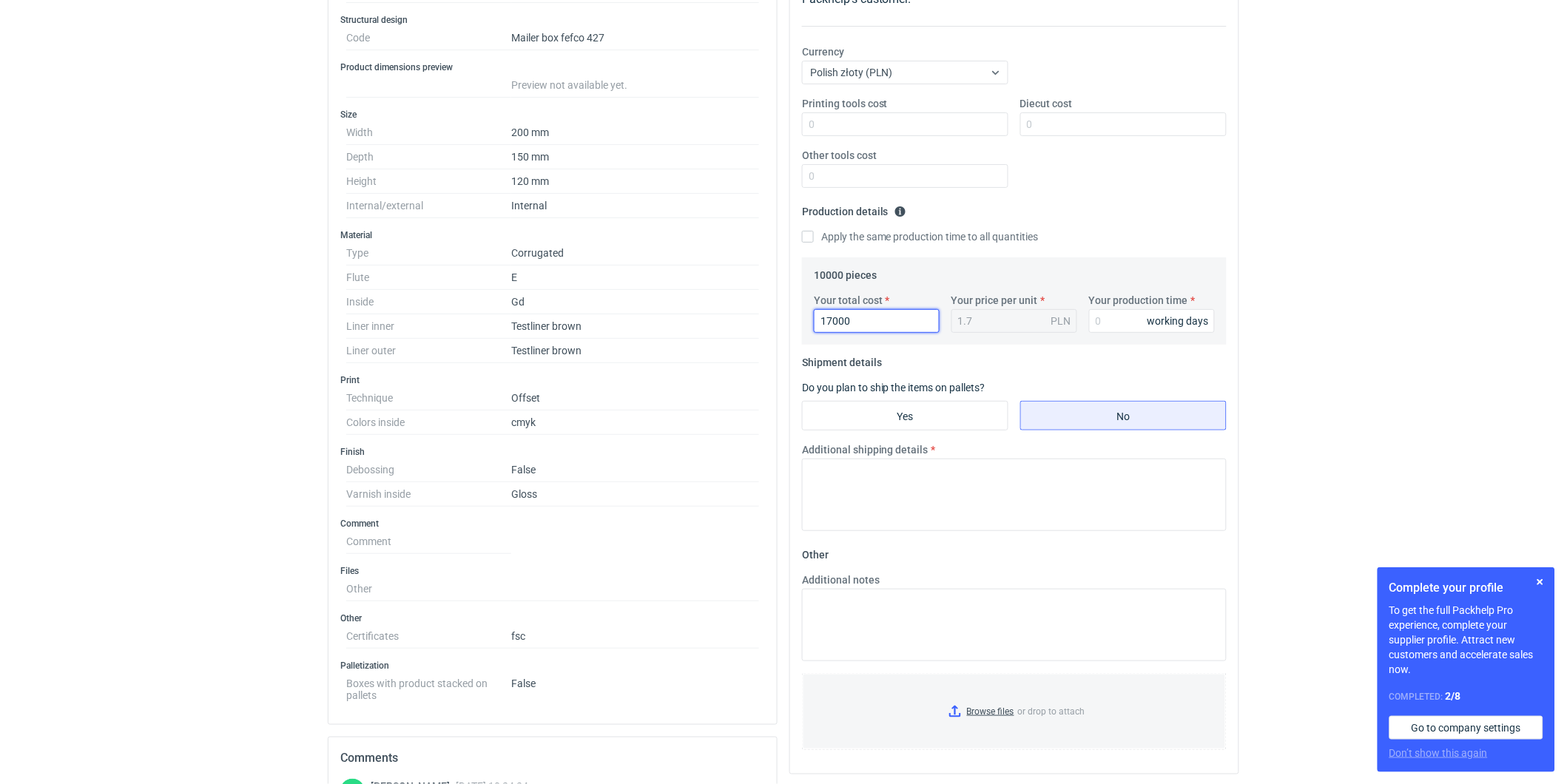 scroll, scrollTop: 257, scrollLeft: 0, axis: vertical 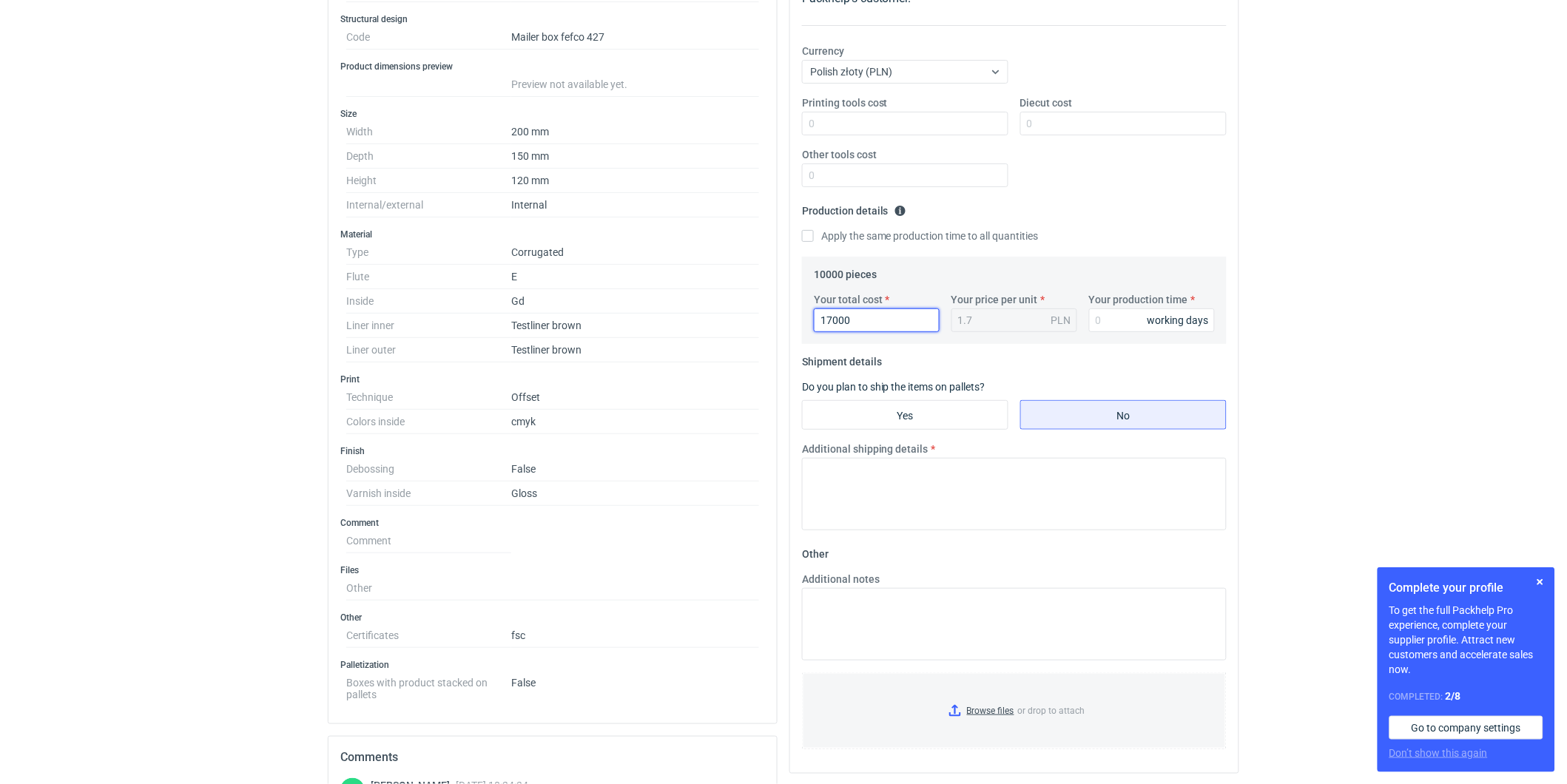 type on "17000" 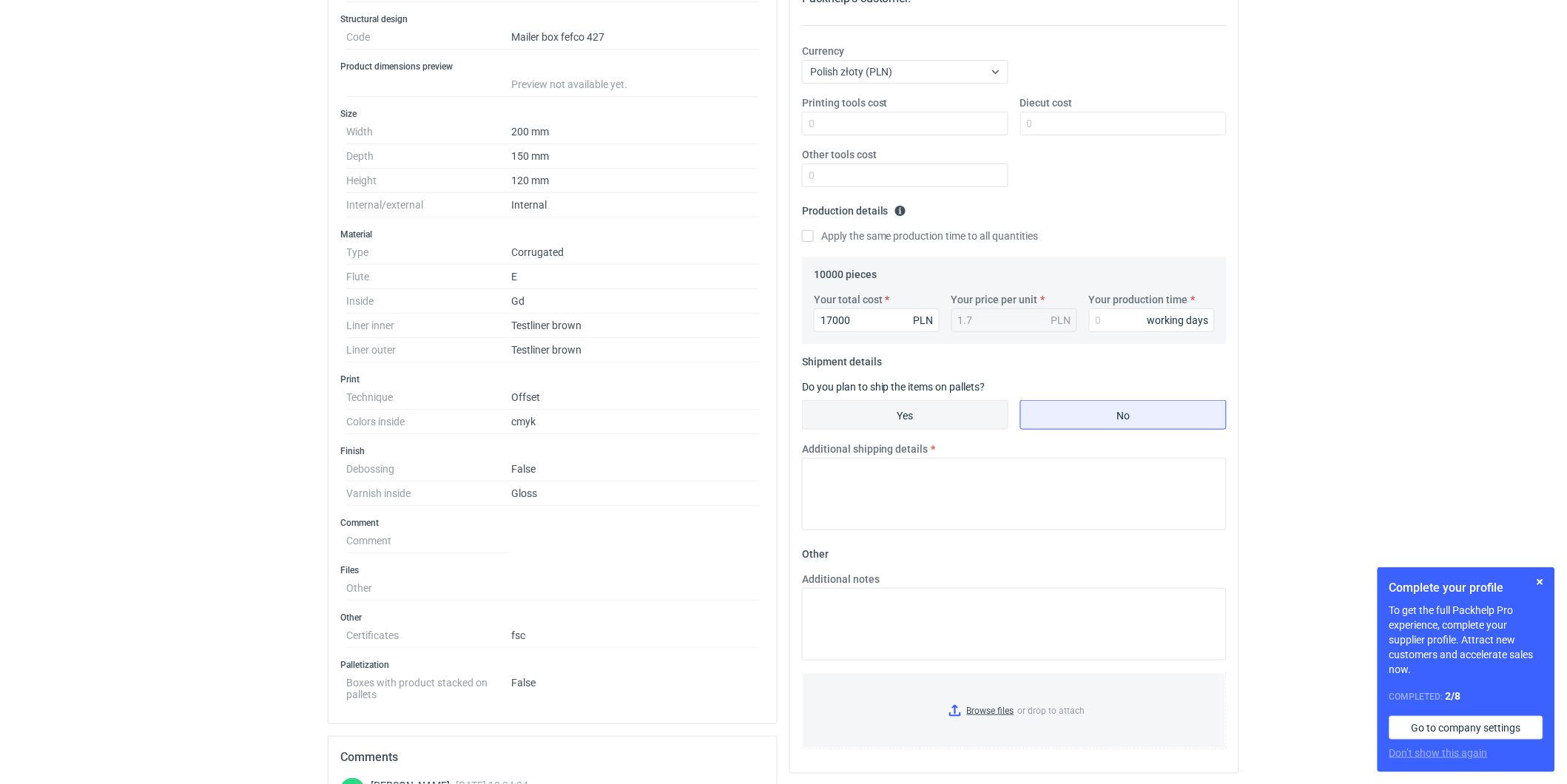 click on "Yes" at bounding box center (905, 415) 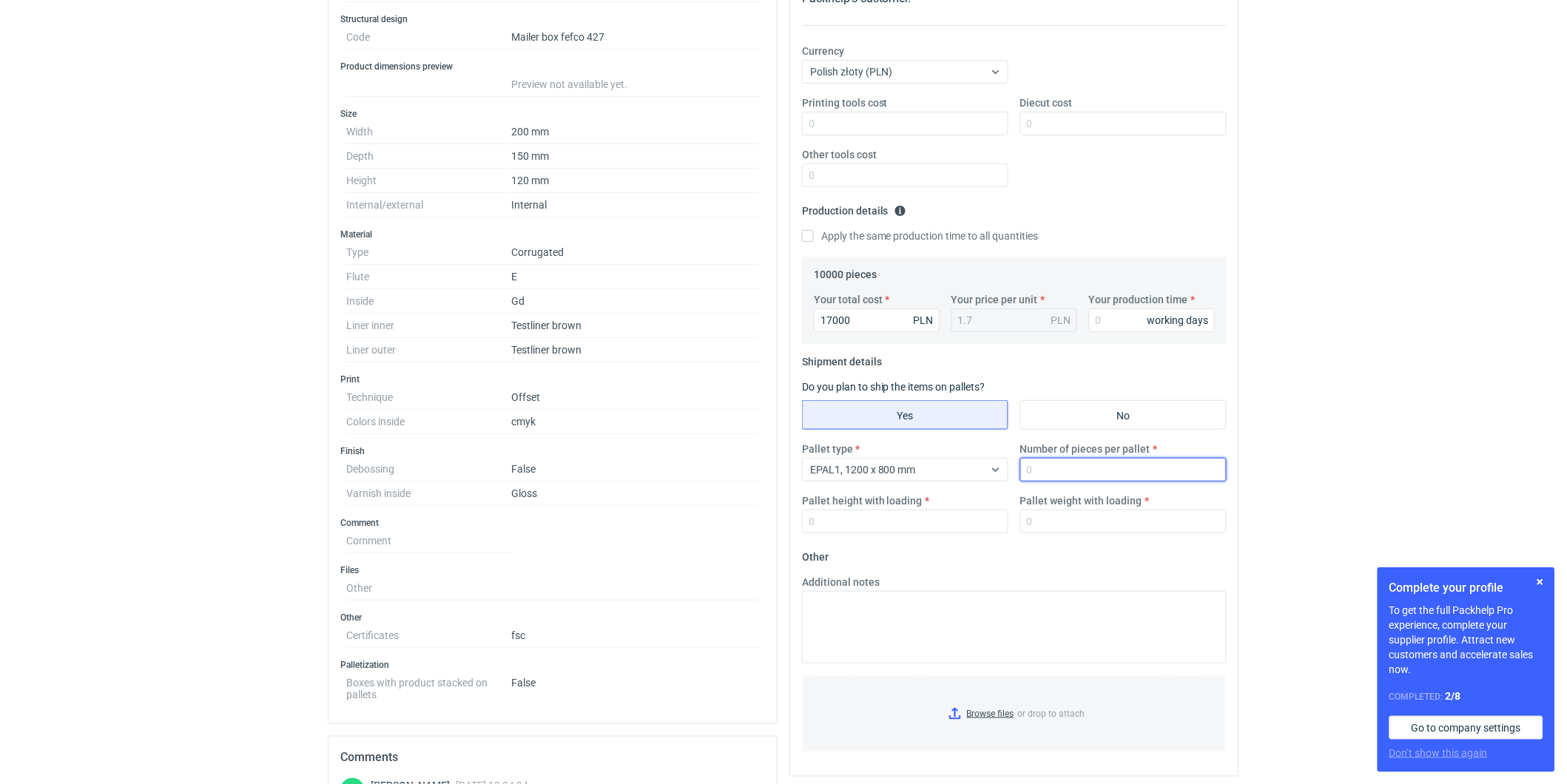 click on "Number of pieces per pallet" at bounding box center [1123, 470] 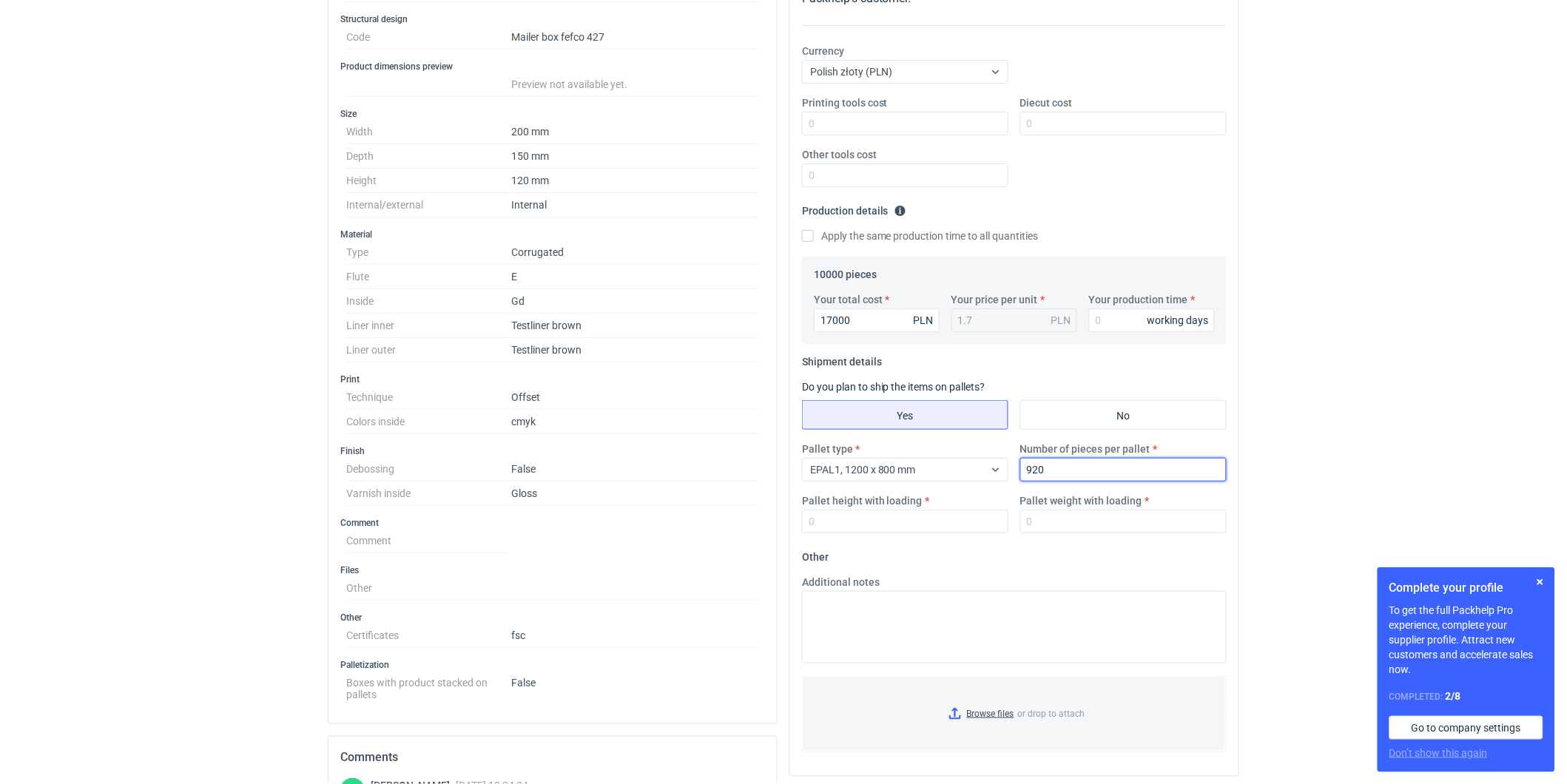 type on "920" 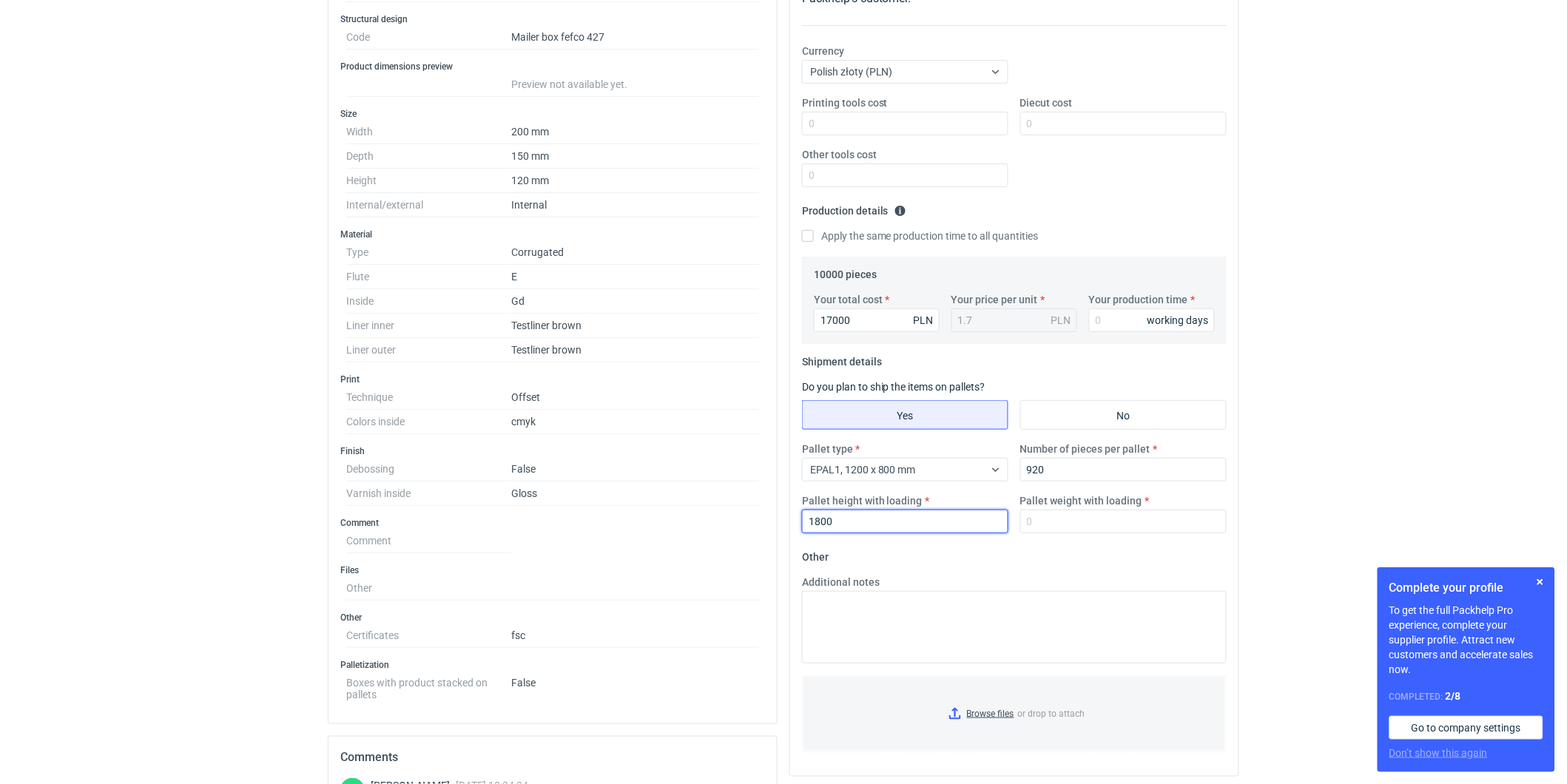 type on "1800" 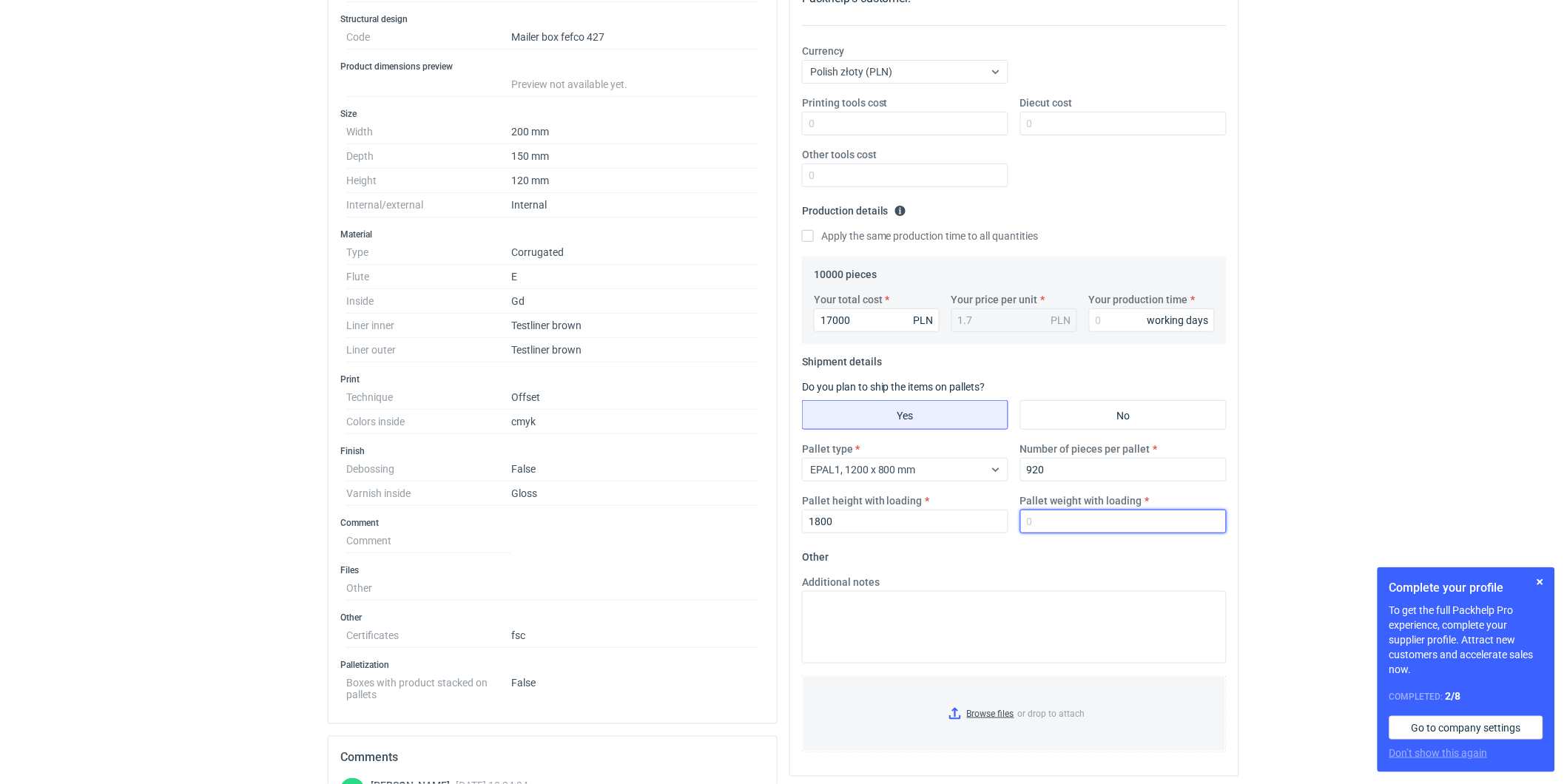 click on "Pallet weight with loading" at bounding box center [1123, 521] 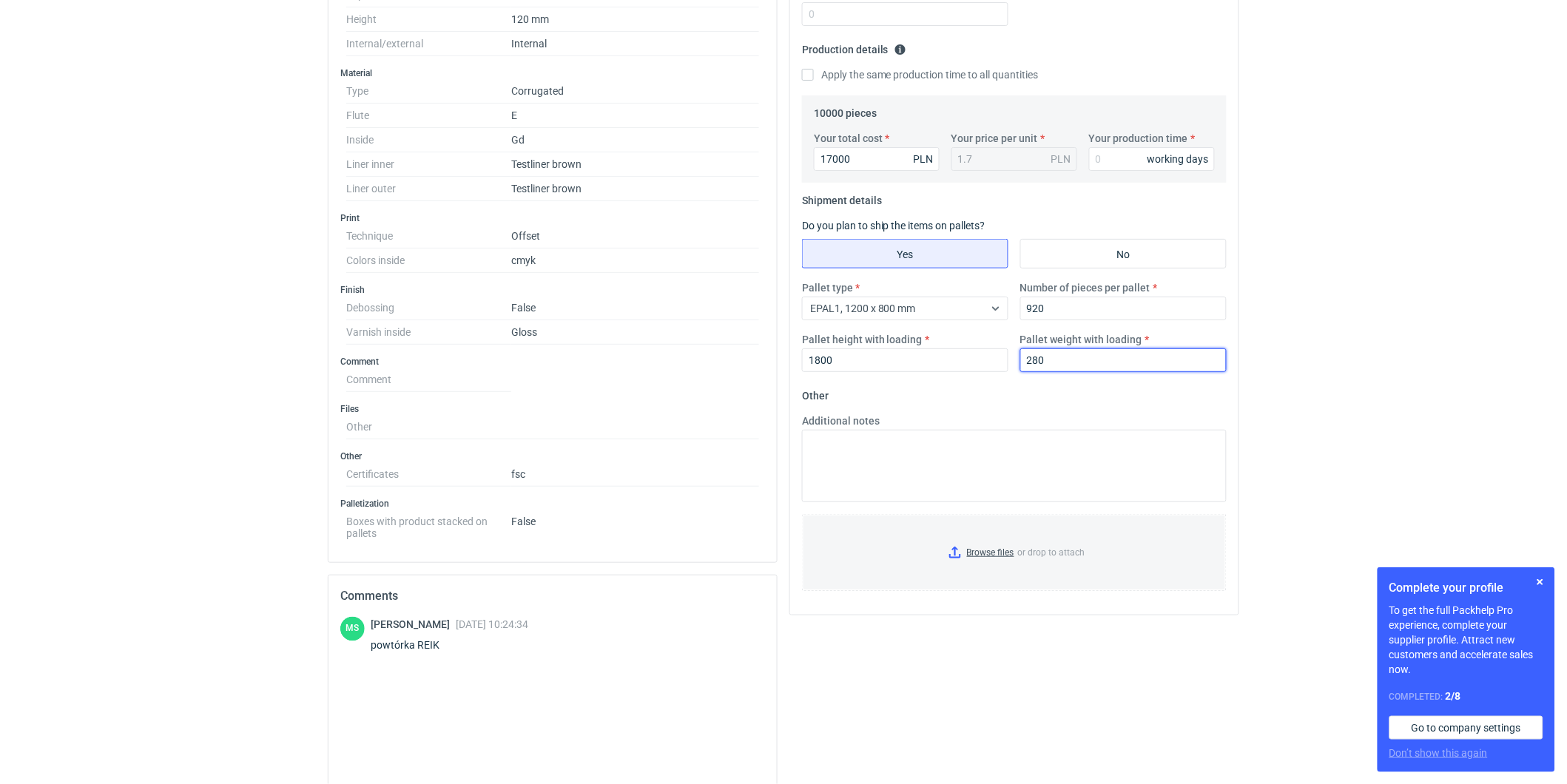 scroll, scrollTop: 422, scrollLeft: 0, axis: vertical 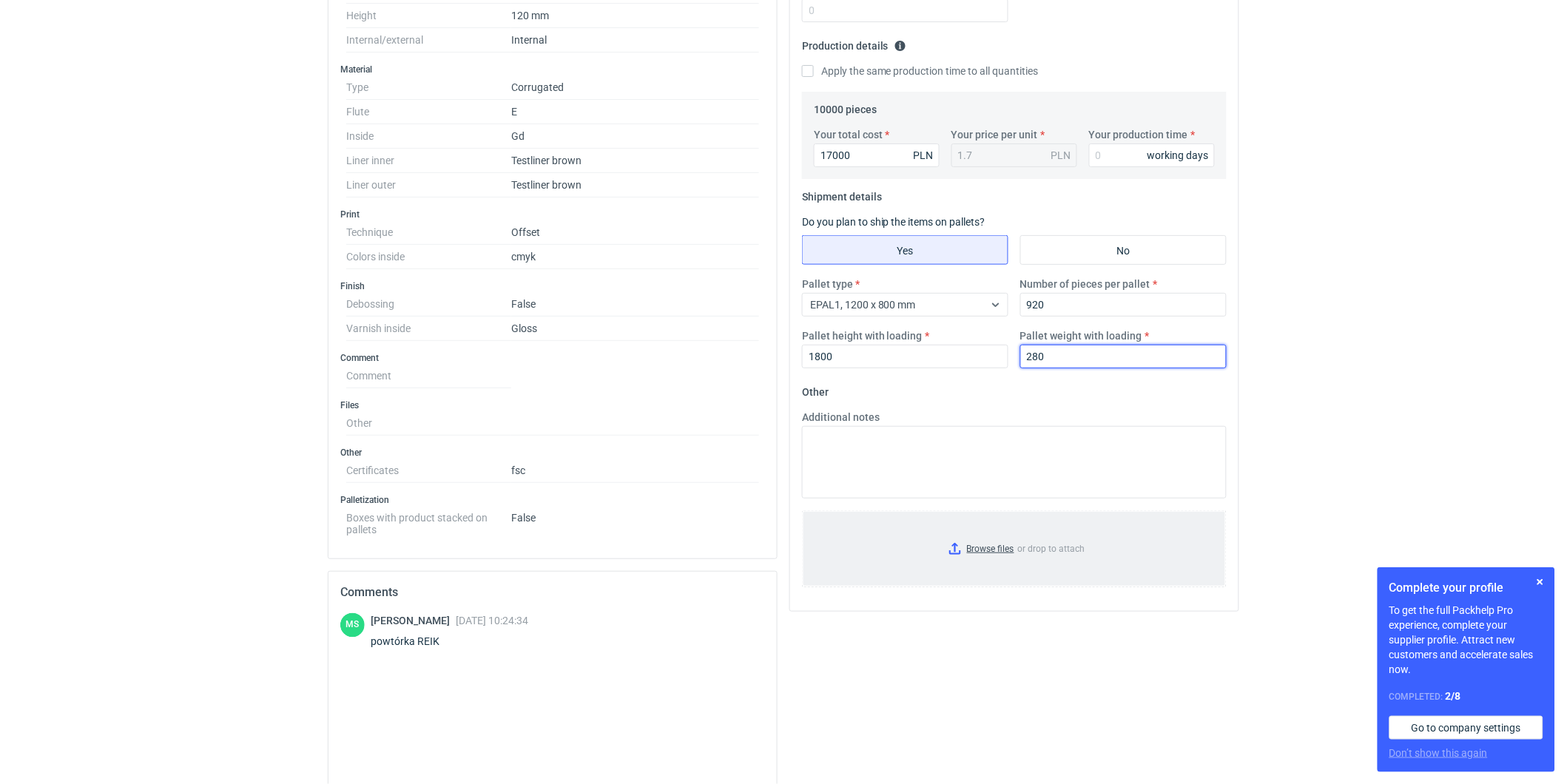 type on "280" 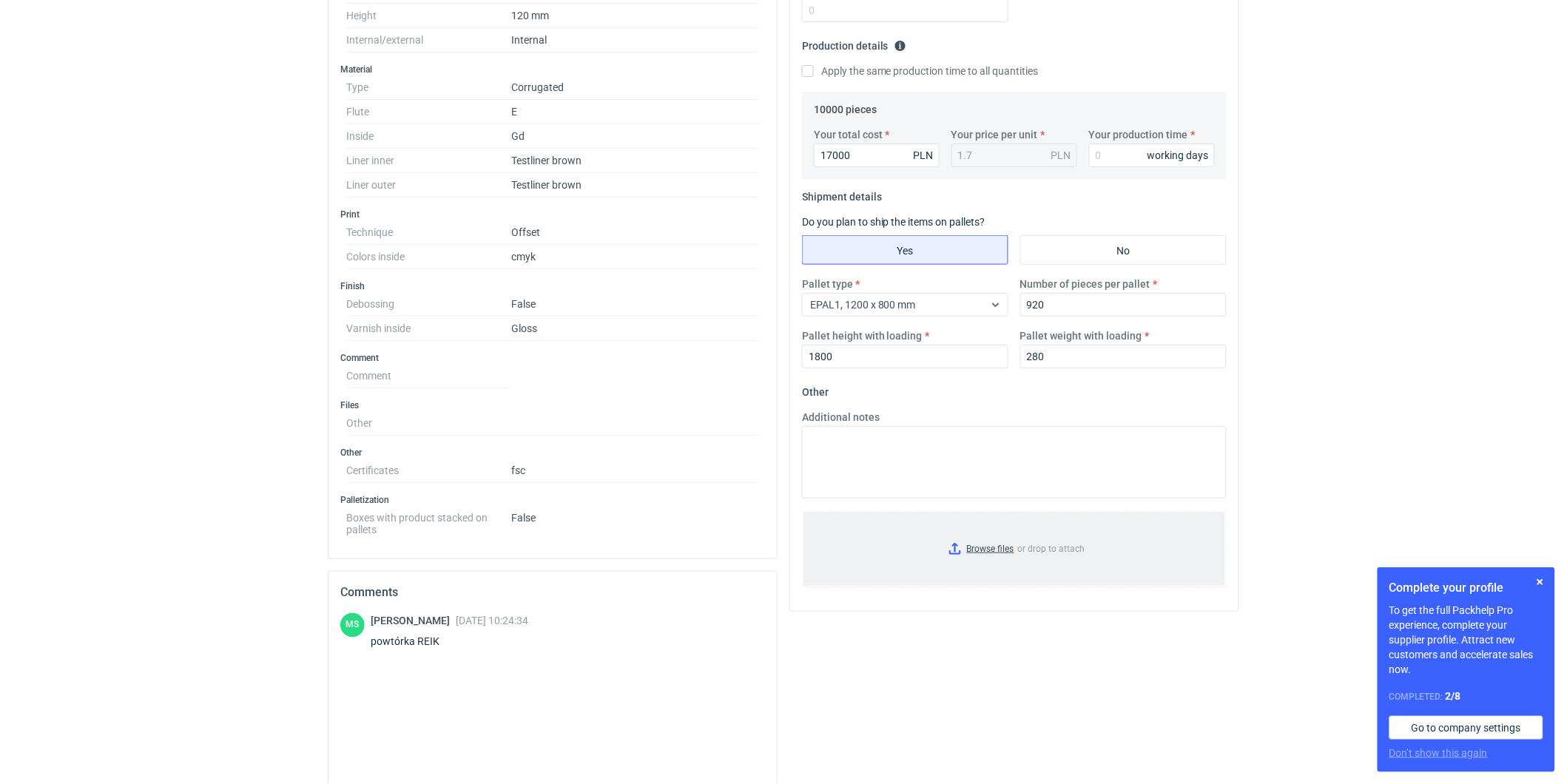 click on "Browse files  or drop to attach" at bounding box center (1014, 549) 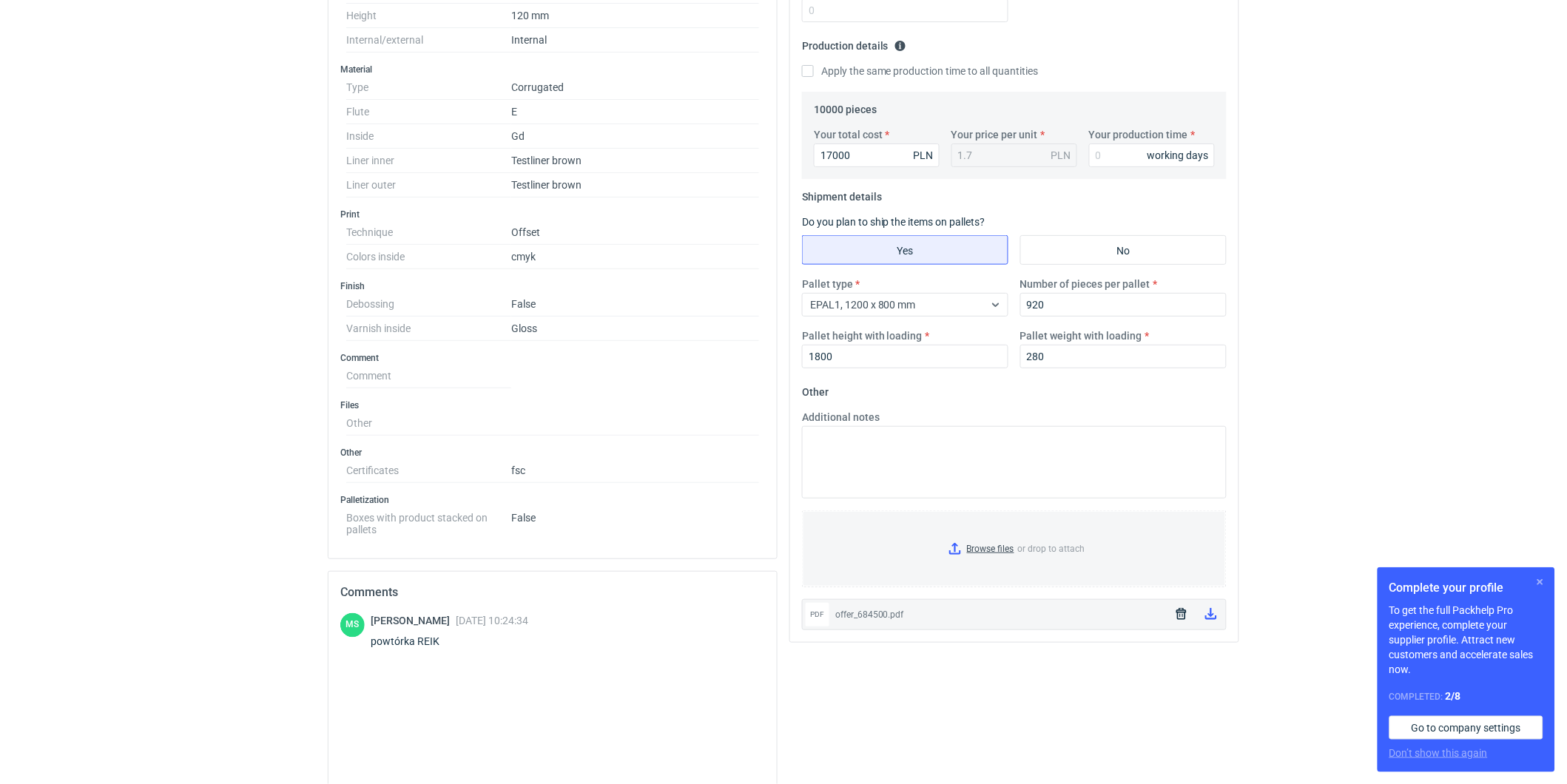 click at bounding box center (1540, 582) 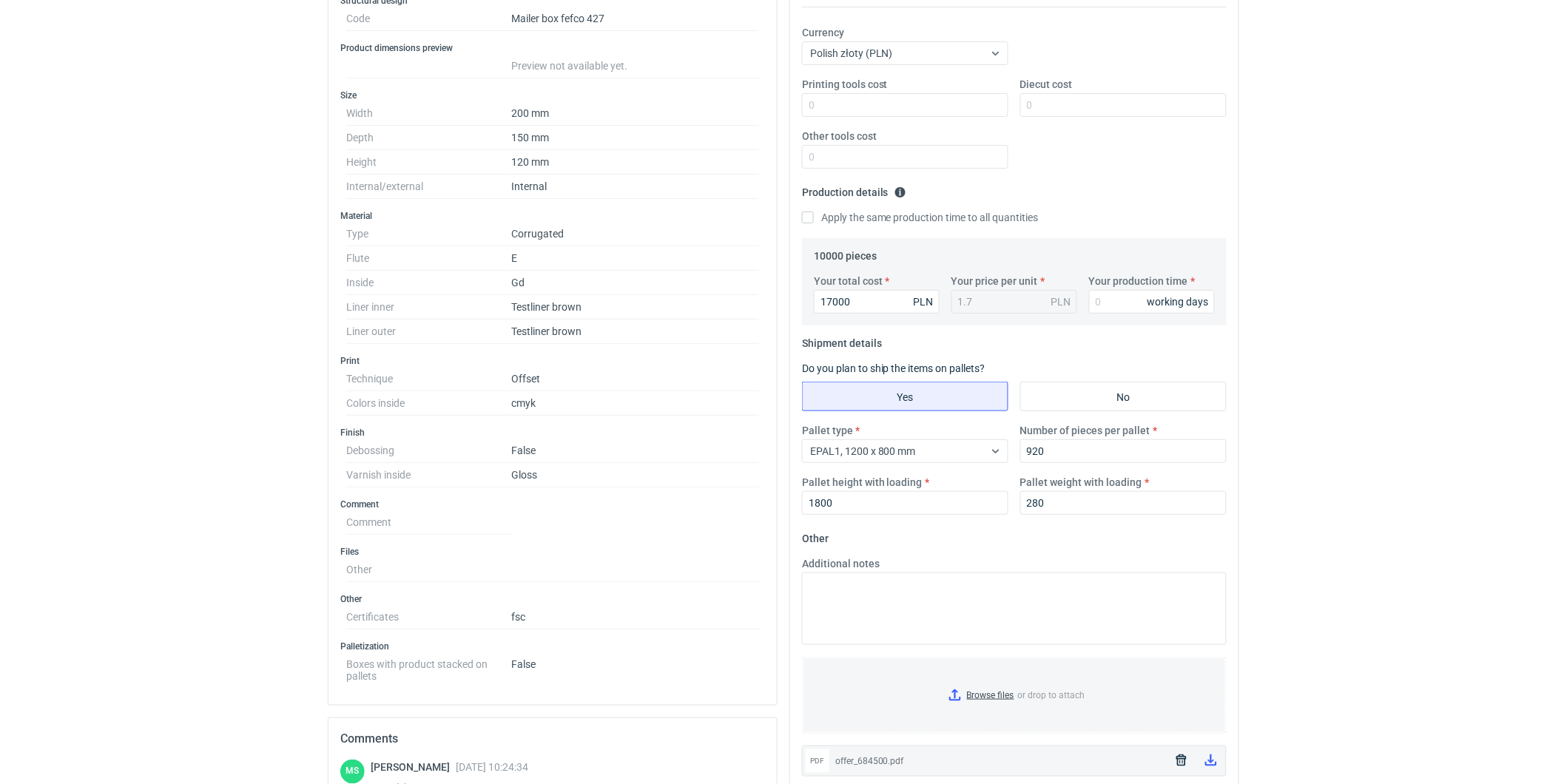 scroll, scrollTop: 257, scrollLeft: 0, axis: vertical 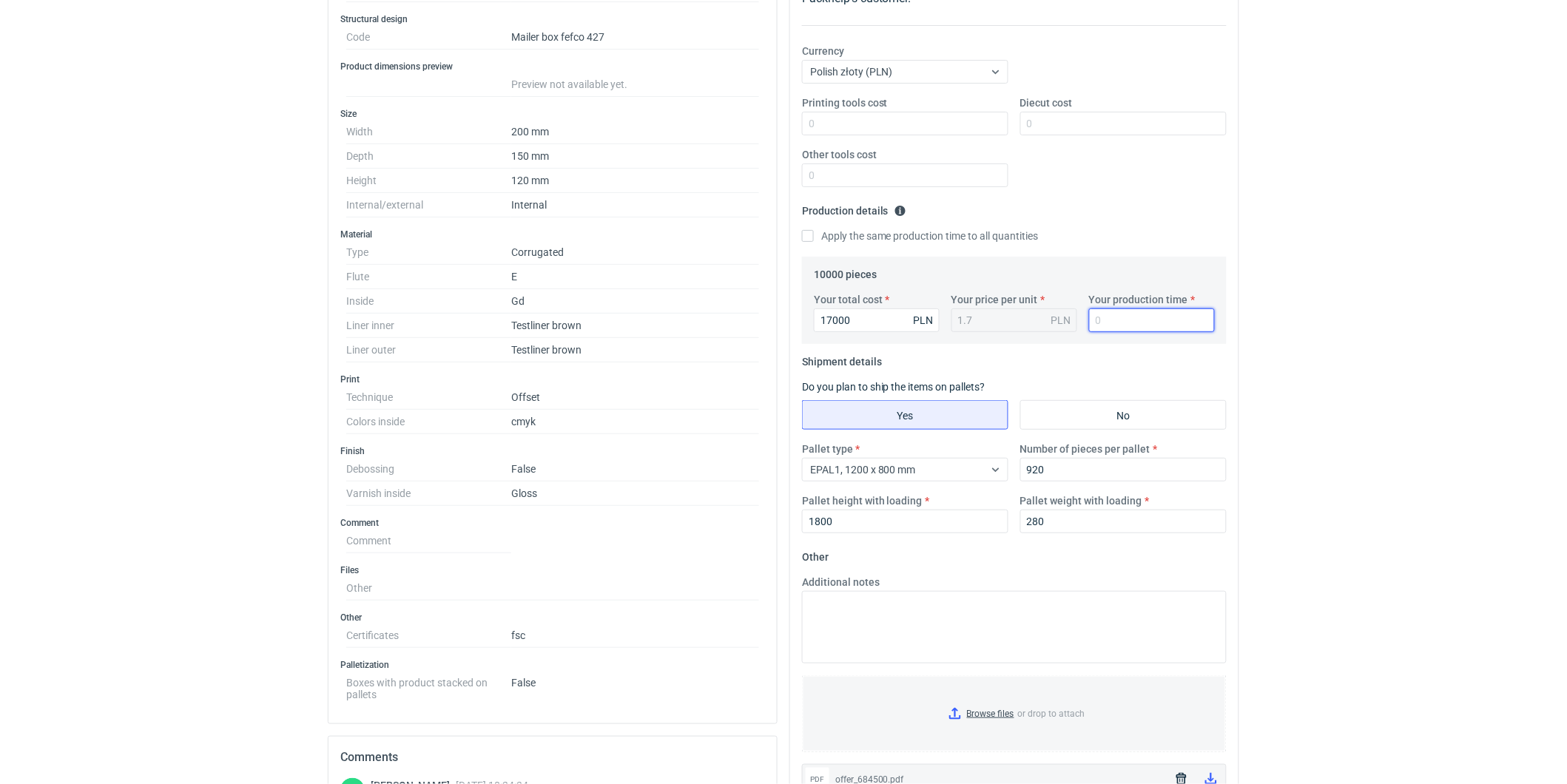 click on "Your production time" at bounding box center [1152, 320] 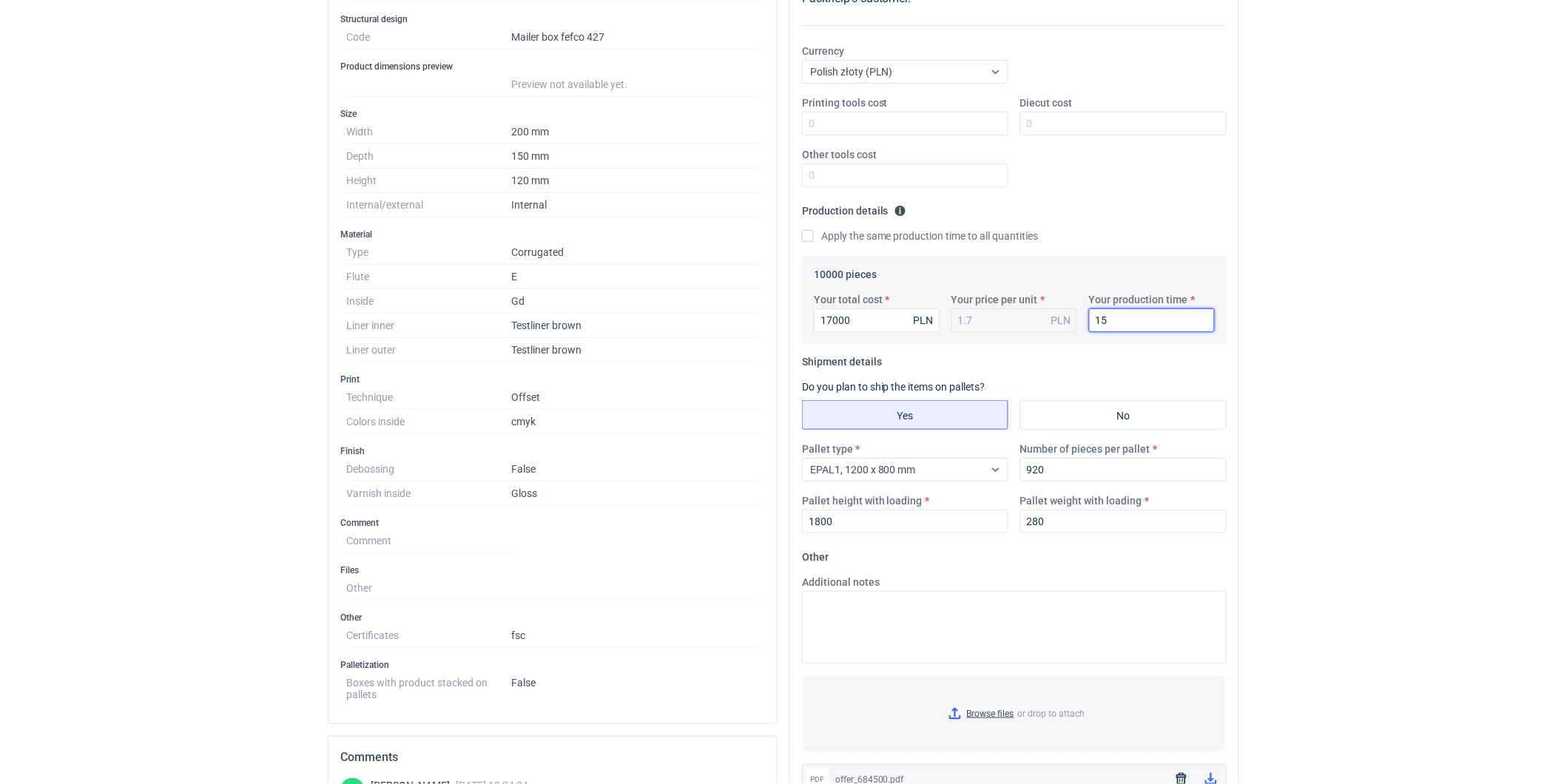 type on "15" 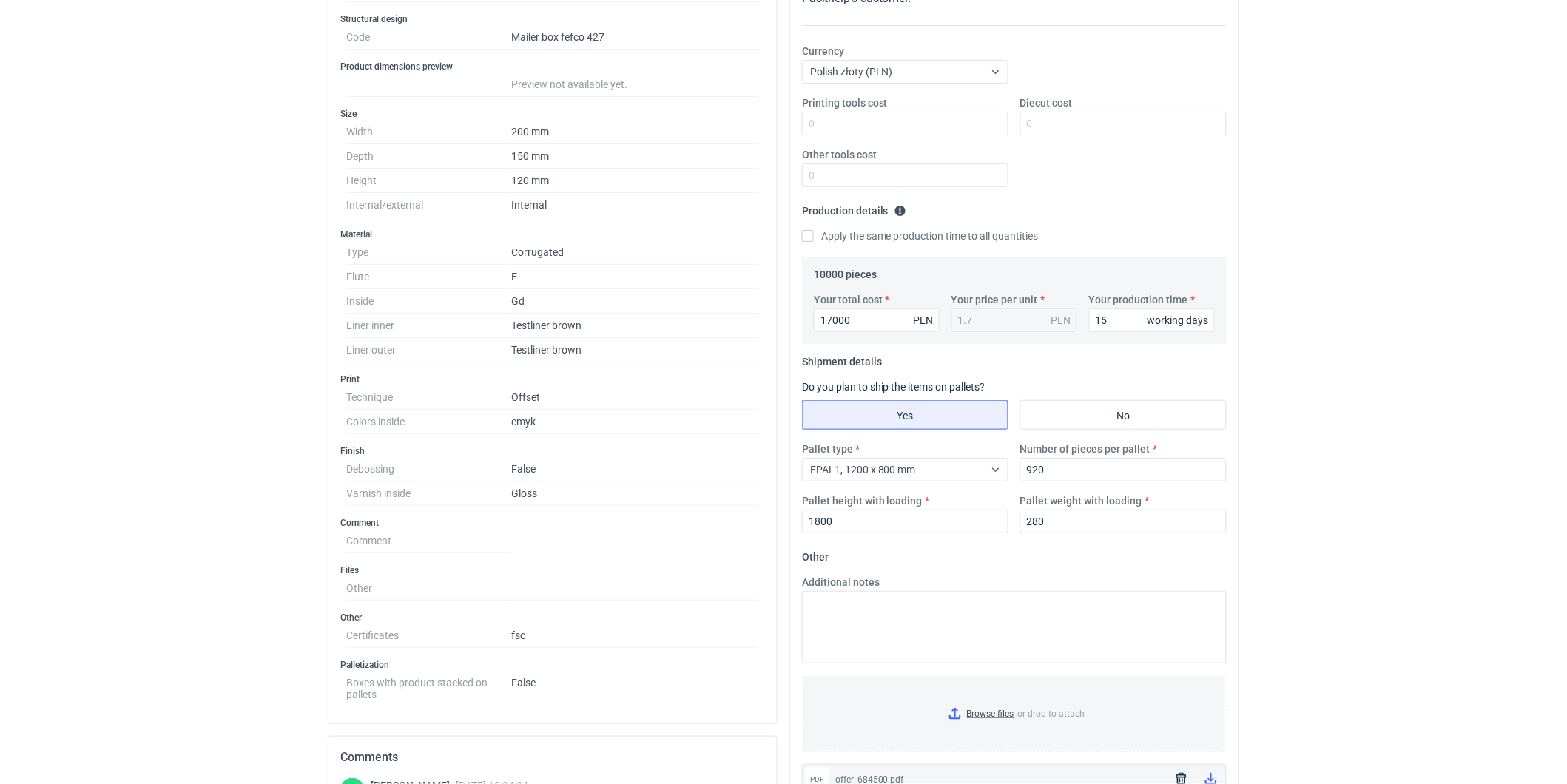 click on "RFQs Specs Designs Items Orders Customers Tools Analytics 99+ 99+ MN Małgorzata Nowotna malgorzata.nowotna@adamsbox.com.pl Company profile Personal settings Help Center Sign out Quote details   CAPR corrugated Pending quotation Variants: CAPR - 1 Variant   CAPR  -  1 Reject Send quote Specification Export to PDF Type Name Corrugated  Structural design Code Mailer box fefco 427  Product dimensions preview   Preview not available yet. Size Width 200 mm Depth 150 mm Height 120 mm Internal/external Internal  Material Type Corrugated  Flute E  Inside Gd  Liner inner Testliner brown  Liner outer Testliner brown  Print Technique Offset  Colors inside cmyk  Finish Debossing False  Varnish inside Gloss  Comment Comment Files Other Other Certificates fsc  Palletization Boxes with product stacked on pallets False  Comments MS Maciej Sikora 10 Jul 2025 10:24:34 powtórka REIK MN Comment message Send Your quote This RFQ is a  request for quote estimation .   This means it's a request for a quote for a  Currency 17000 15" at bounding box center [784, 135] 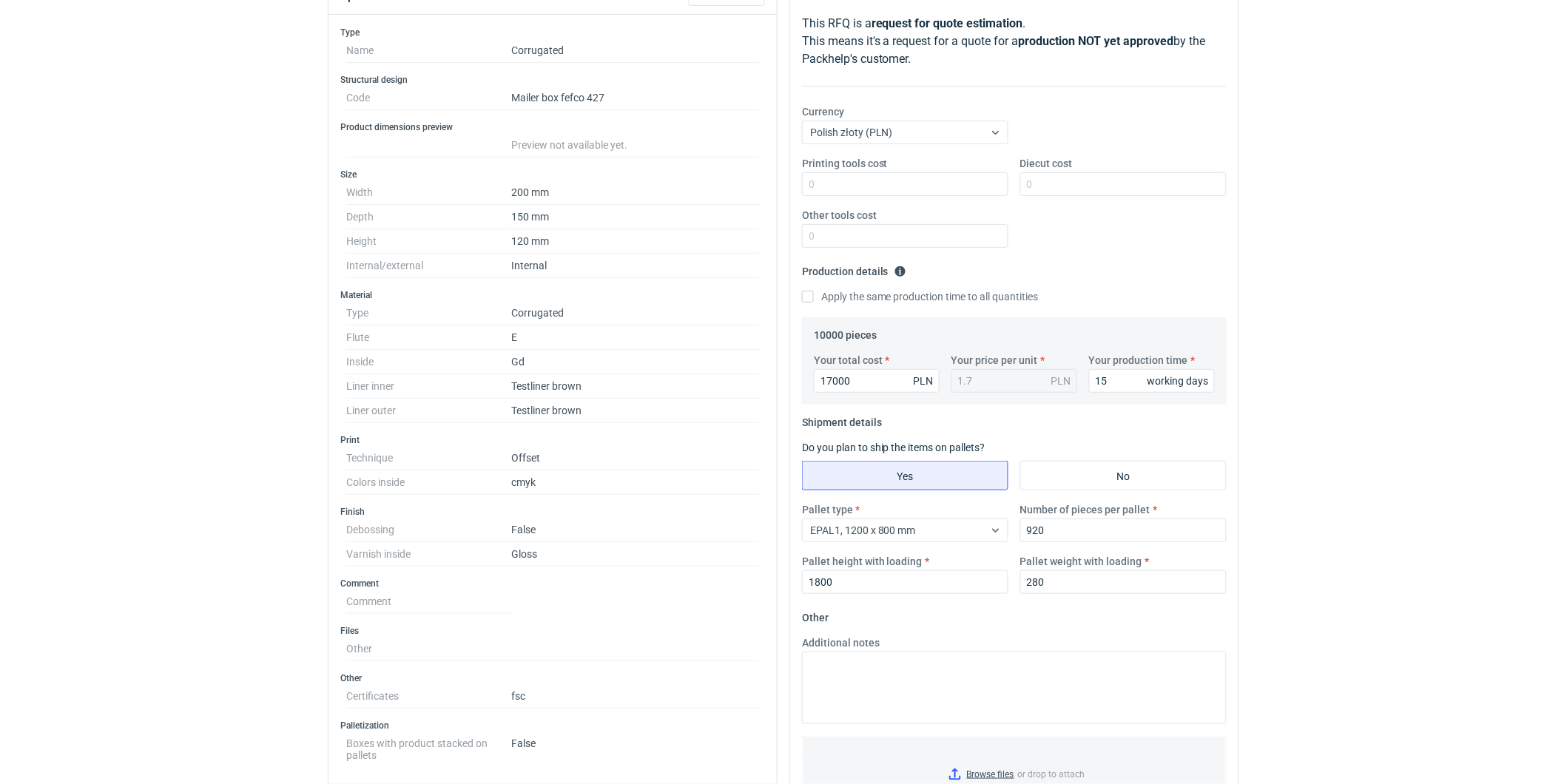 scroll, scrollTop: 93, scrollLeft: 0, axis: vertical 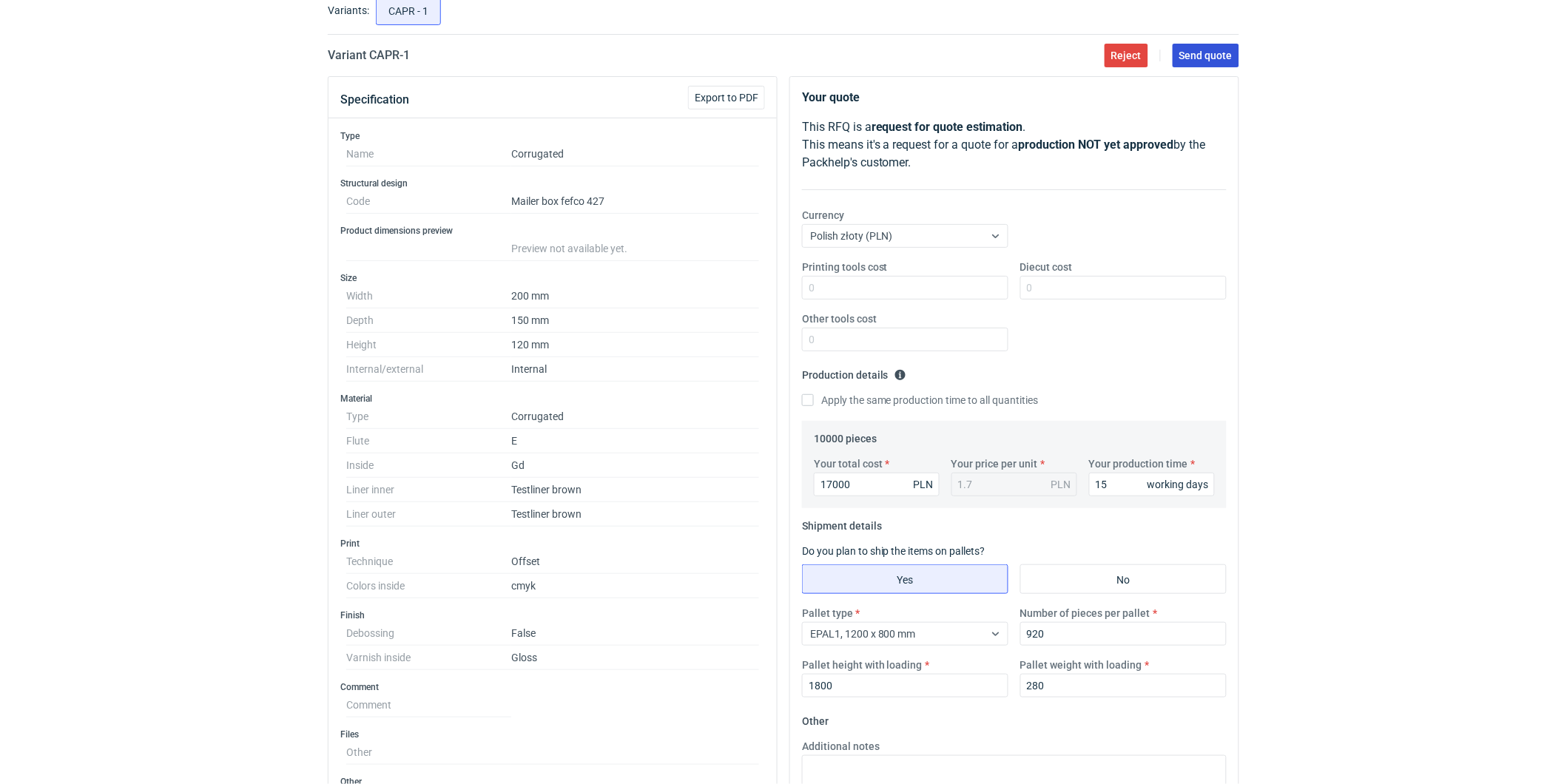 click on "Send quote" at bounding box center [1206, 55] 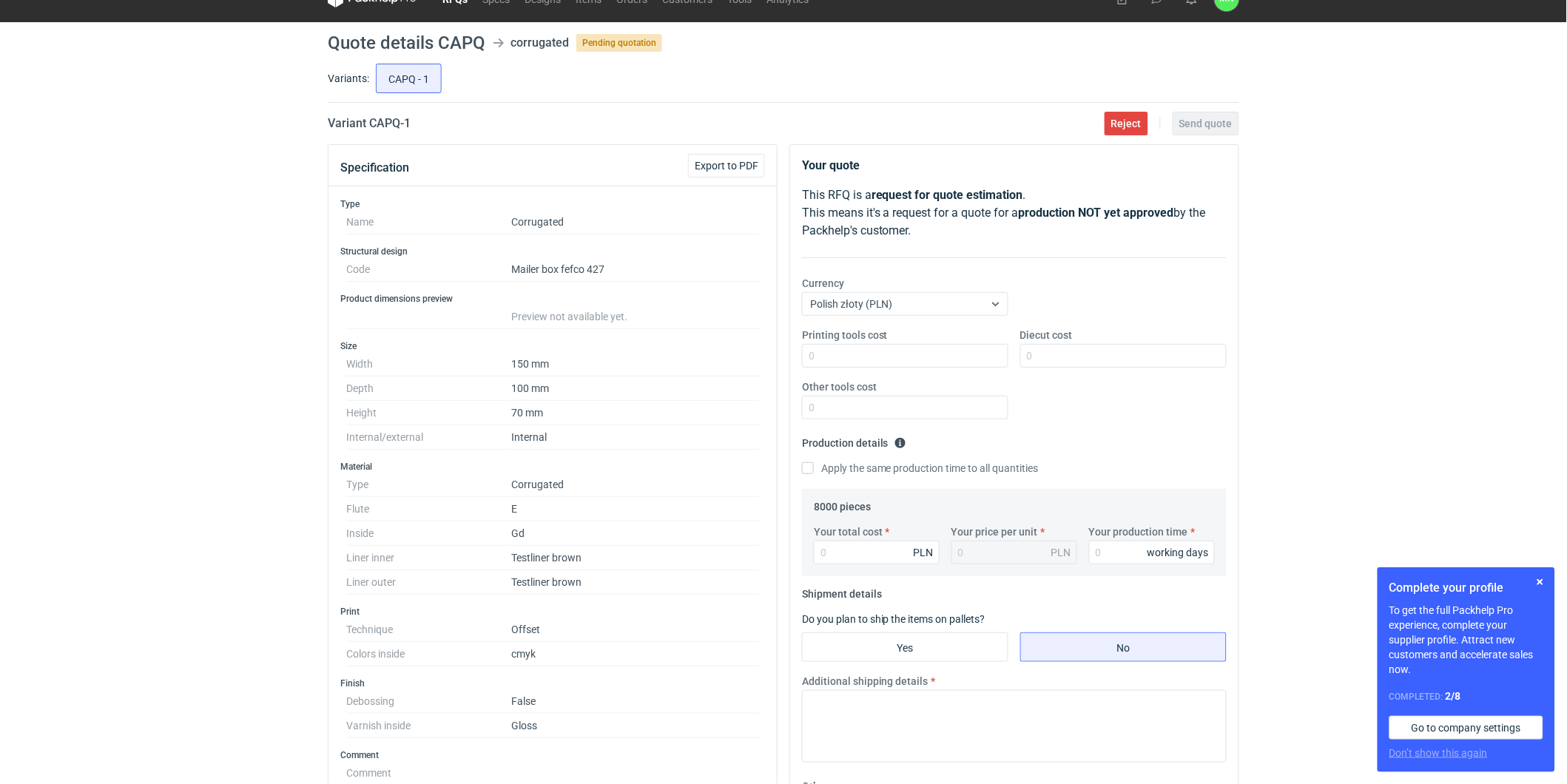 scroll, scrollTop: 0, scrollLeft: 0, axis: both 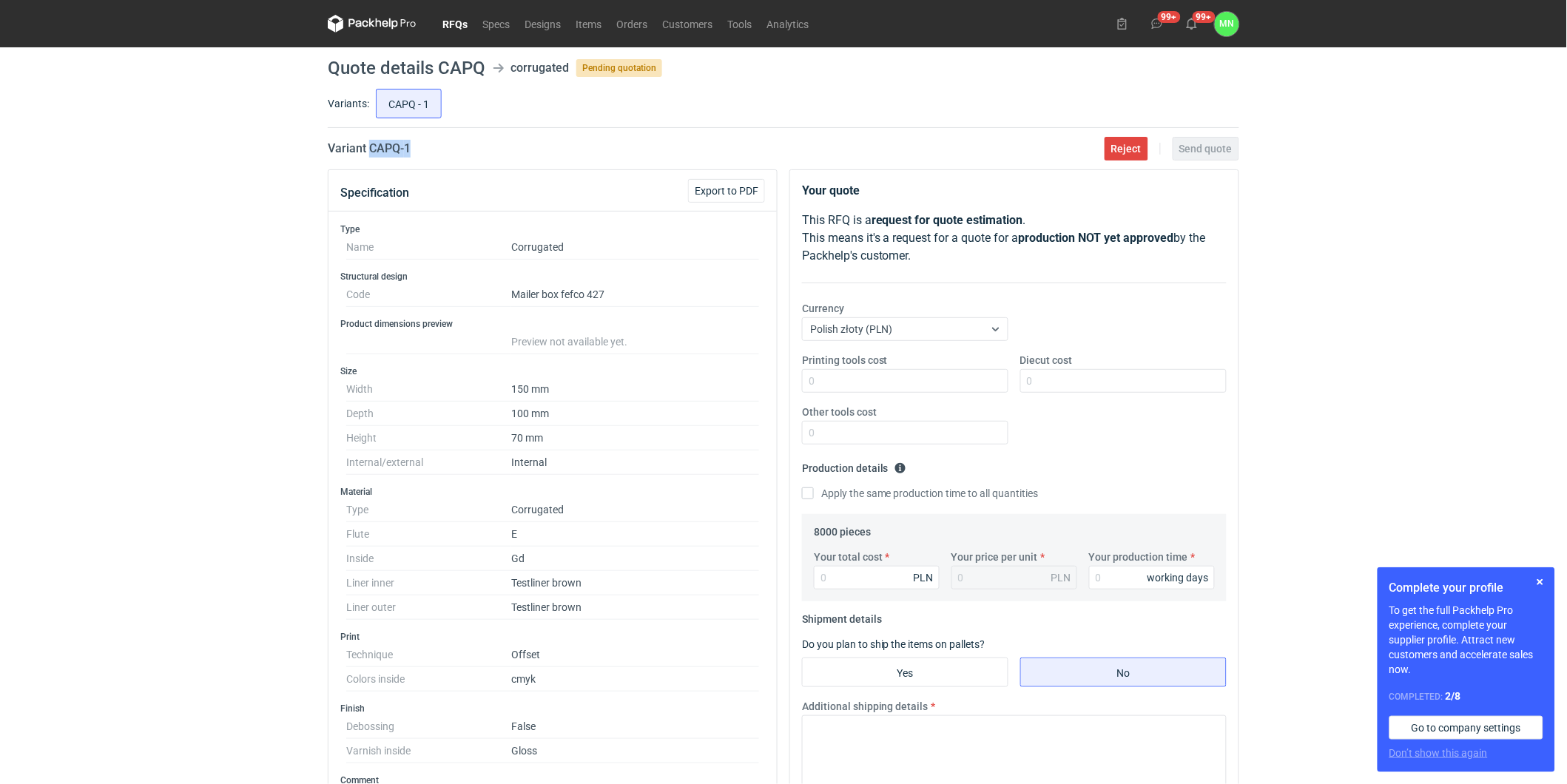 drag, startPoint x: 423, startPoint y: 143, endPoint x: 368, endPoint y: 150, distance: 55.443665 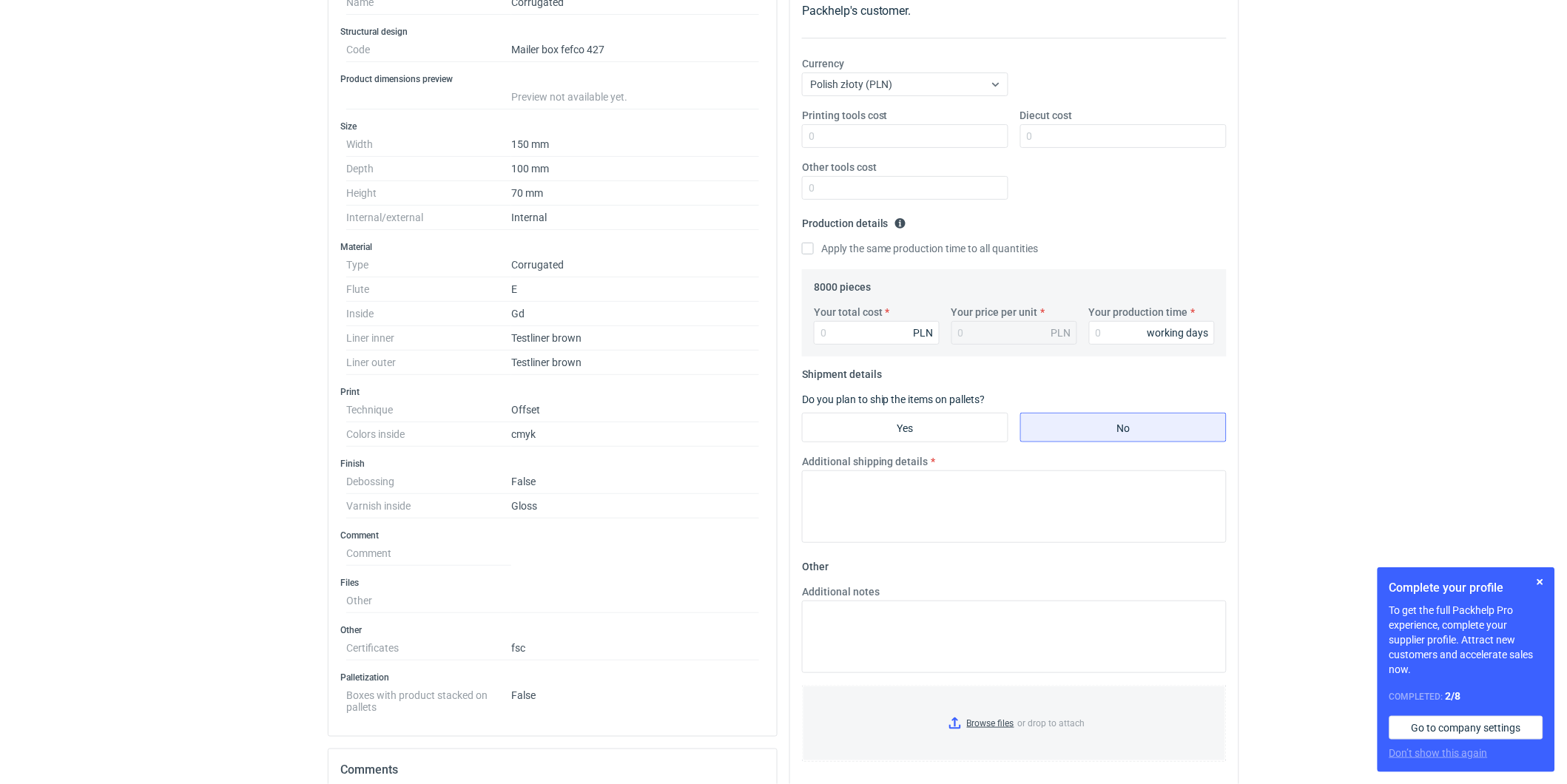 scroll, scrollTop: 246, scrollLeft: 0, axis: vertical 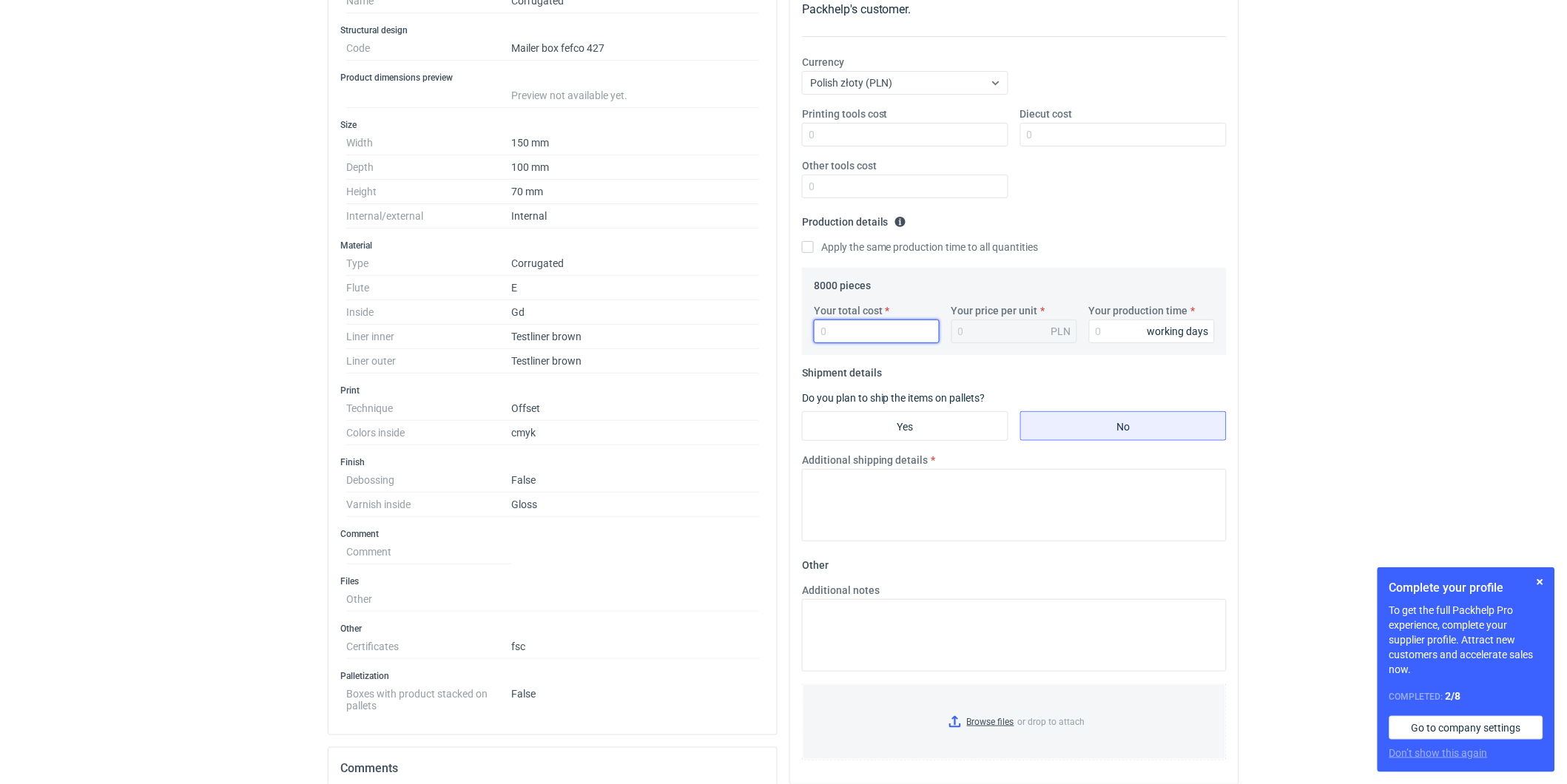 click on "Your total cost" at bounding box center (877, 331) 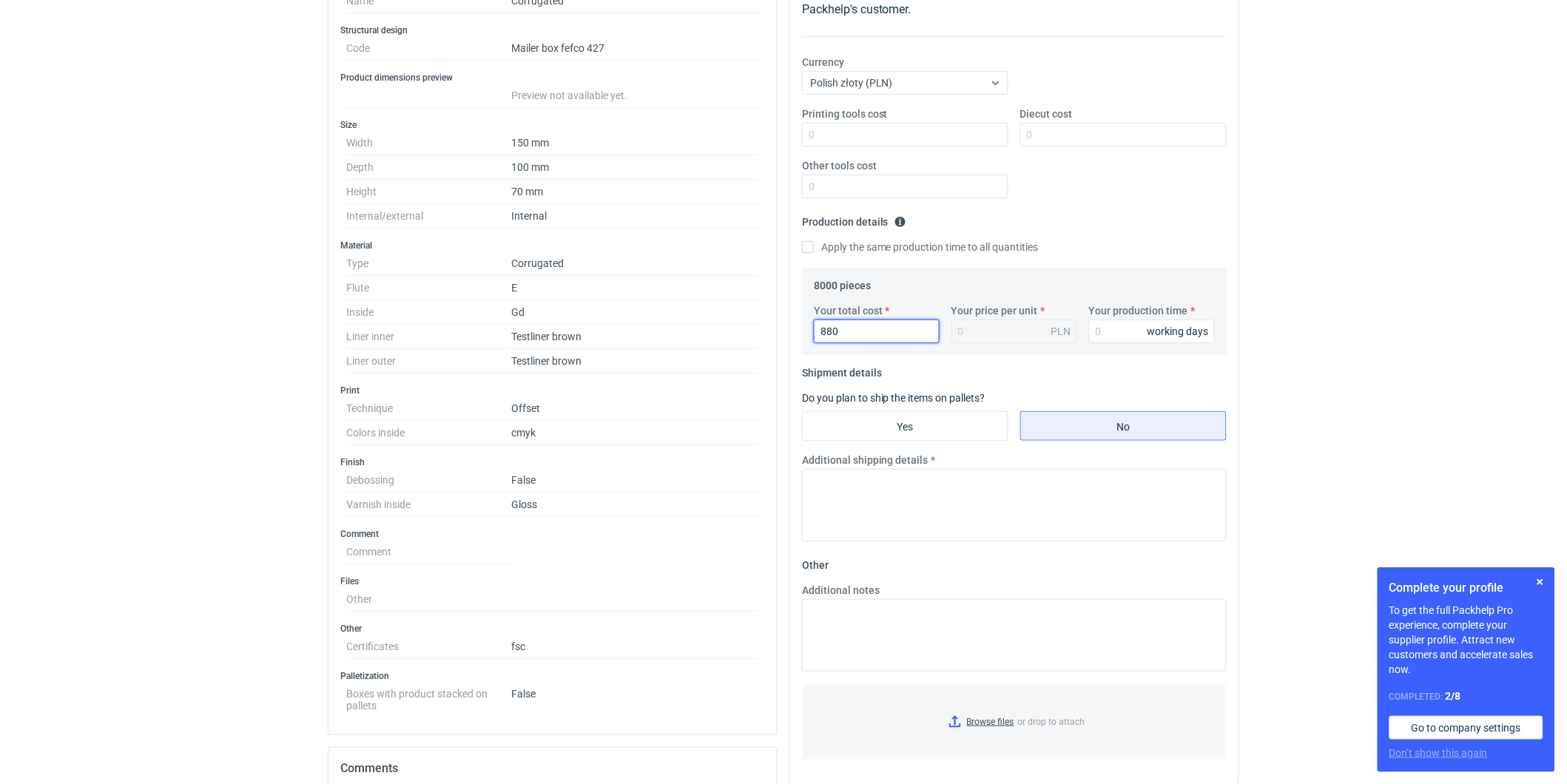 type on "8800" 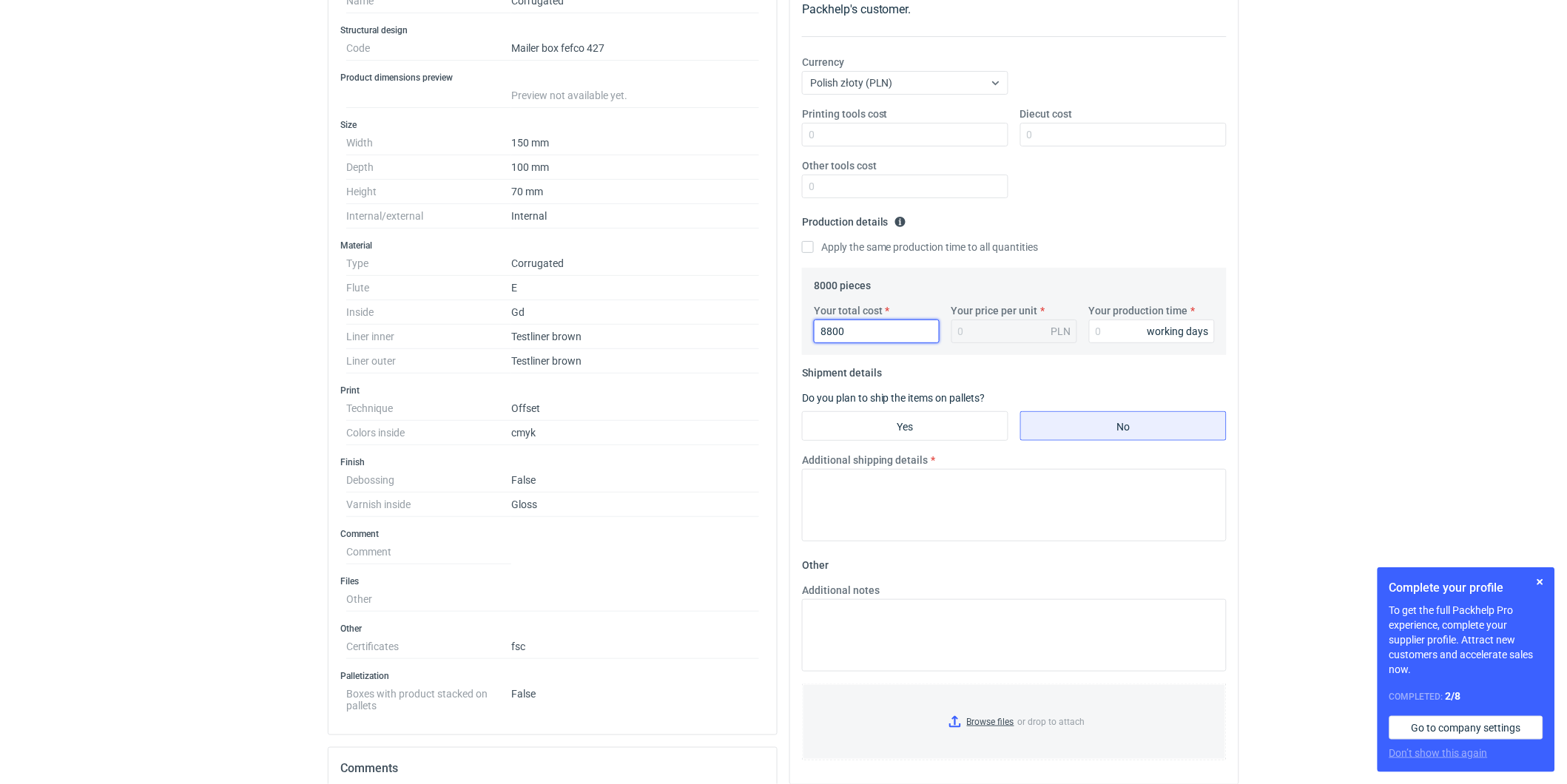 type on "1.1" 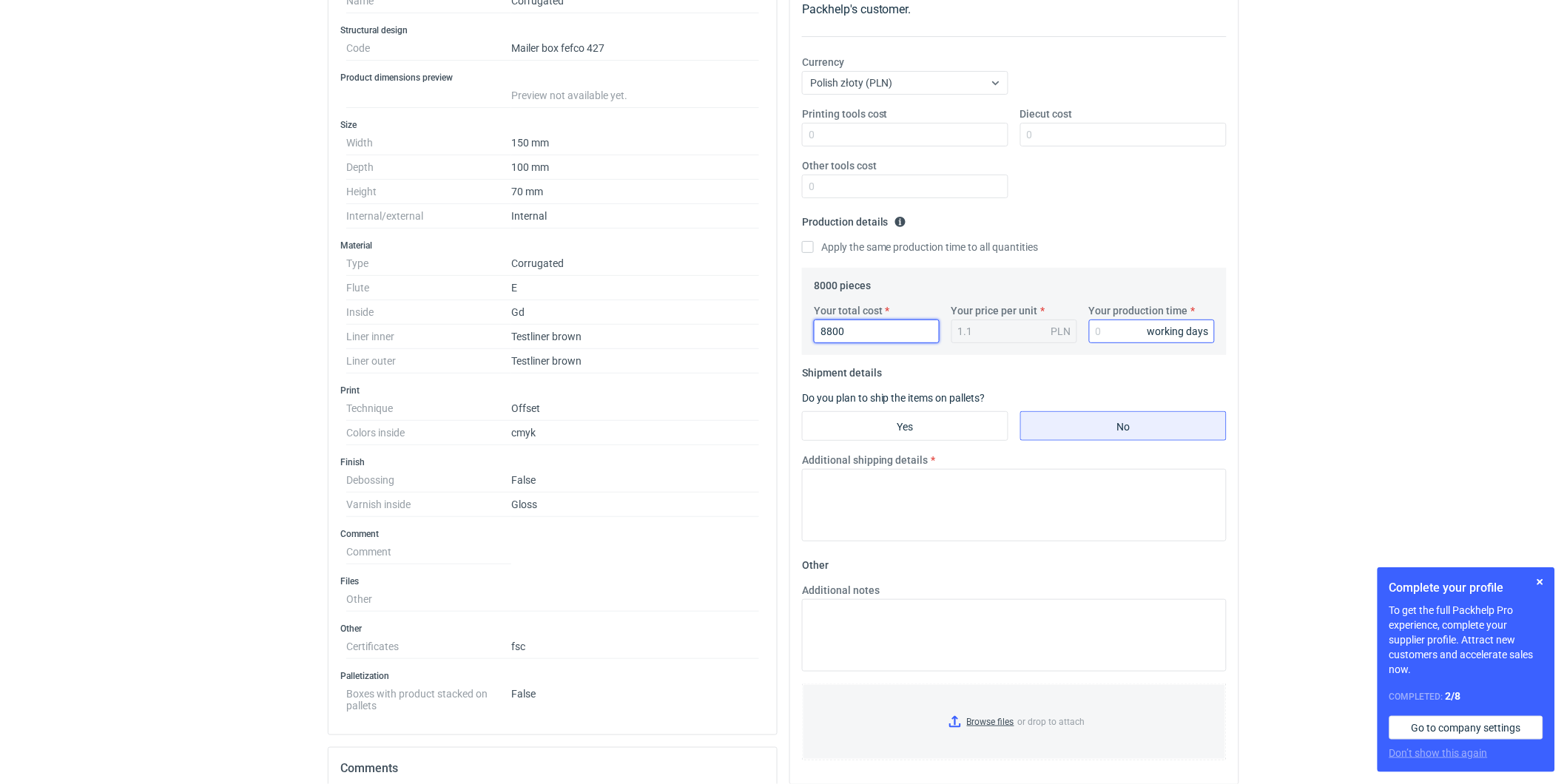 type on "8800" 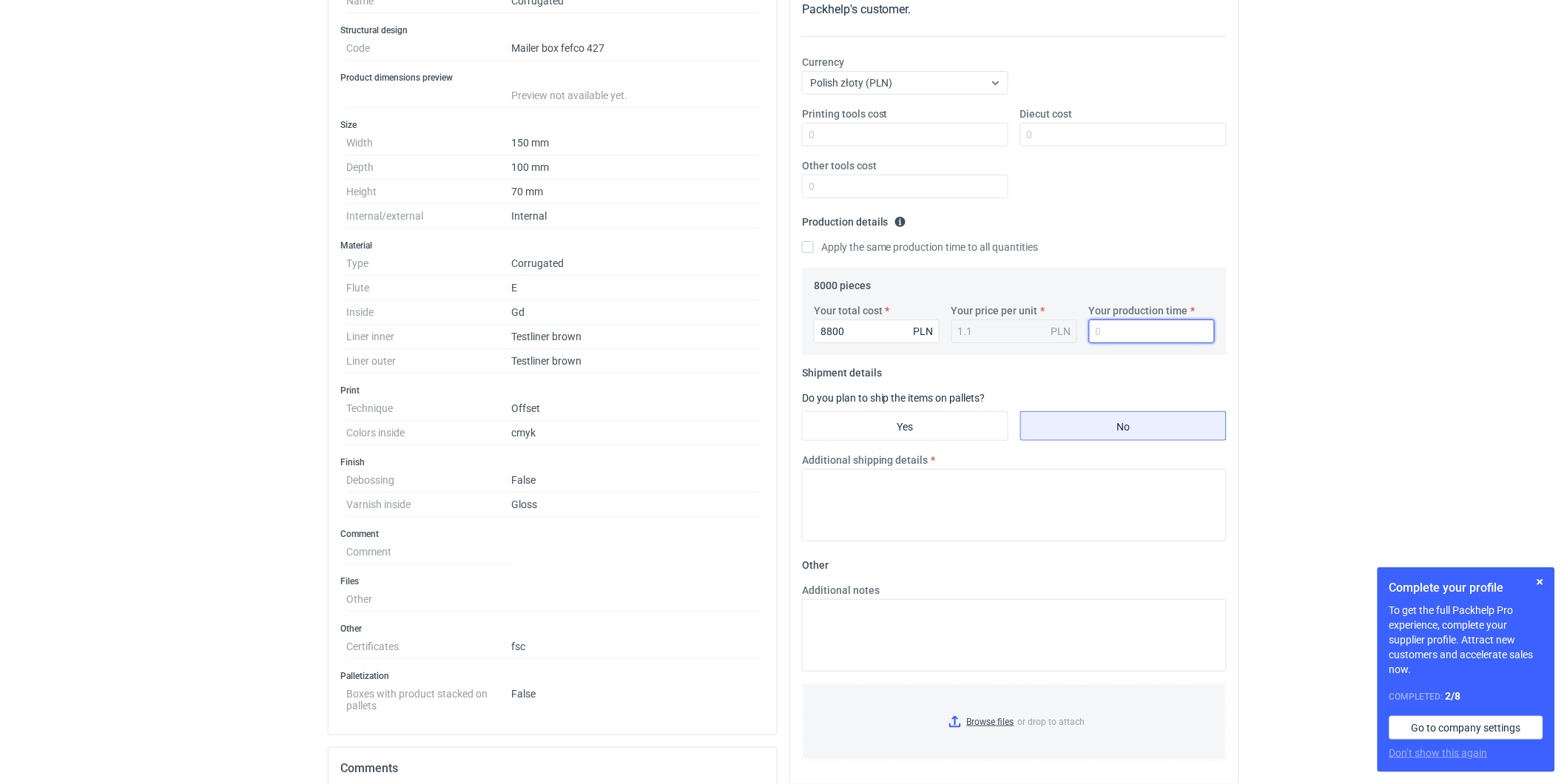 click on "Your production time" at bounding box center [1152, 331] 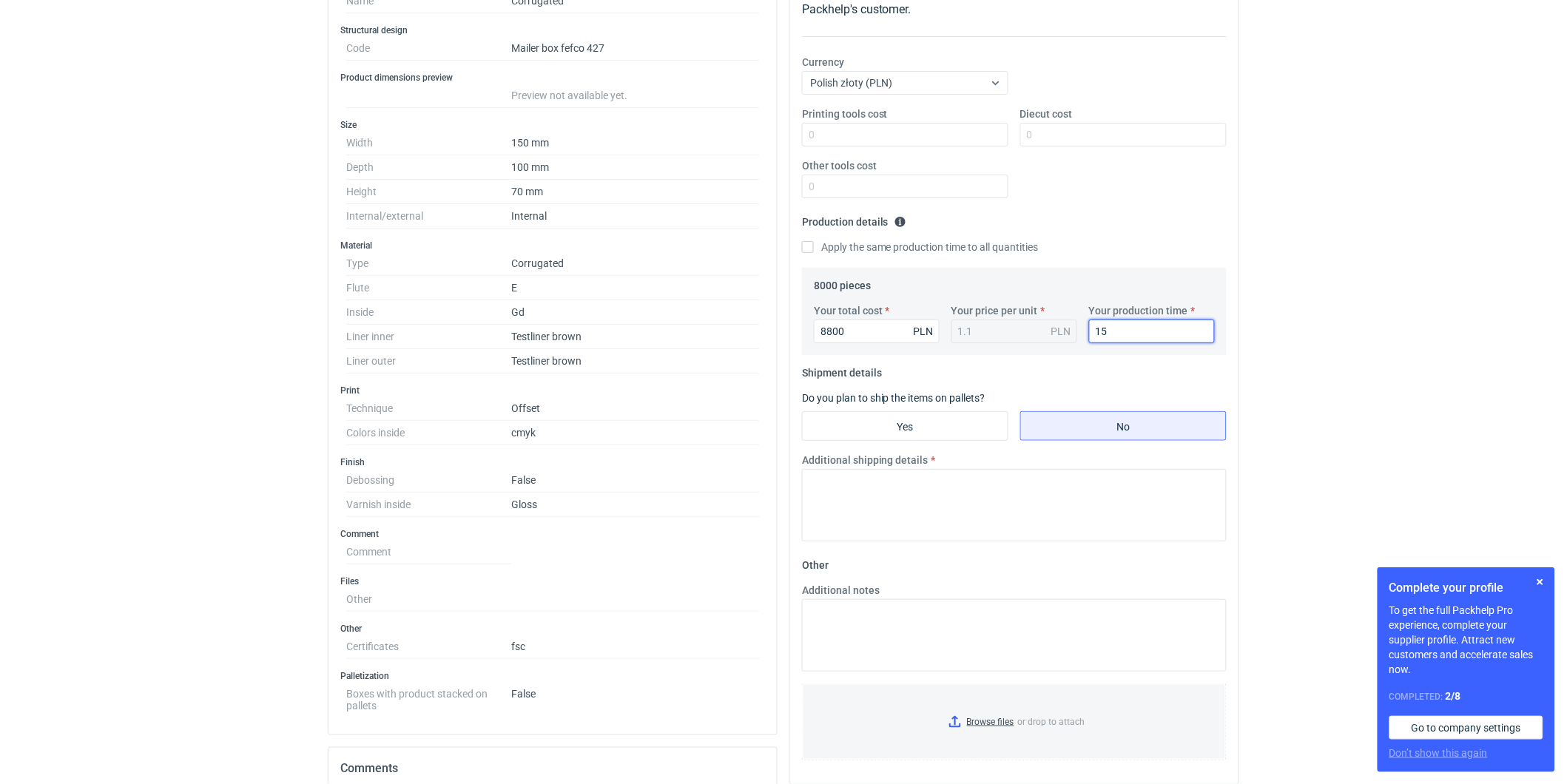 type on "15" 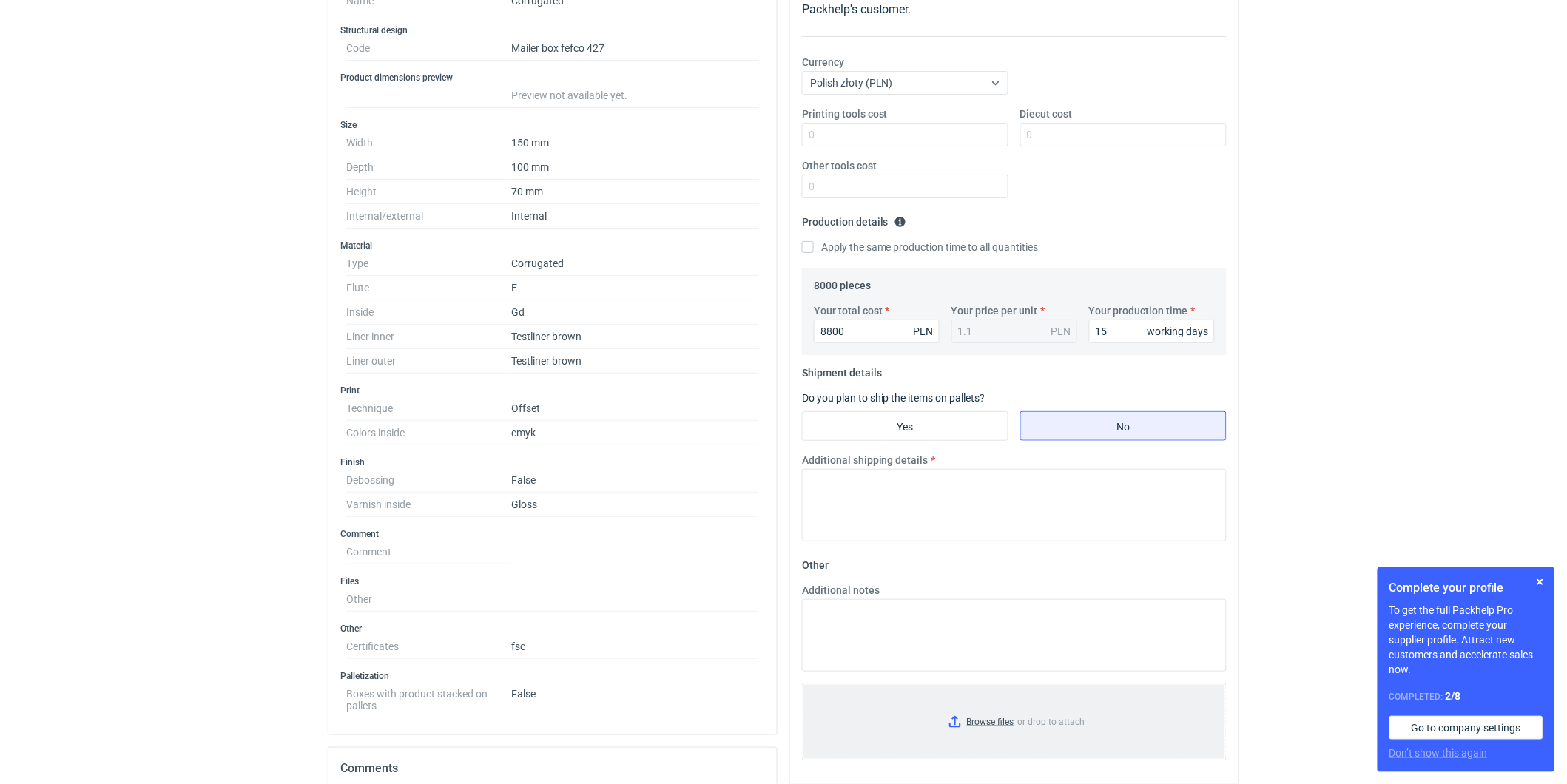 click on "Browse files  or drop to attach" at bounding box center [1014, 722] 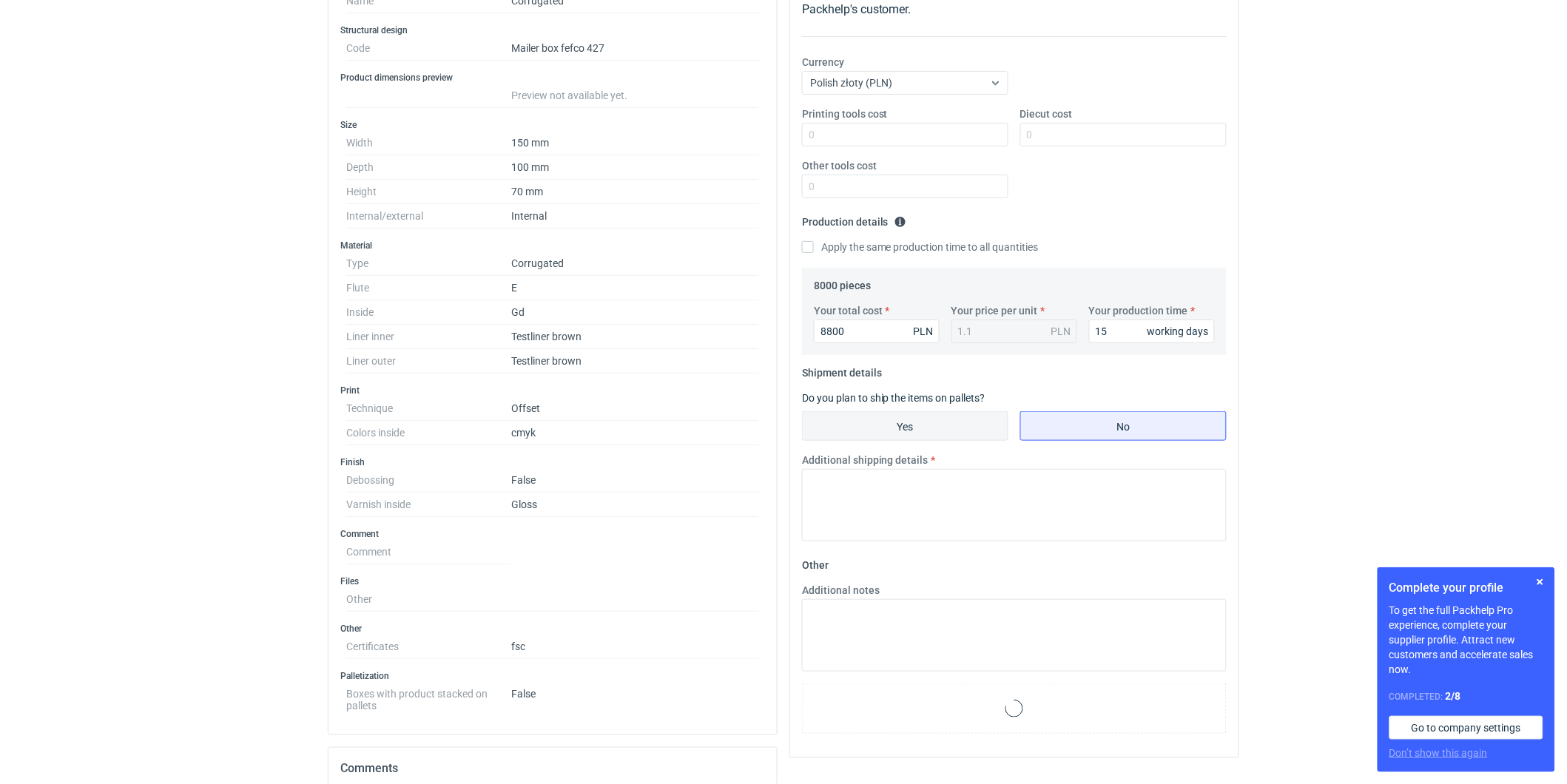 click on "Yes" at bounding box center [905, 426] 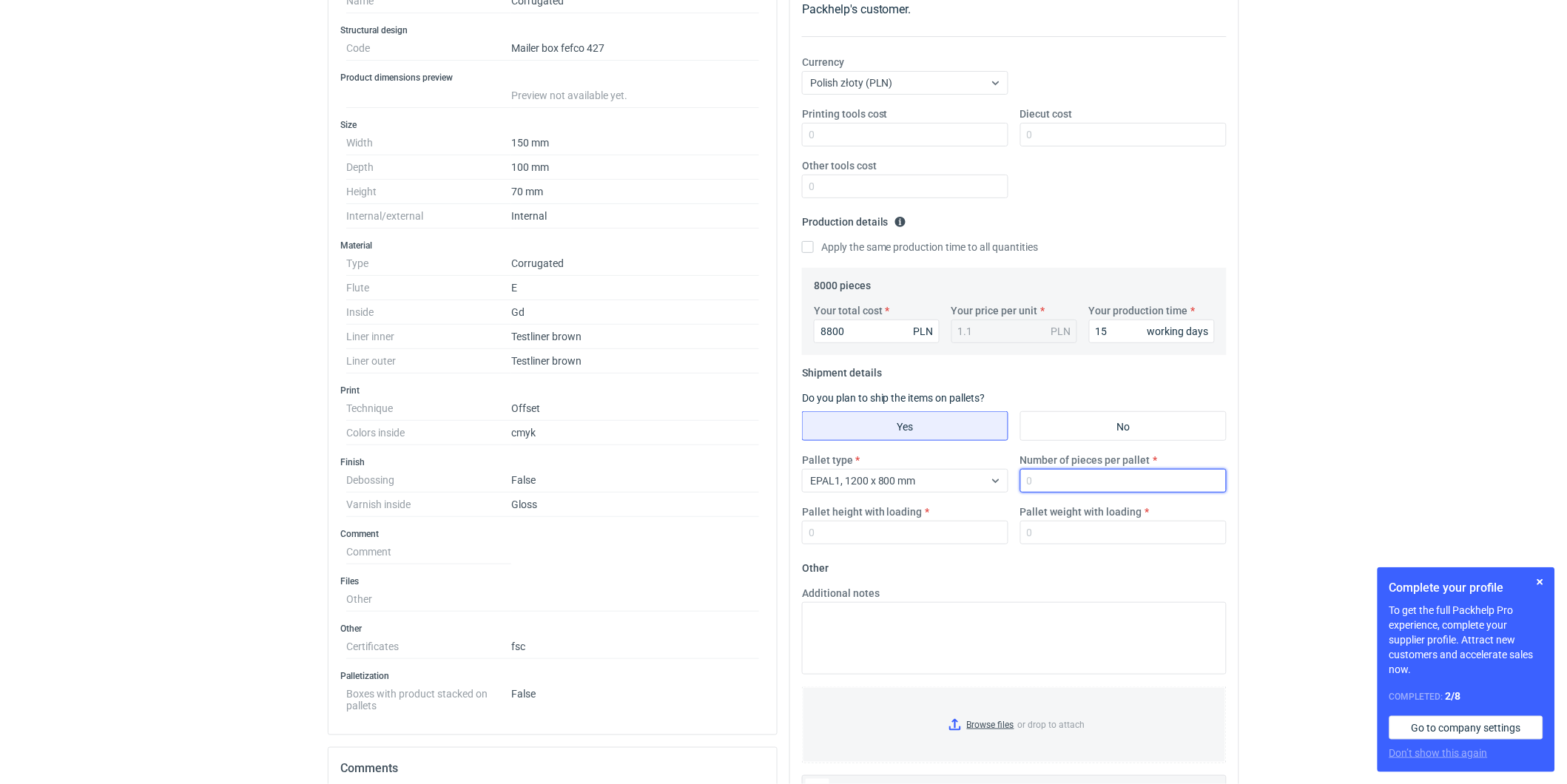 click on "Number of pieces per pallet" at bounding box center [1123, 481] 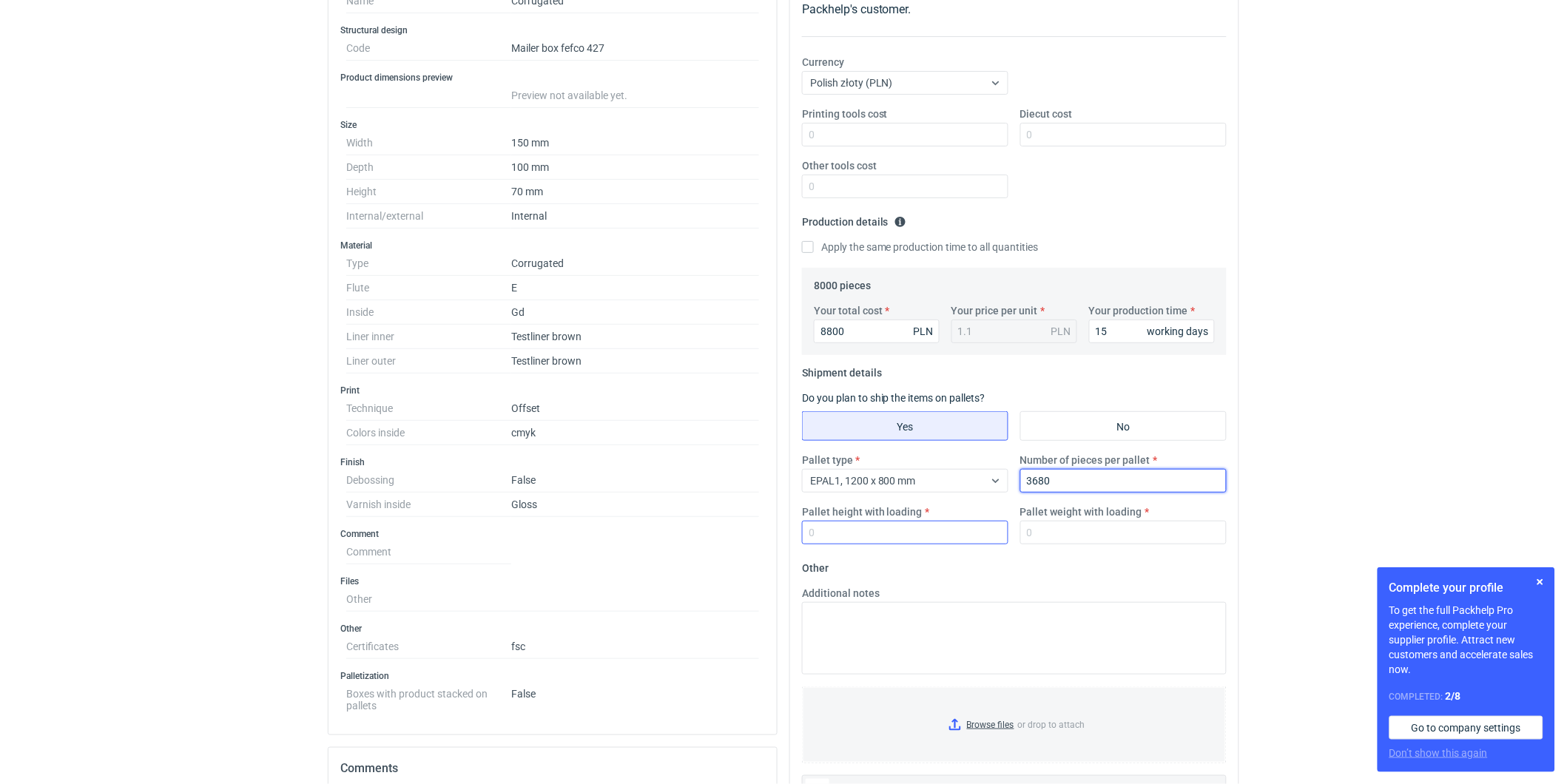 type on "3680" 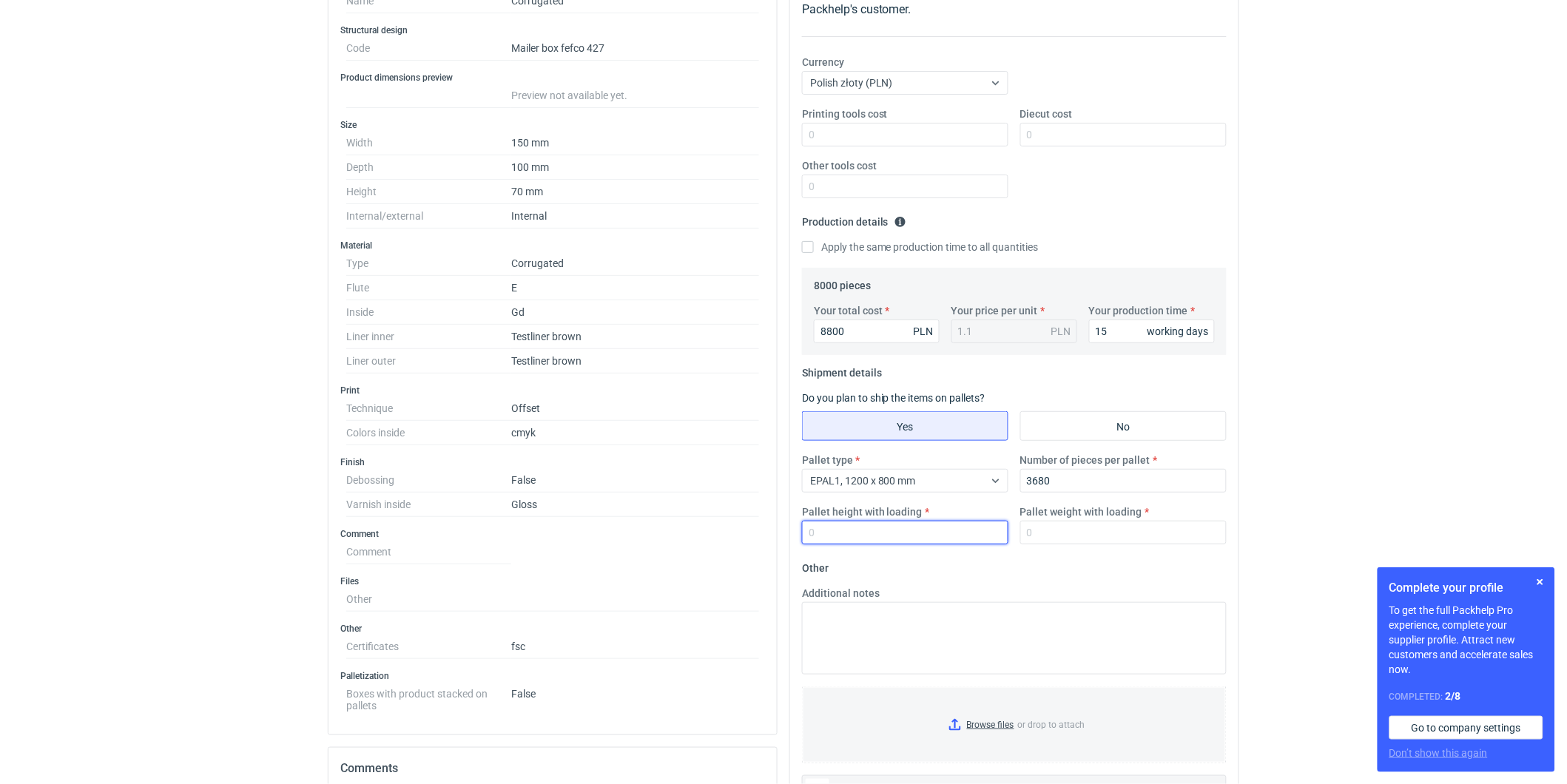 click on "Pallet height with loading" at bounding box center [905, 533] 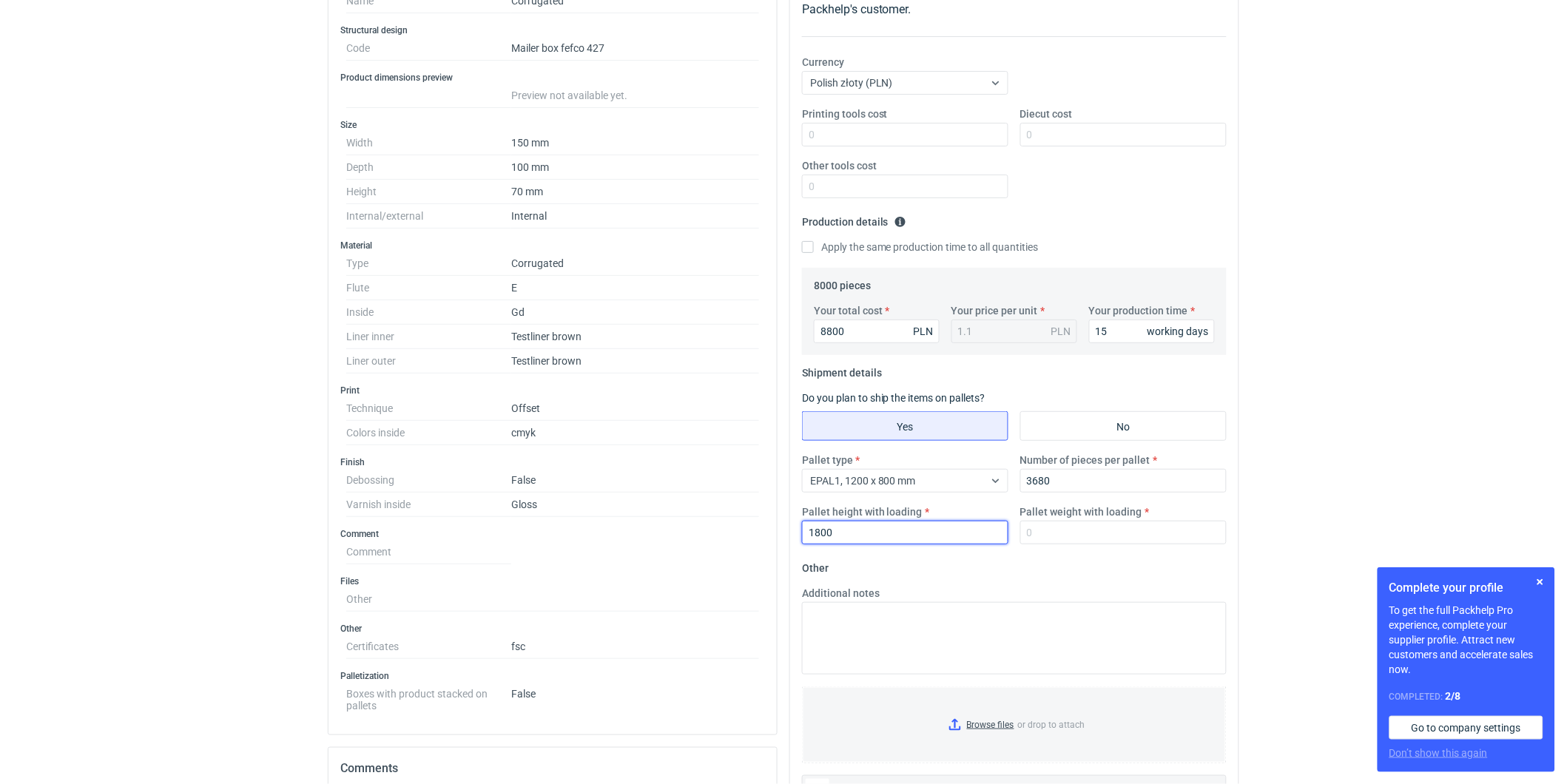 type on "1800" 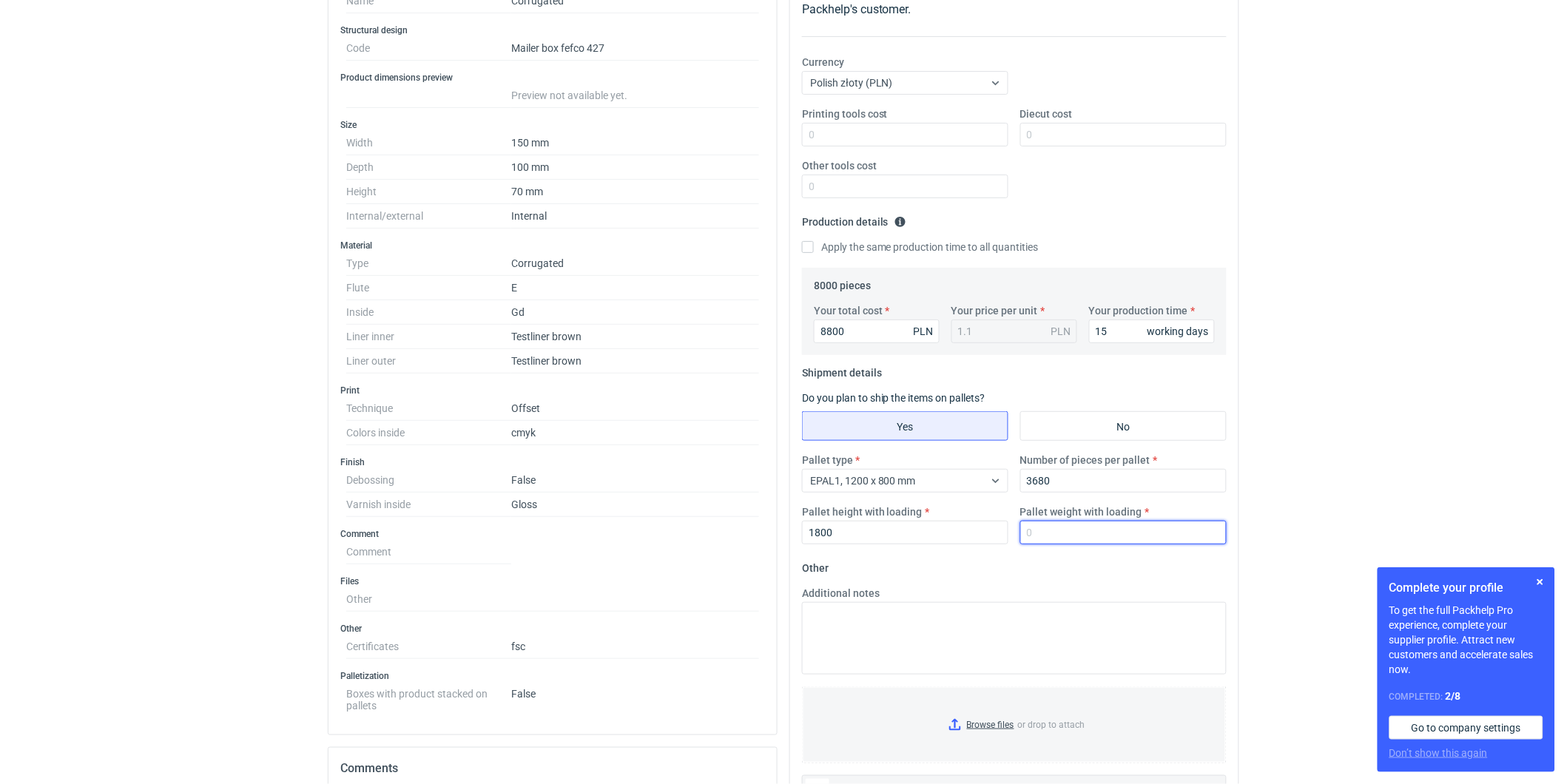 click on "Pallet weight with loading" at bounding box center (1123, 533) 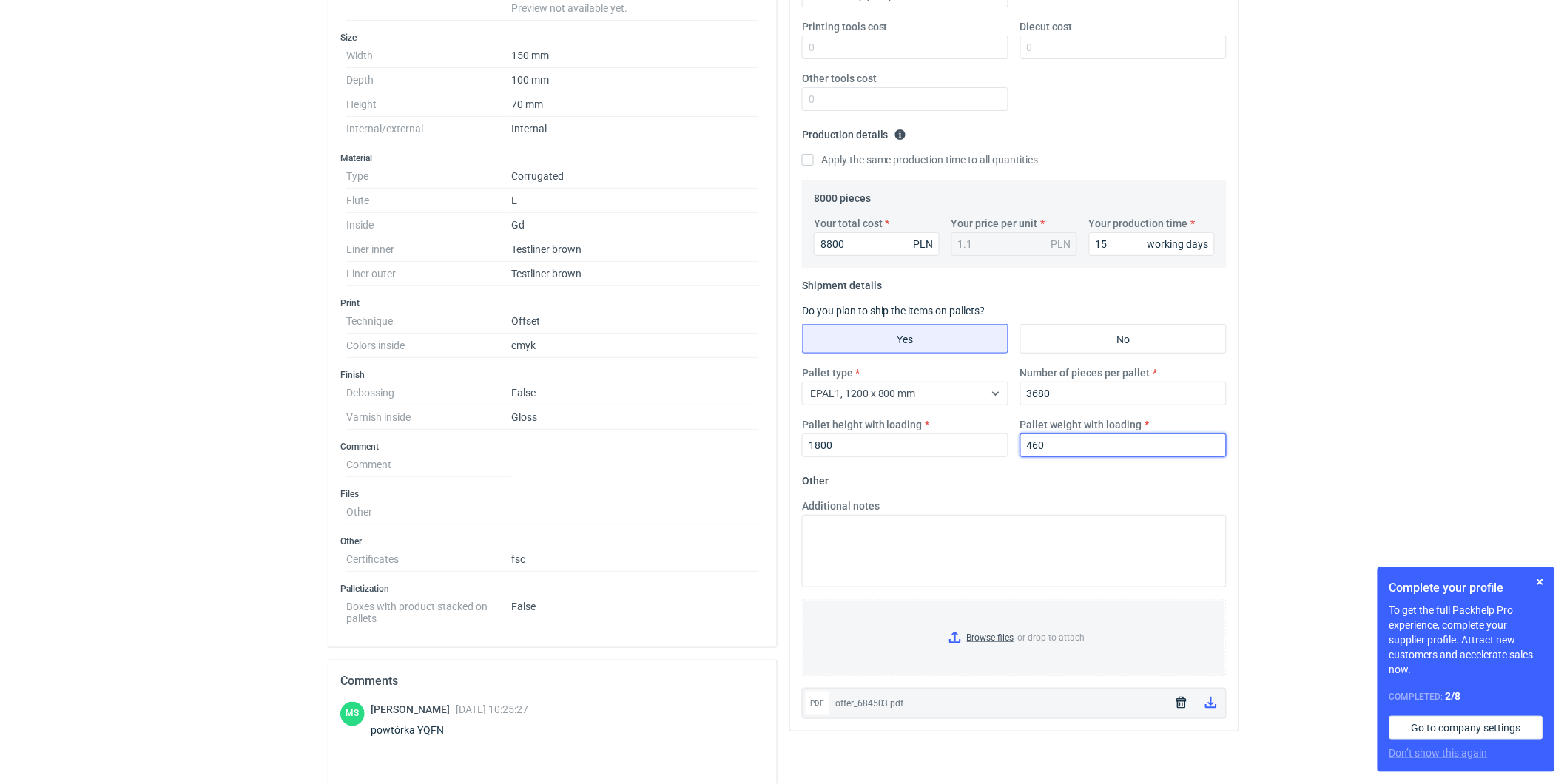 scroll, scrollTop: 410, scrollLeft: 0, axis: vertical 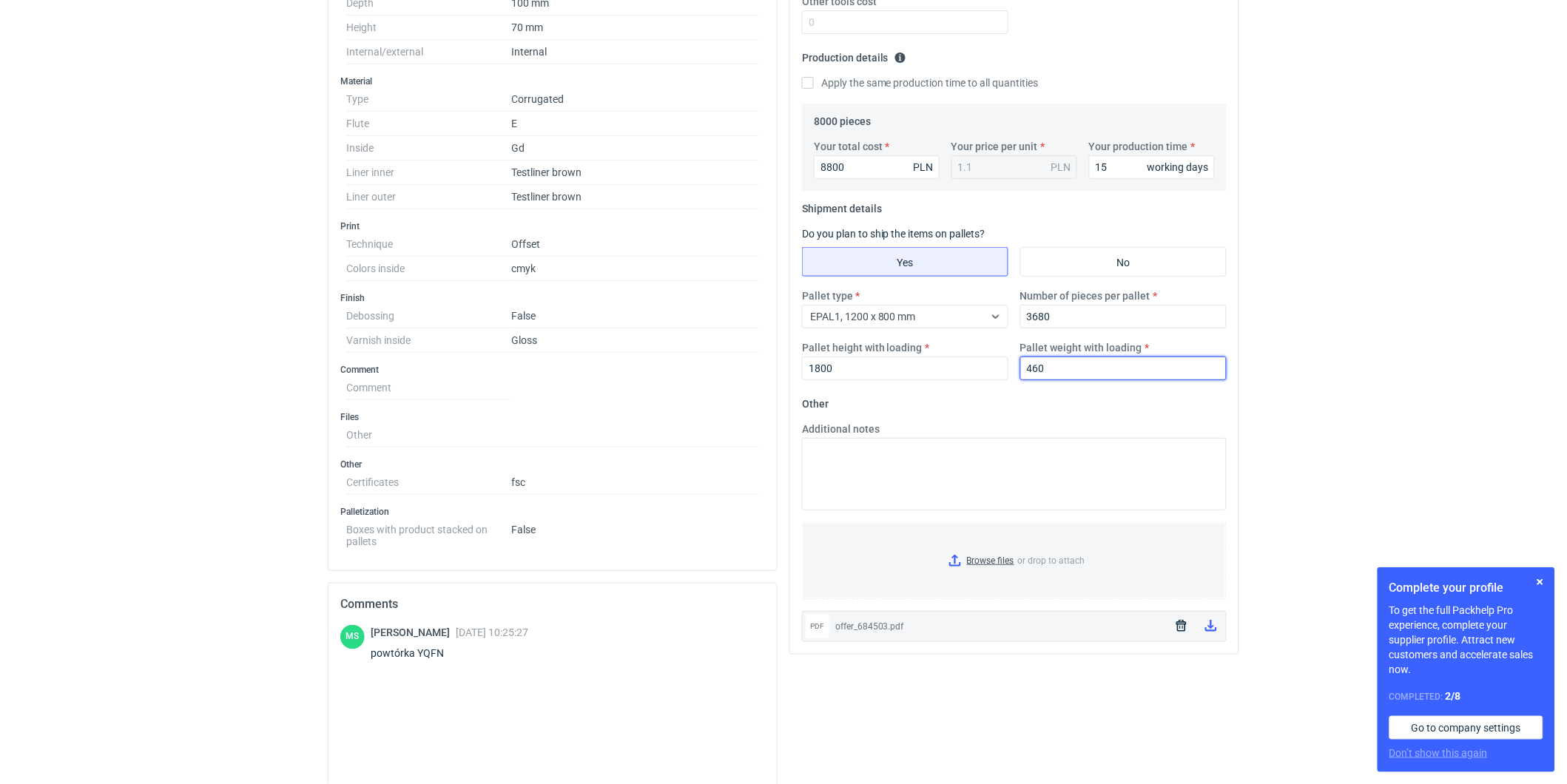 type on "460" 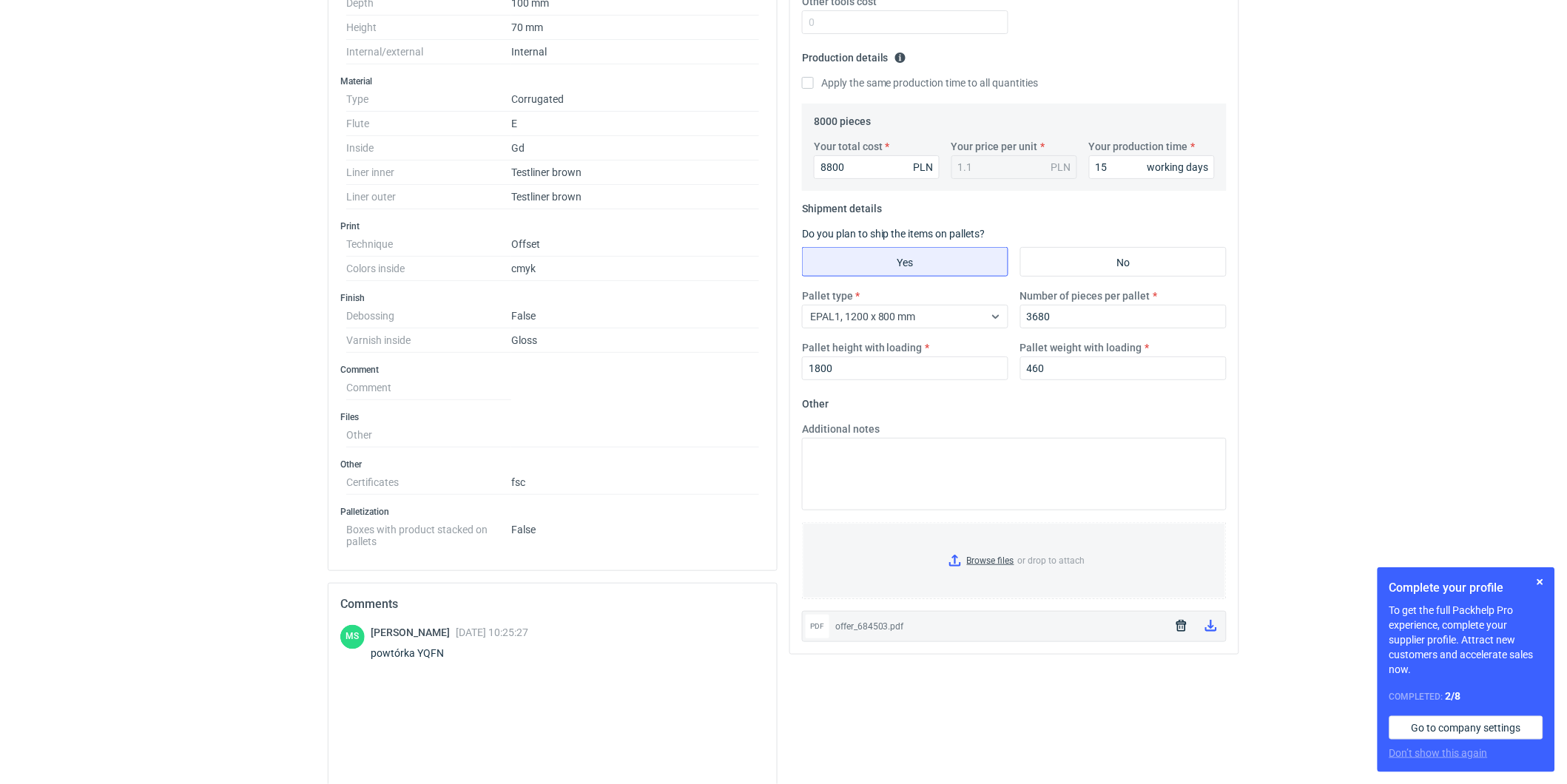 click on "RFQs Specs Designs Items Orders Customers Tools Analytics 99+ 99+ MN Małgorzata Nowotna malgorzata.nowotna@adamsbox.com.pl Company profile Personal settings Help Center Sign out Quote details   CAPQ corrugated Pending quotation Variants: CAPQ - 1 Variant   CAPQ  -  1 Reject Send quote Specification Export to PDF Type Name Corrugated  Structural design Code Mailer box fefco 427  Product dimensions preview   Preview not available yet. Size Width 150 mm Depth 100 mm Height 70 mm Internal/external Internal  Material Type Corrugated  Flute E  Inside Gd  Liner inner Testliner brown  Liner outer Testliner brown  Print Technique Offset  Colors inside cmyk  Finish Debossing False  Varnish inside Gloss  Comment Comment Files Other Other Certificates fsc  Palletization Boxes with product stacked on pallets False  Comments MS Maciej Sikora 10 Jul 2025 10:25:27 powtórka YQFN MN Comment message Send Your quote This RFQ is a  request for quote estimation .   This means it's a request for a quote for a  Currency 8800 PLN" at bounding box center (784, -18) 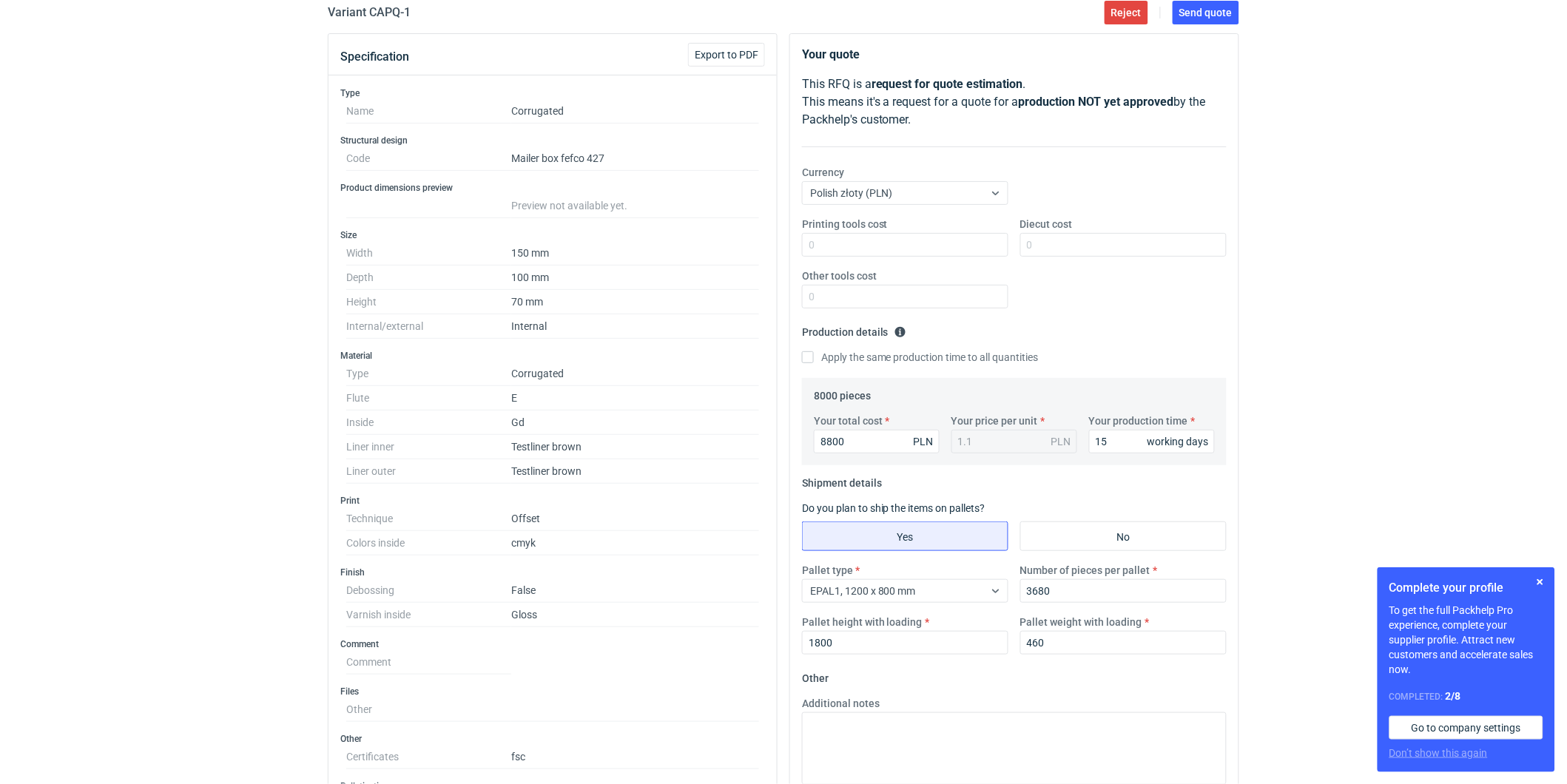 scroll, scrollTop: 0, scrollLeft: 0, axis: both 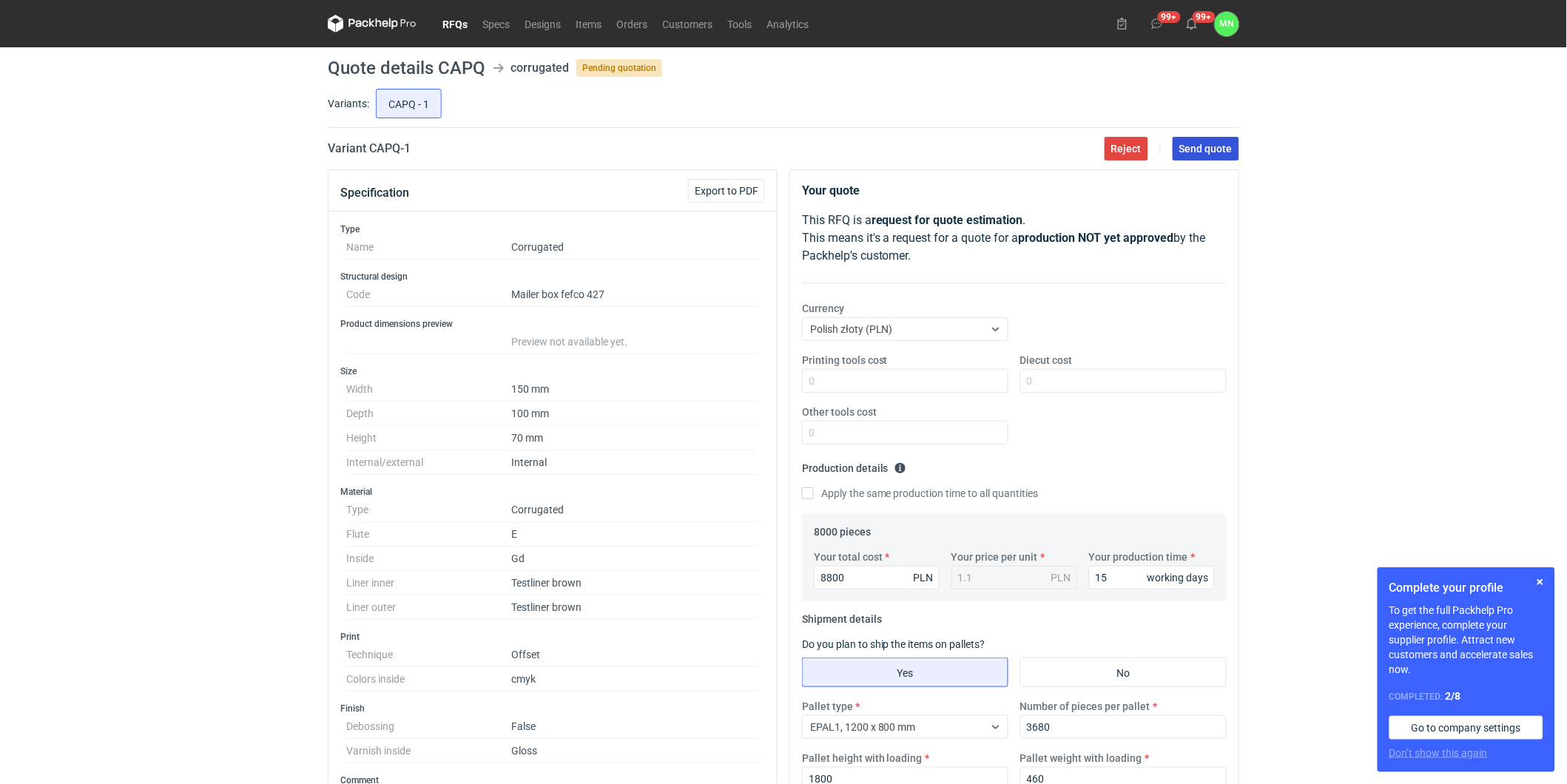 click on "Send quote" at bounding box center [1206, 149] 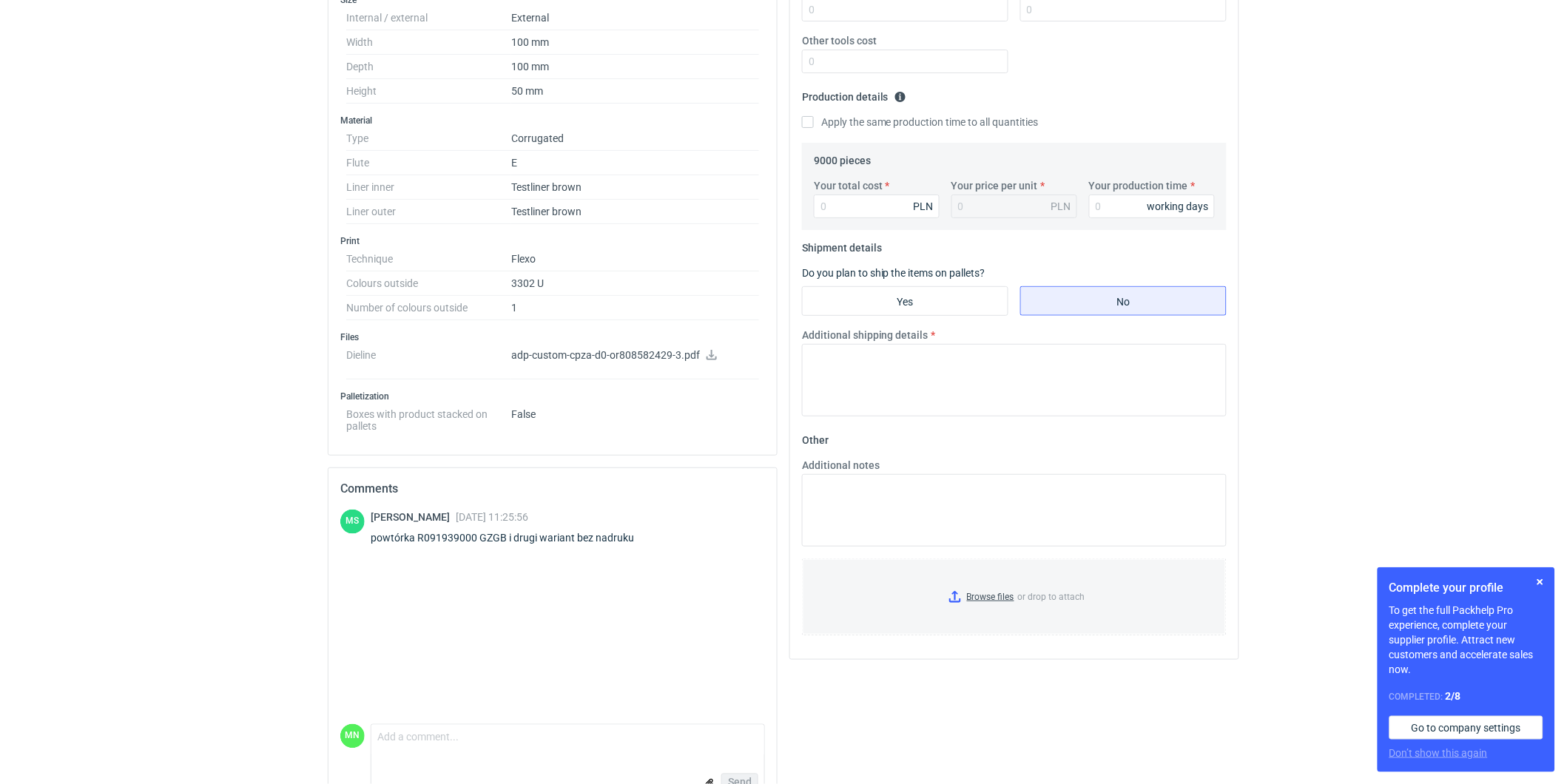 scroll, scrollTop: 410, scrollLeft: 0, axis: vertical 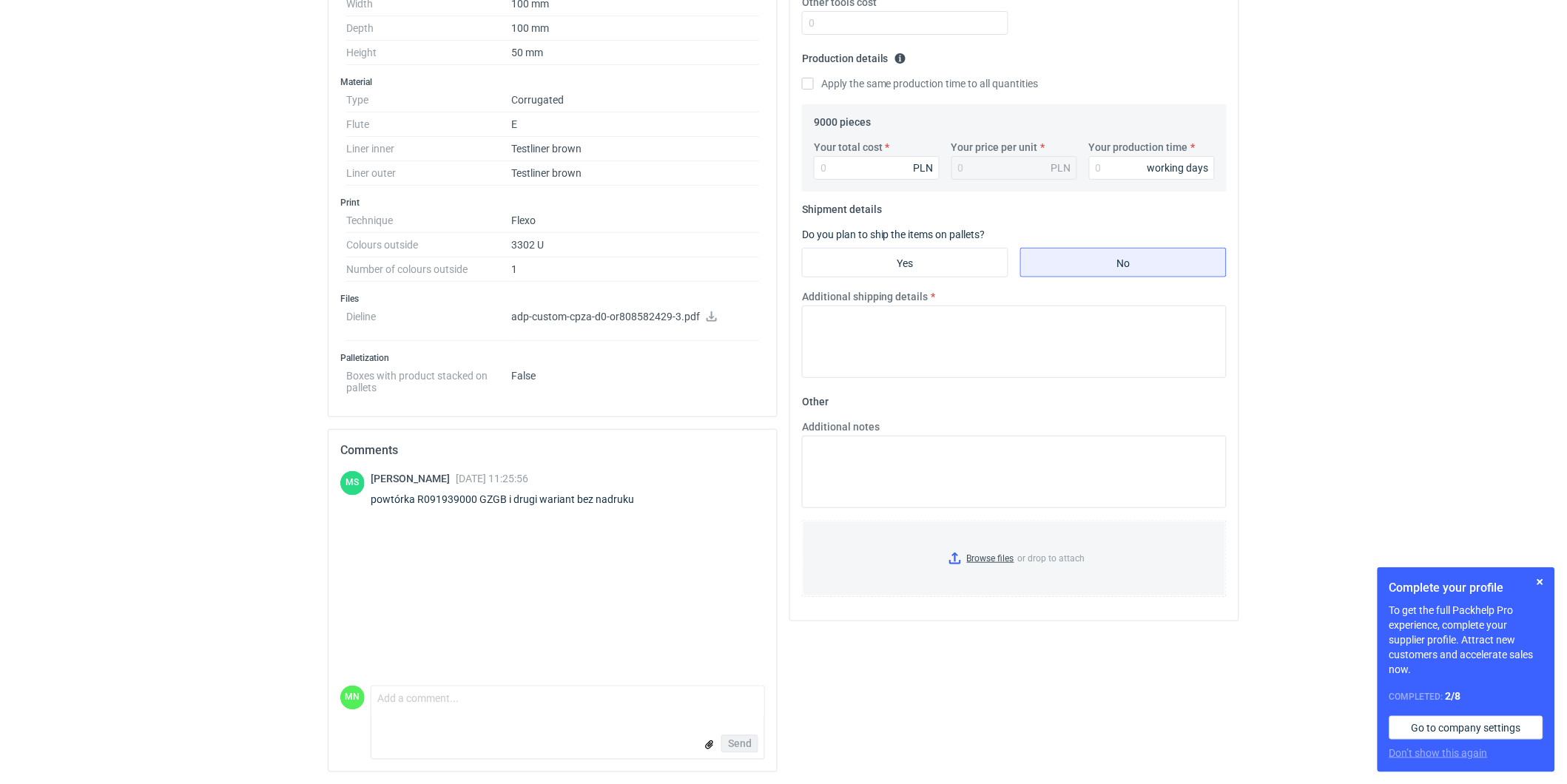 click on "powtórka R091939000 GZGB i drugi wariant bez nadruku" at bounding box center [511, 499] 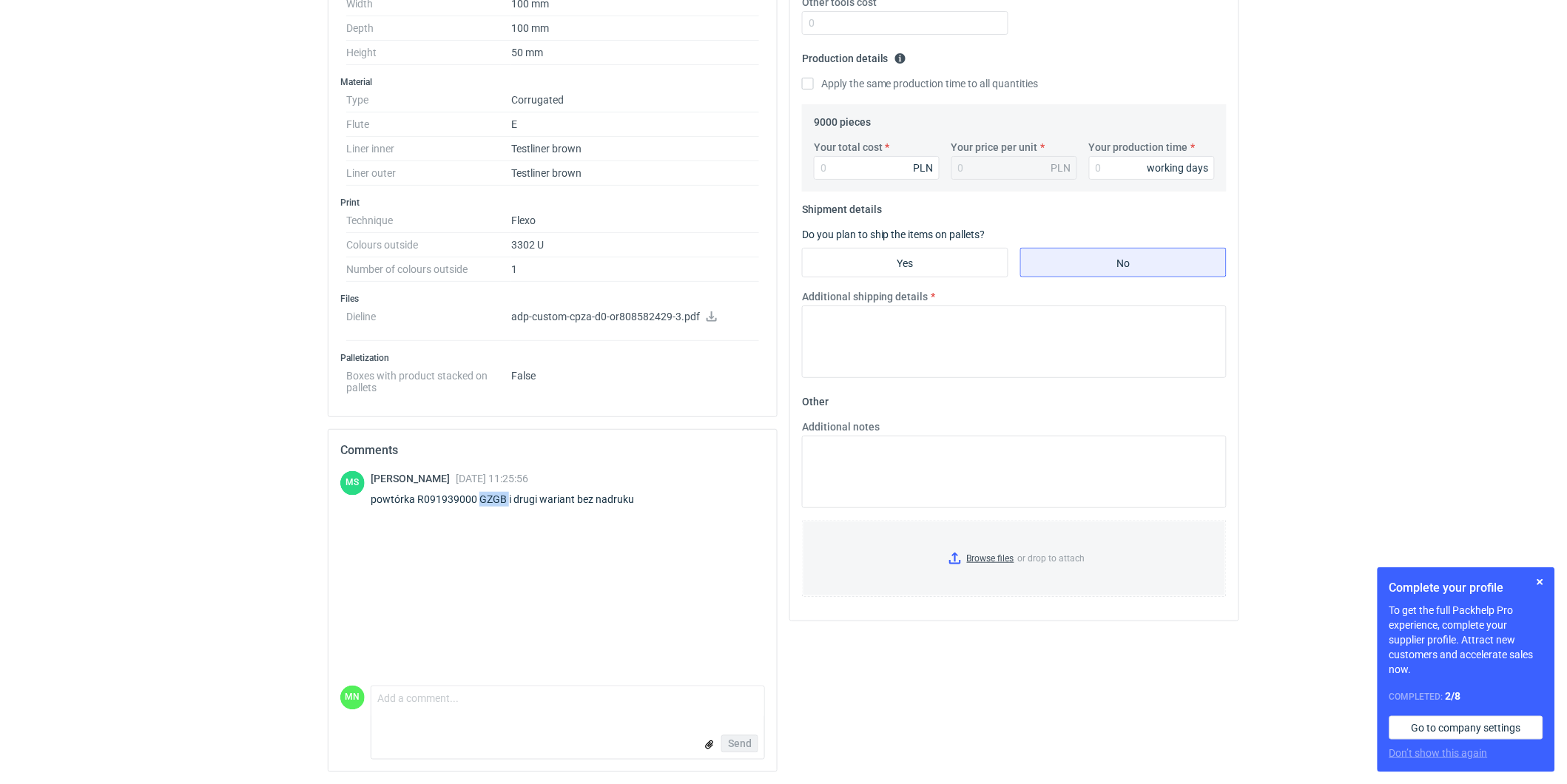 click on "powtórka R091939000 GZGB i drugi wariant bez nadruku" at bounding box center (511, 499) 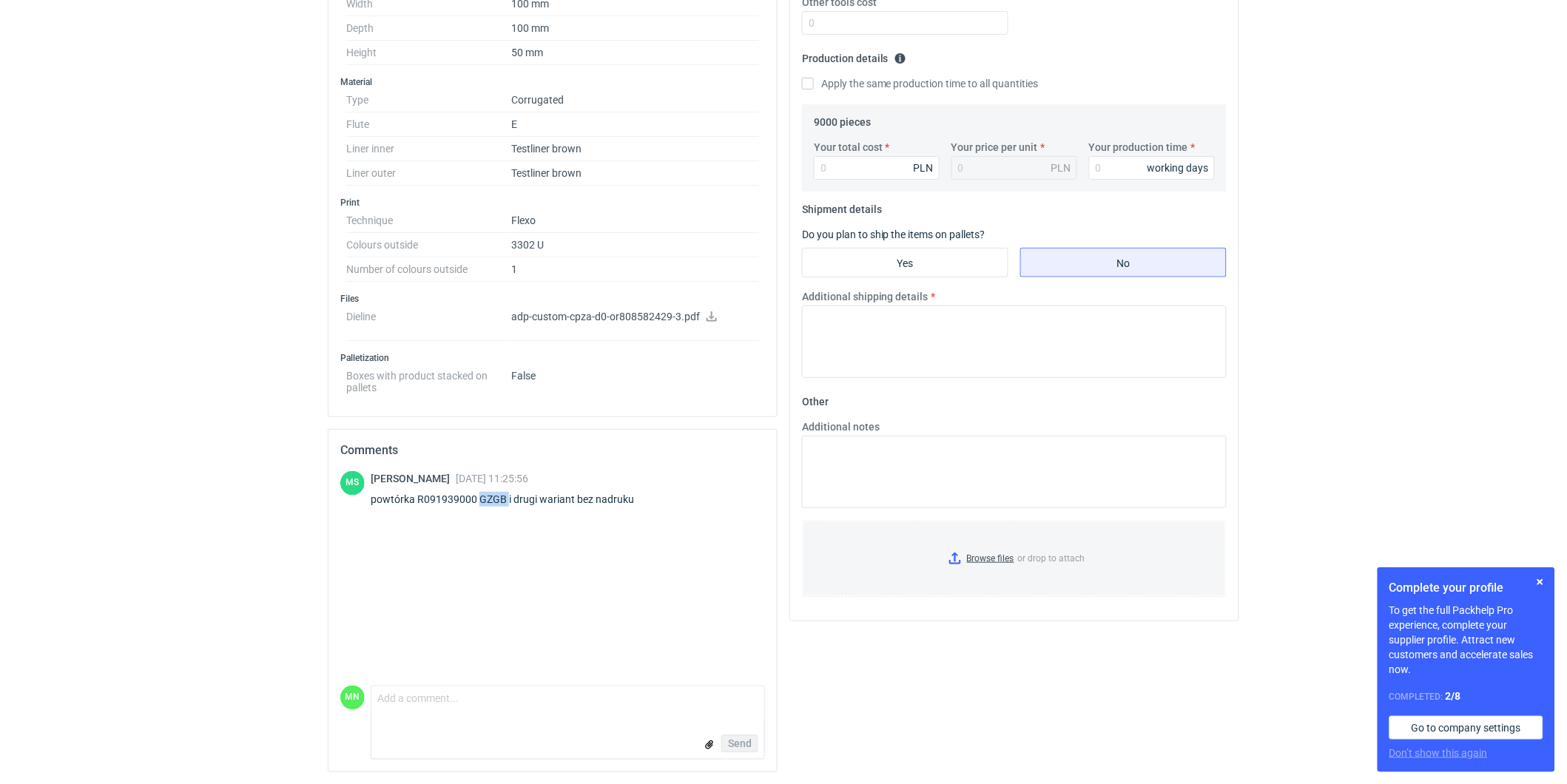 copy on "GZGB" 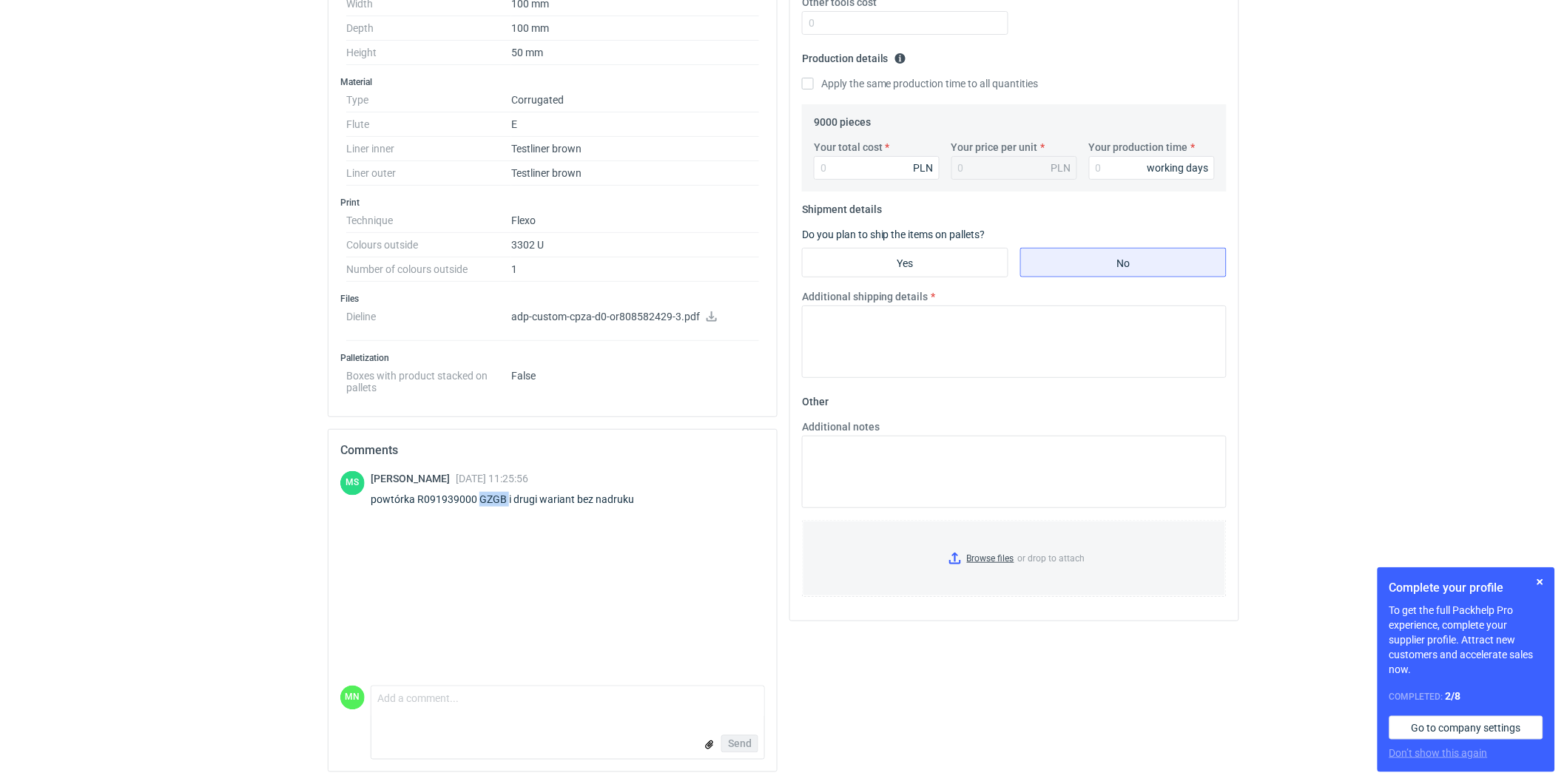copy on "GZGB" 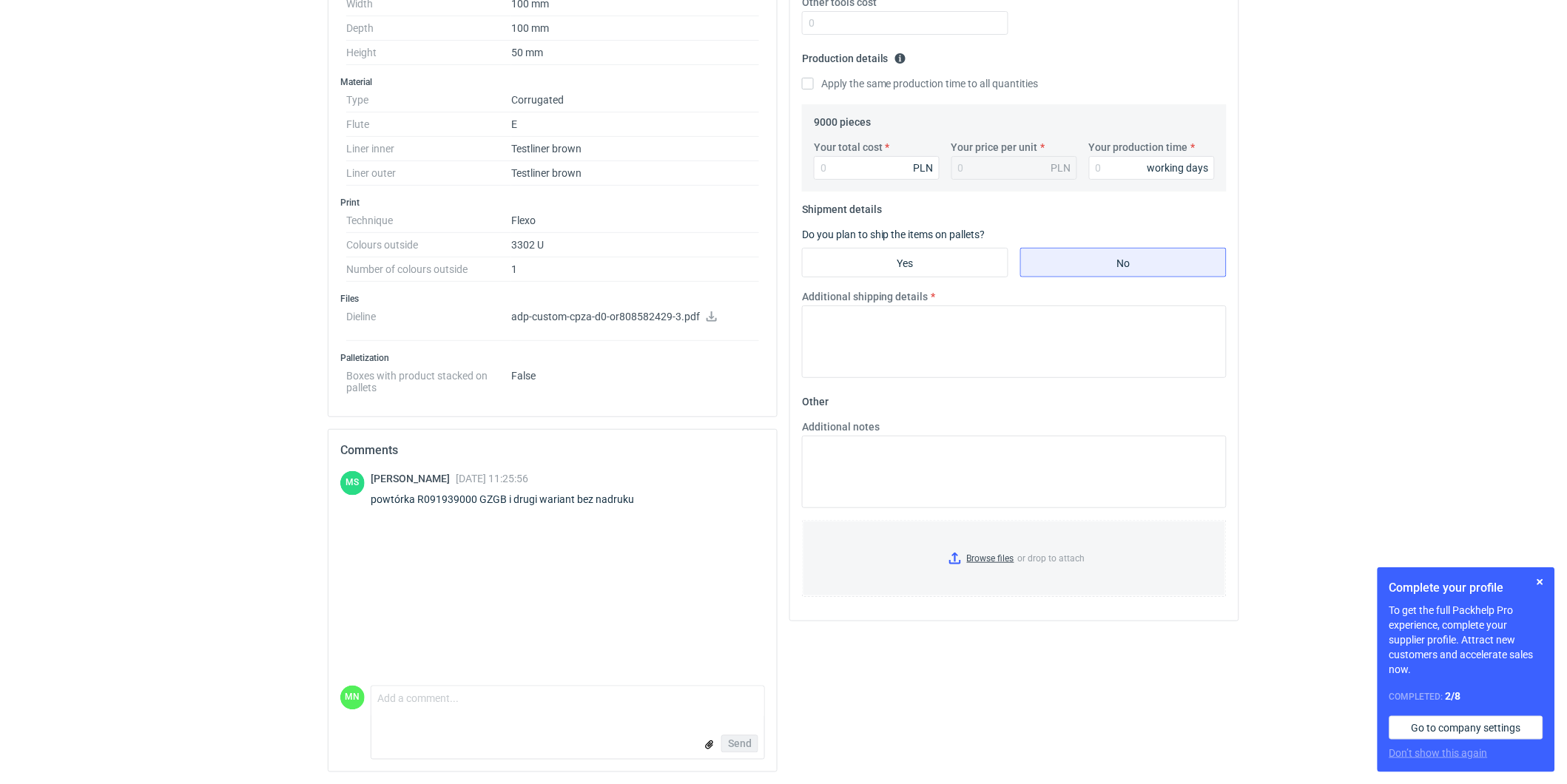 drag, startPoint x: 709, startPoint y: 324, endPoint x: 709, endPoint y: 334, distance: 10 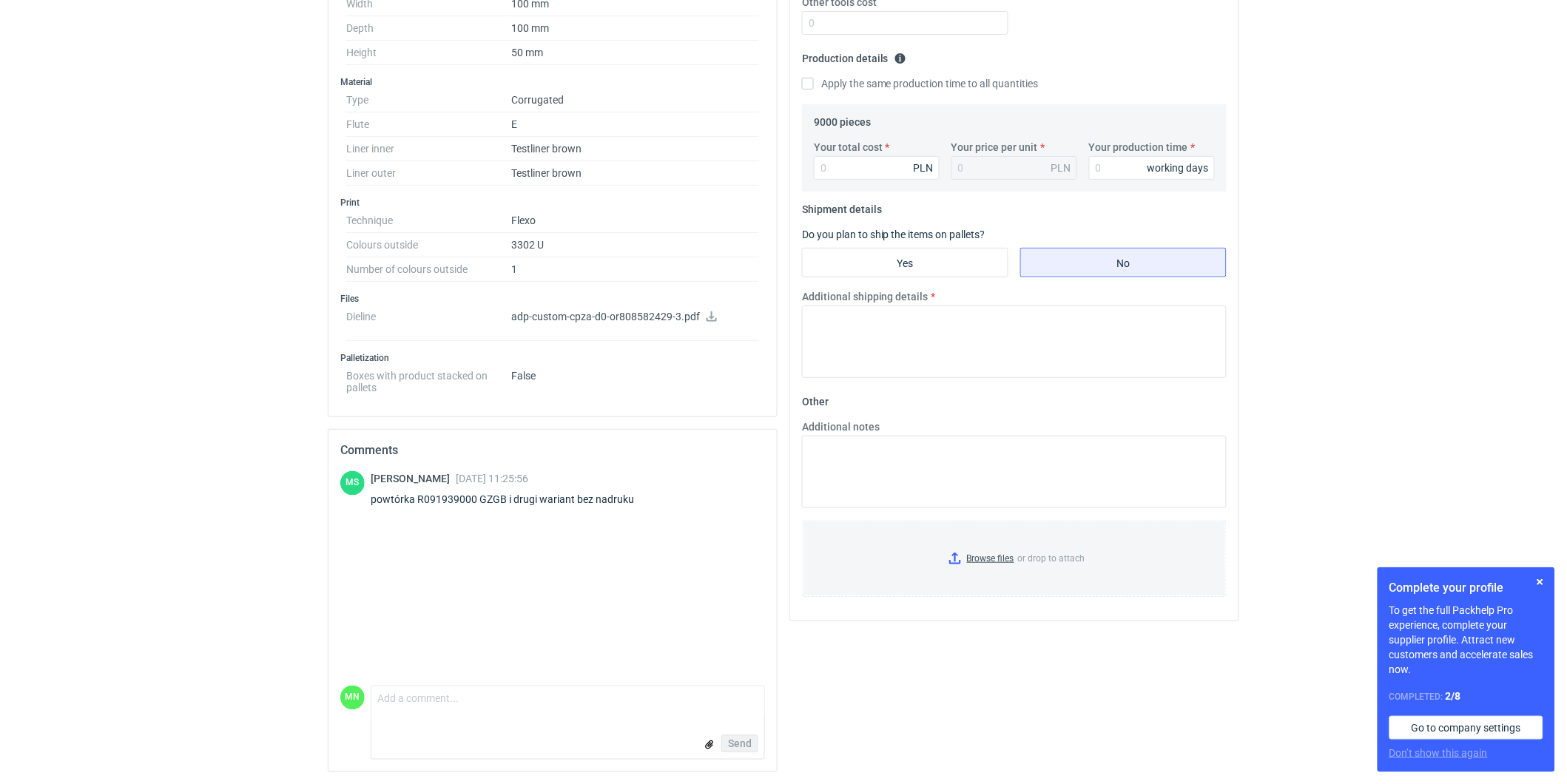 click 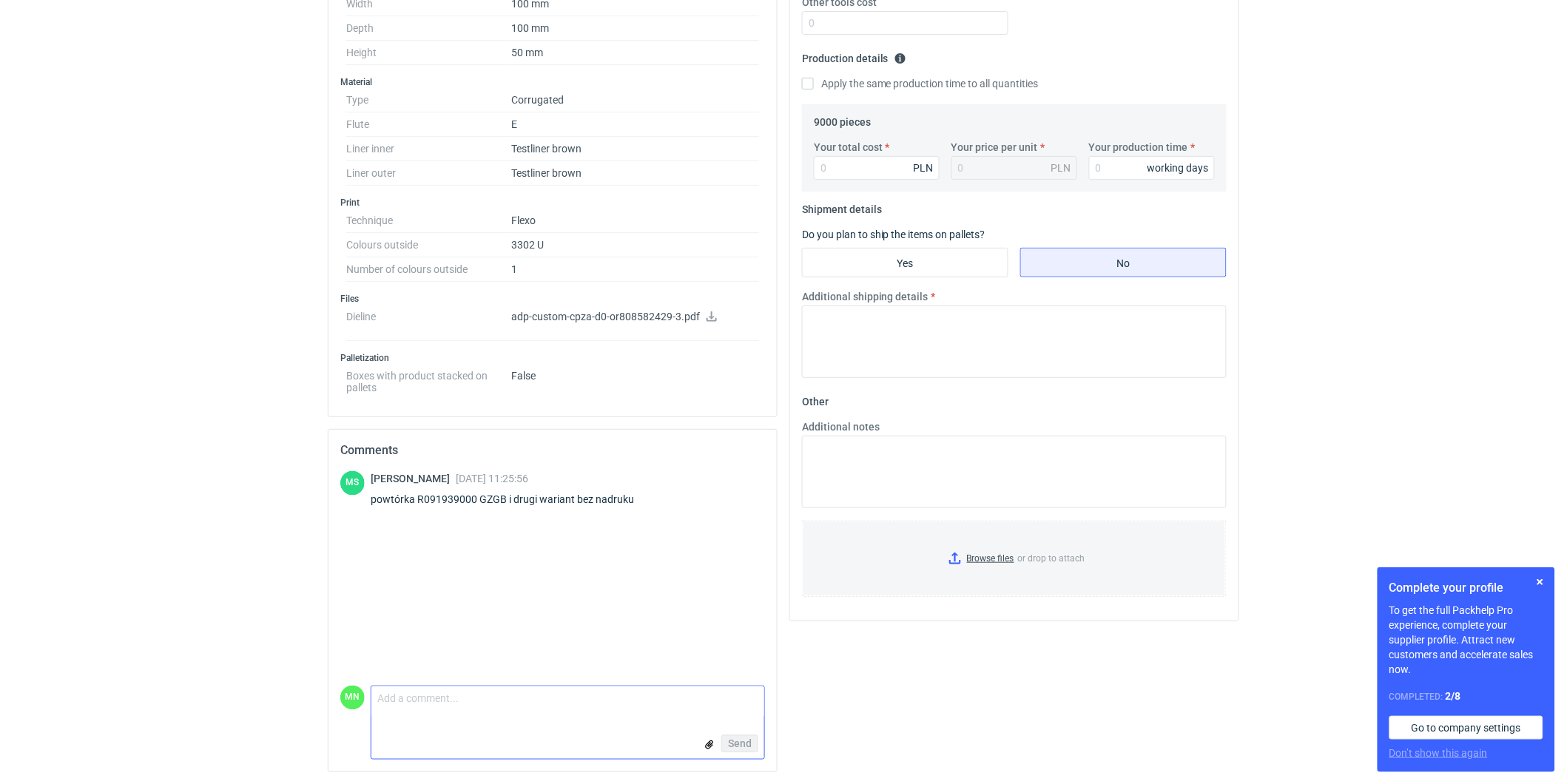 click on "Comment message" at bounding box center [567, 702] 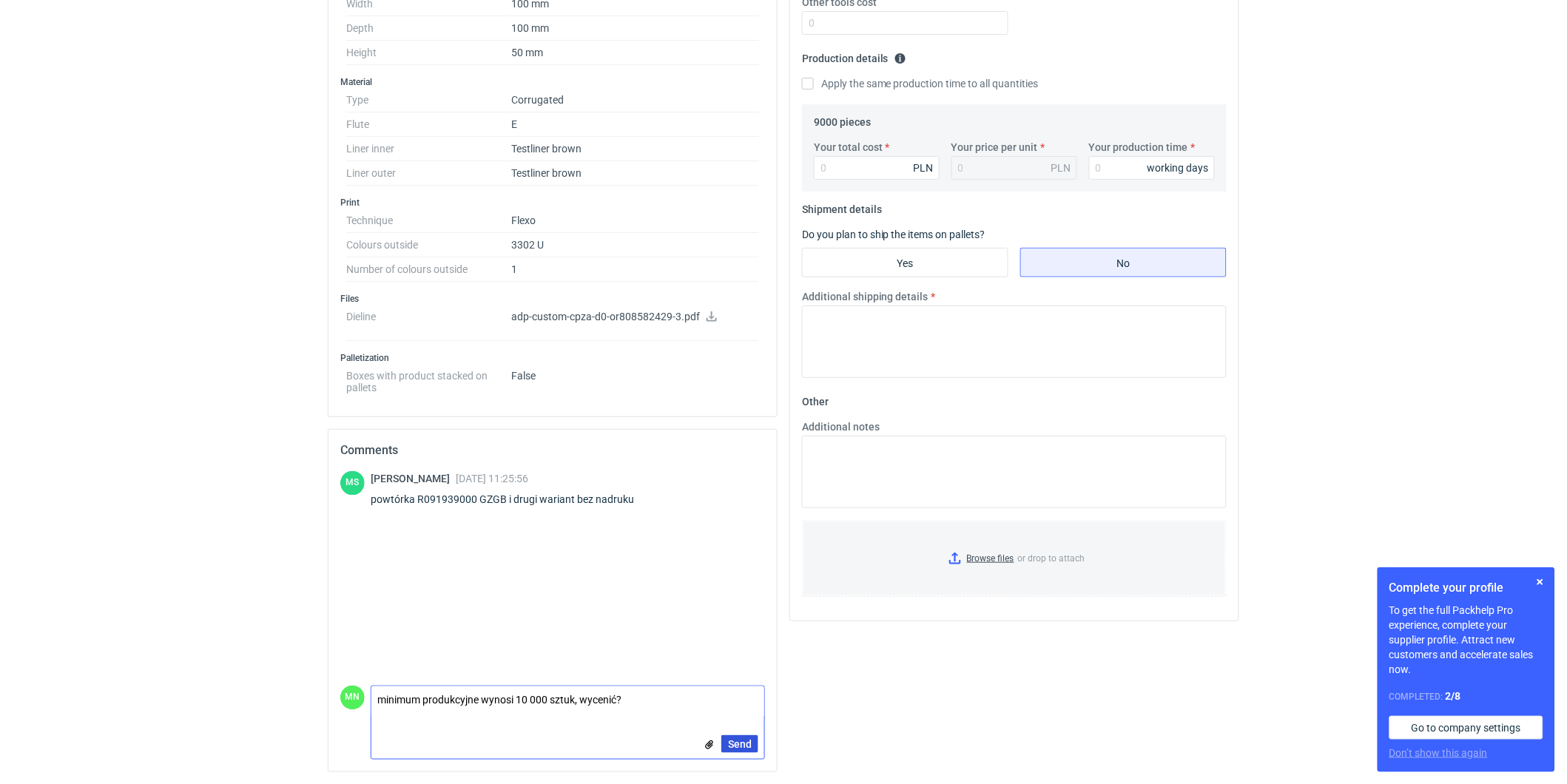 type on "minimum produkcyjne wynosi 10 000 sztuk, wycenić?" 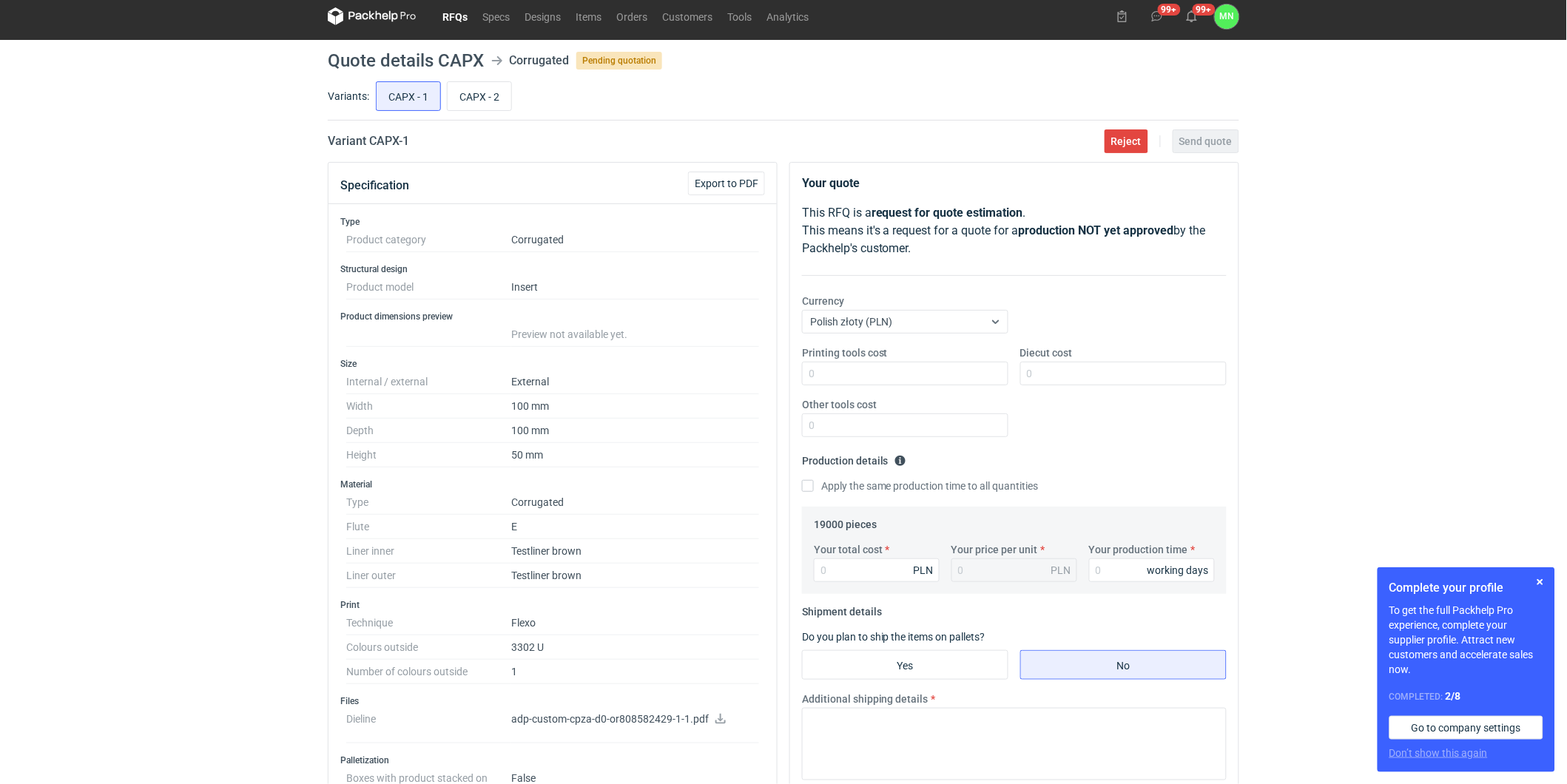 scroll, scrollTop: 0, scrollLeft: 0, axis: both 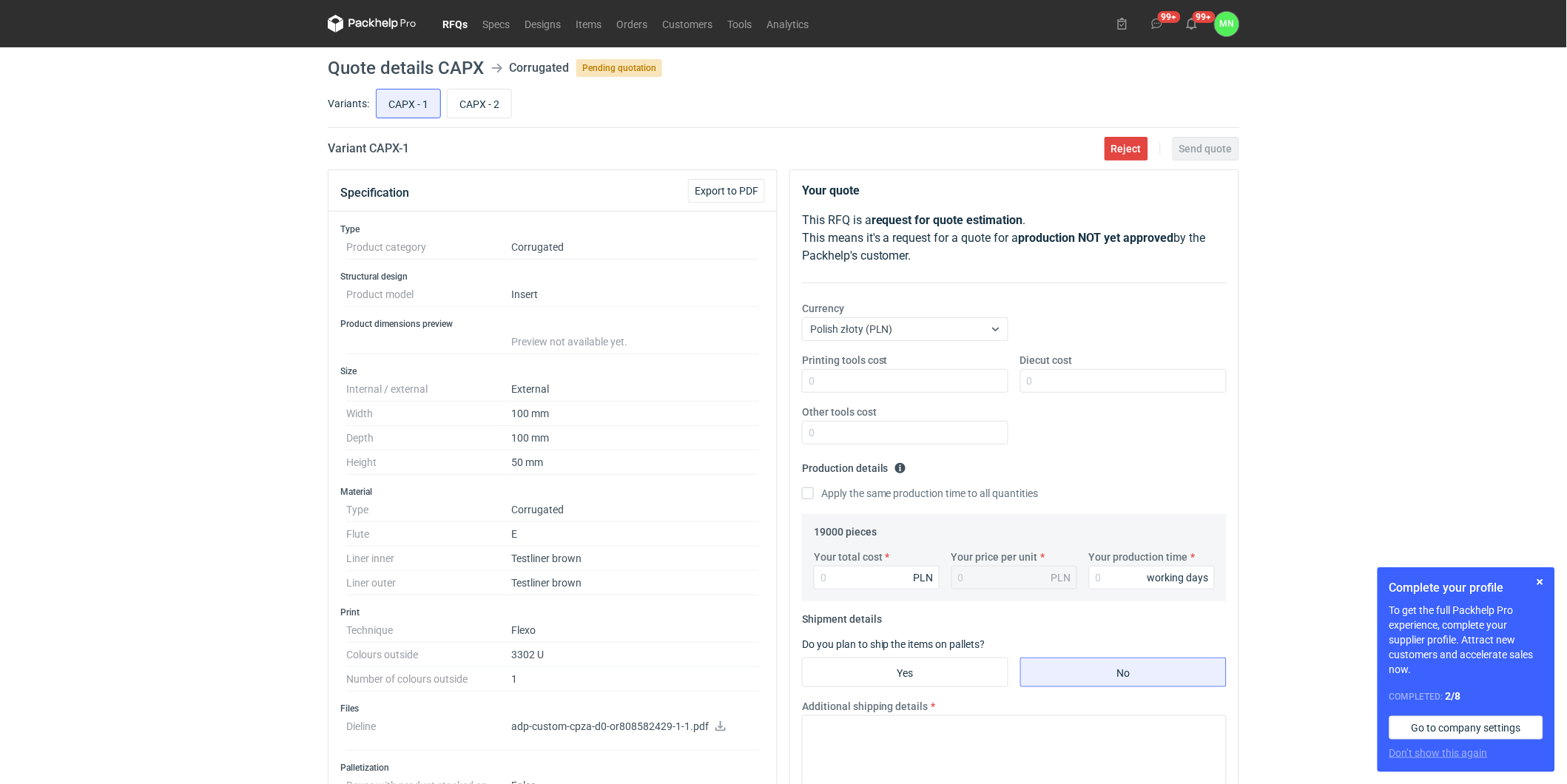 click on "Variant   CAPX  -  1" at bounding box center (368, 149) 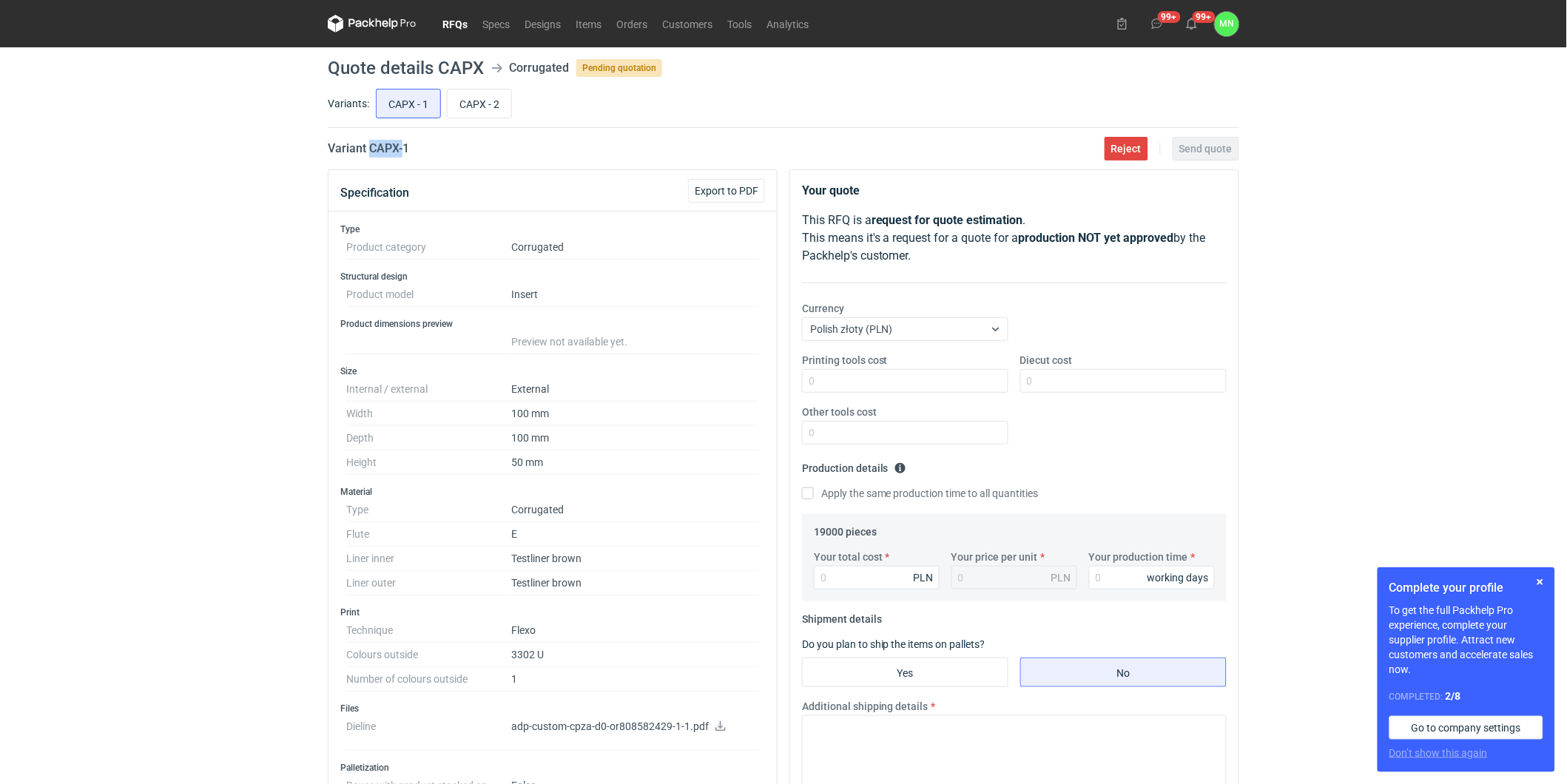 click on "Variant   CAPX  -  1" at bounding box center [368, 149] 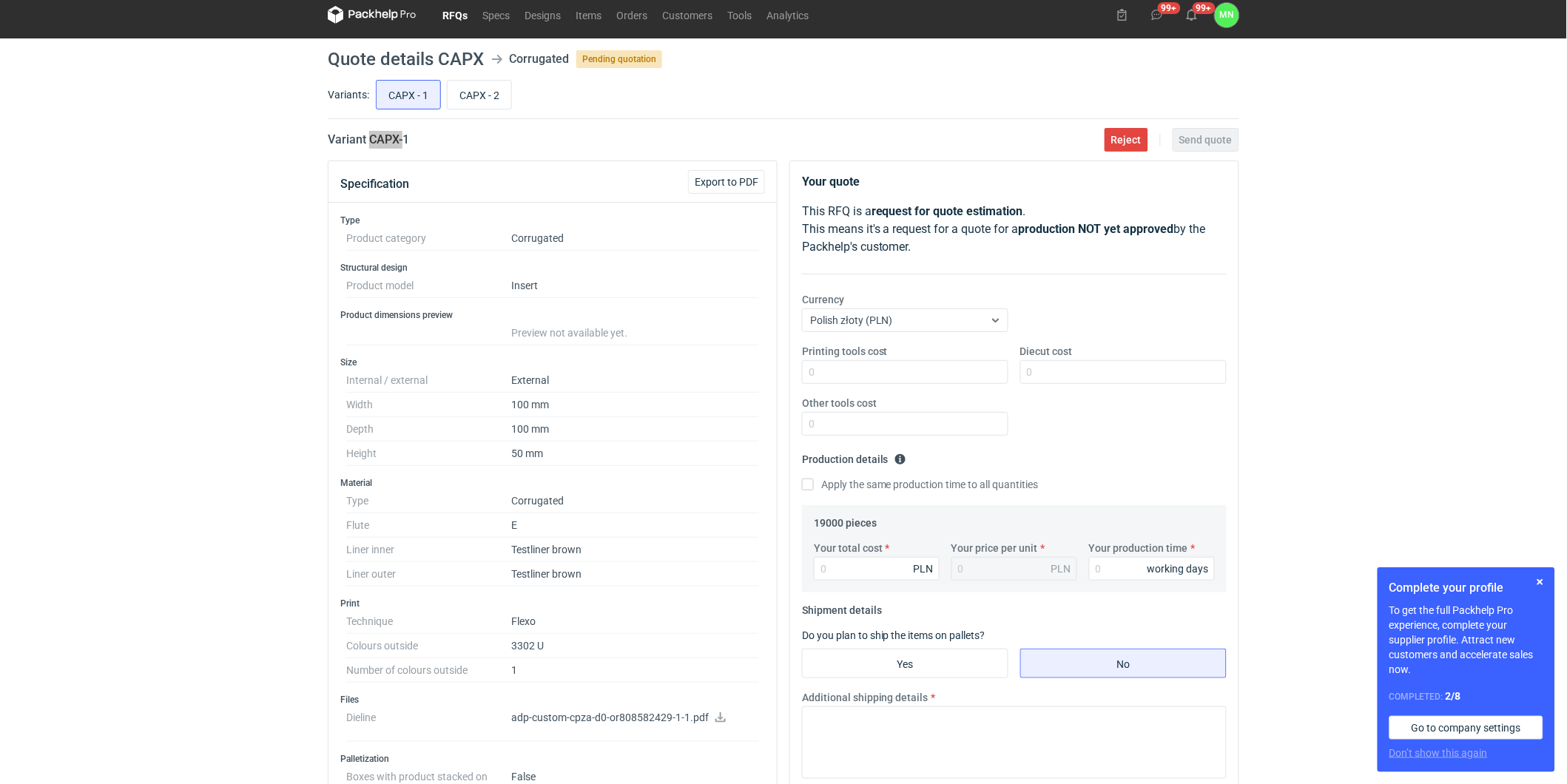 scroll, scrollTop: 0, scrollLeft: 0, axis: both 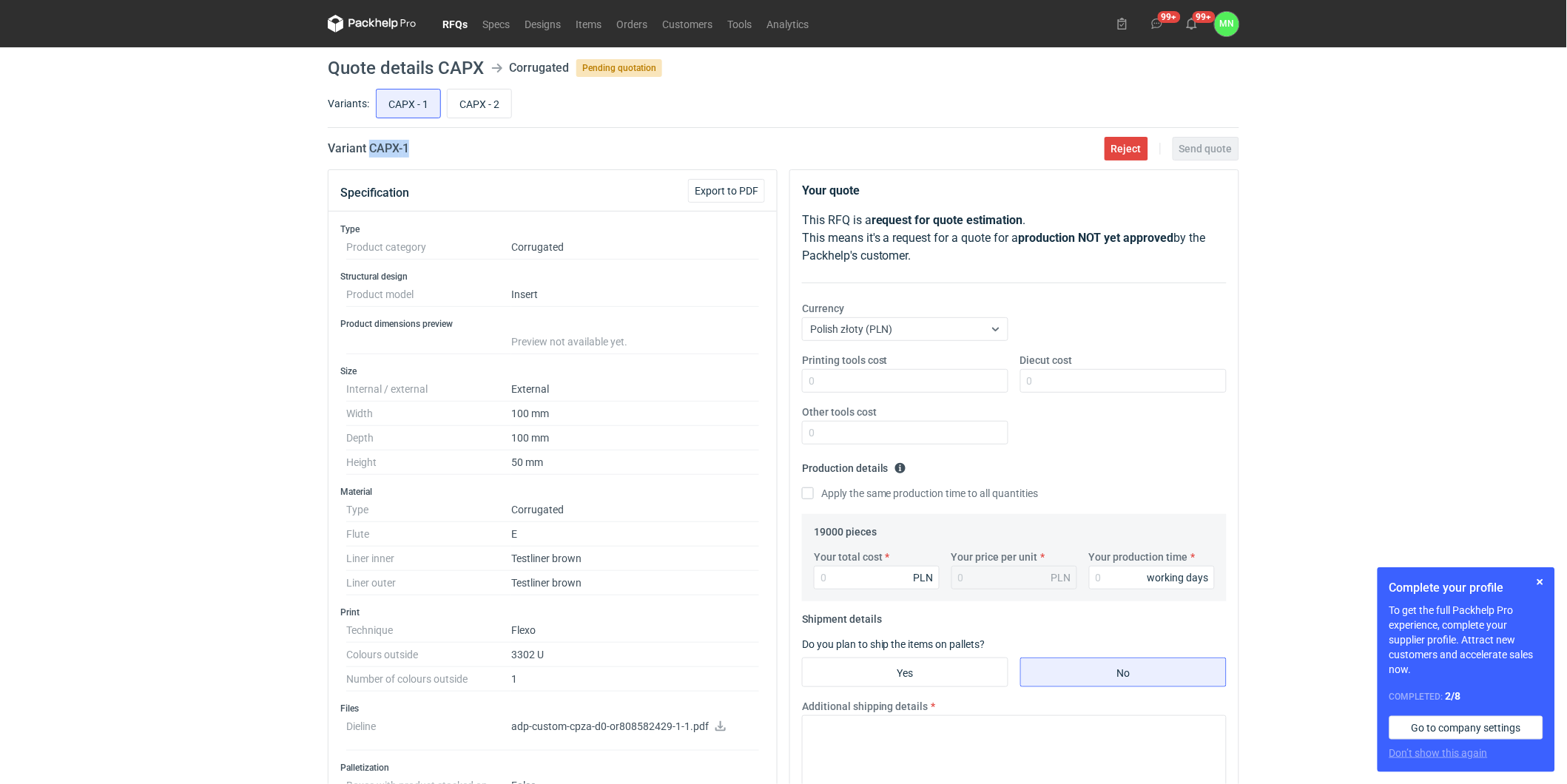 drag, startPoint x: 408, startPoint y: 154, endPoint x: 372, endPoint y: 155, distance: 36.01389 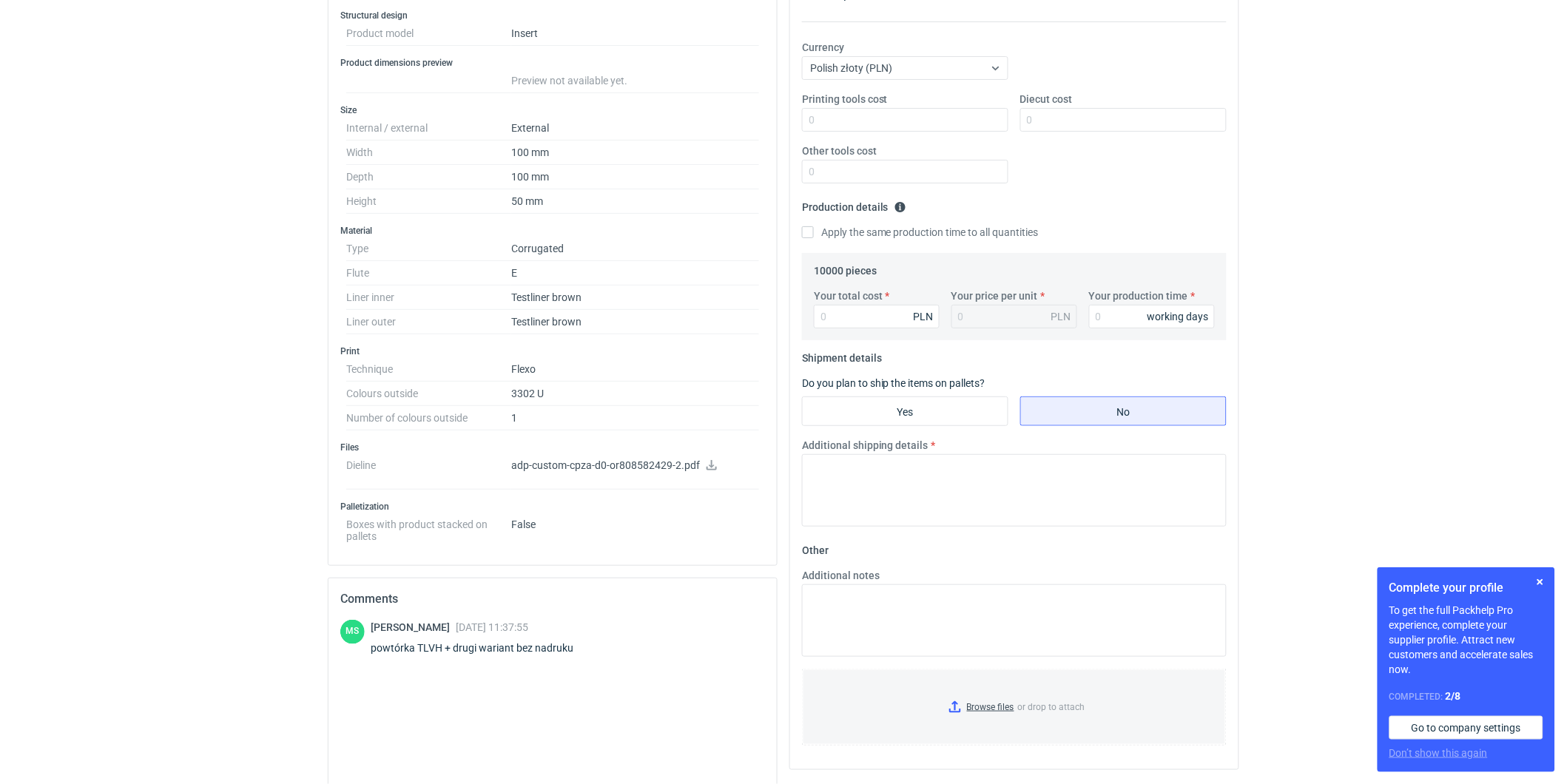 scroll, scrollTop: 328, scrollLeft: 0, axis: vertical 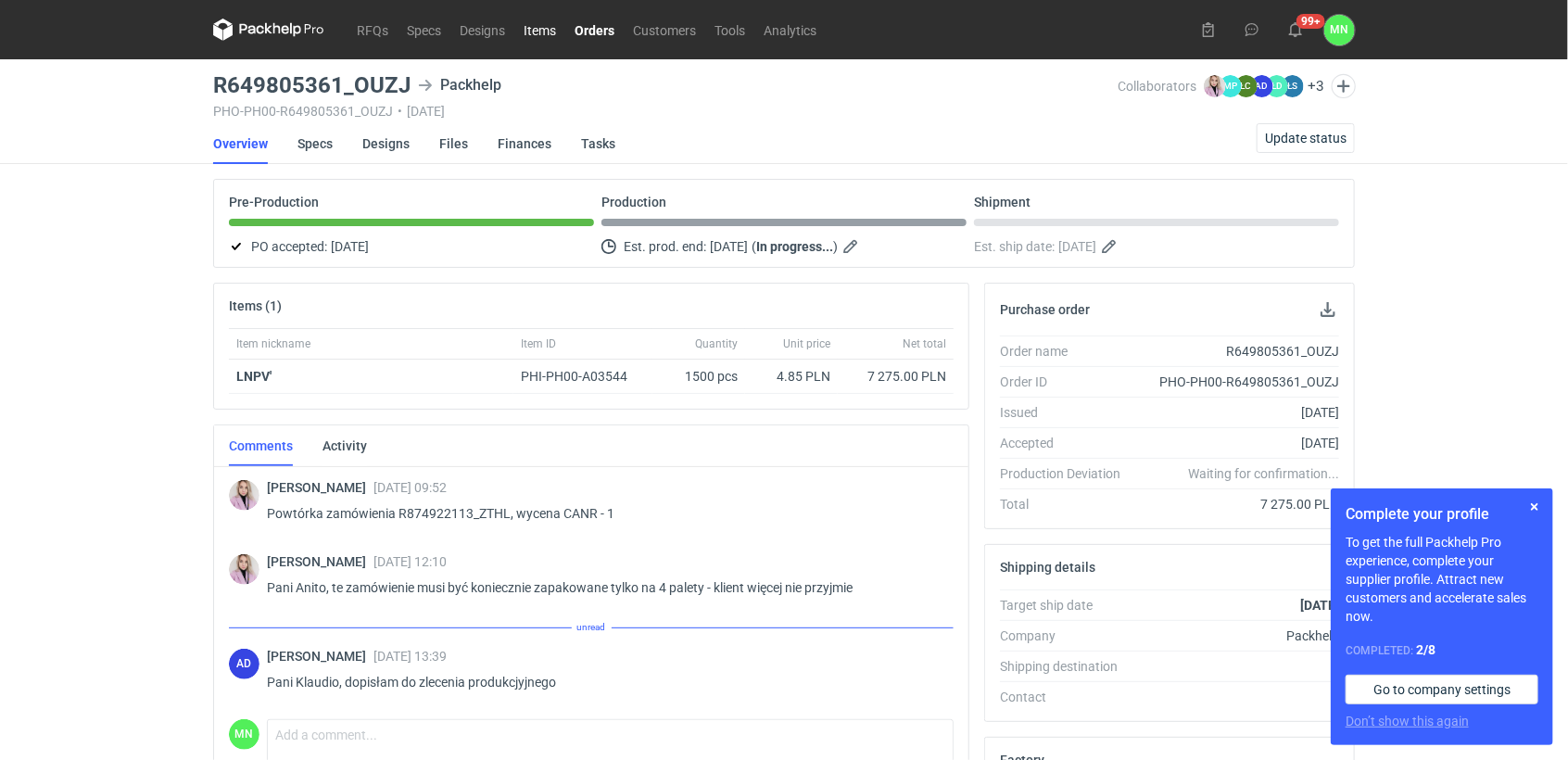 click on "Items" at bounding box center (539, 30) 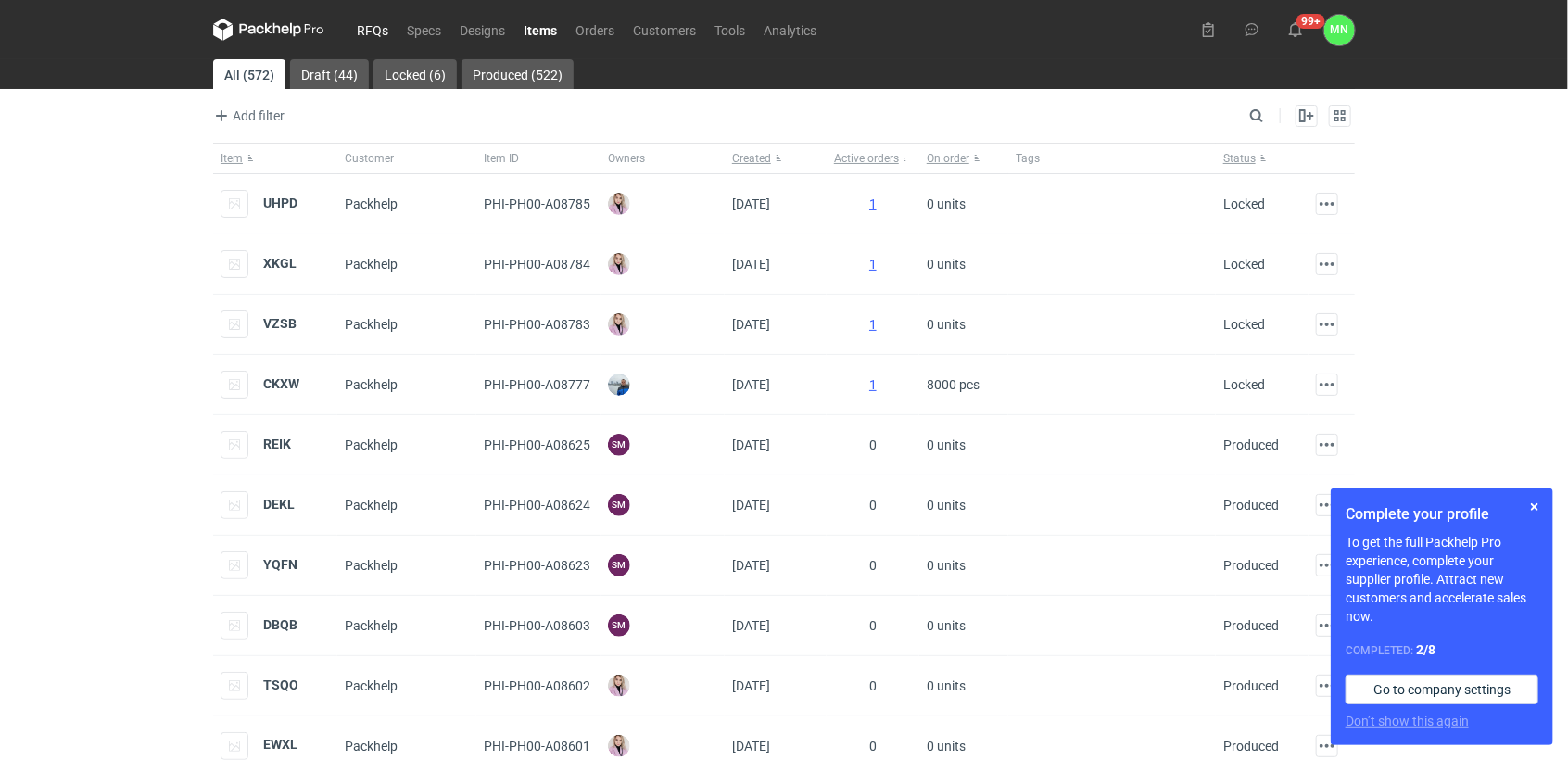 click on "RFQs" at bounding box center [373, 30] 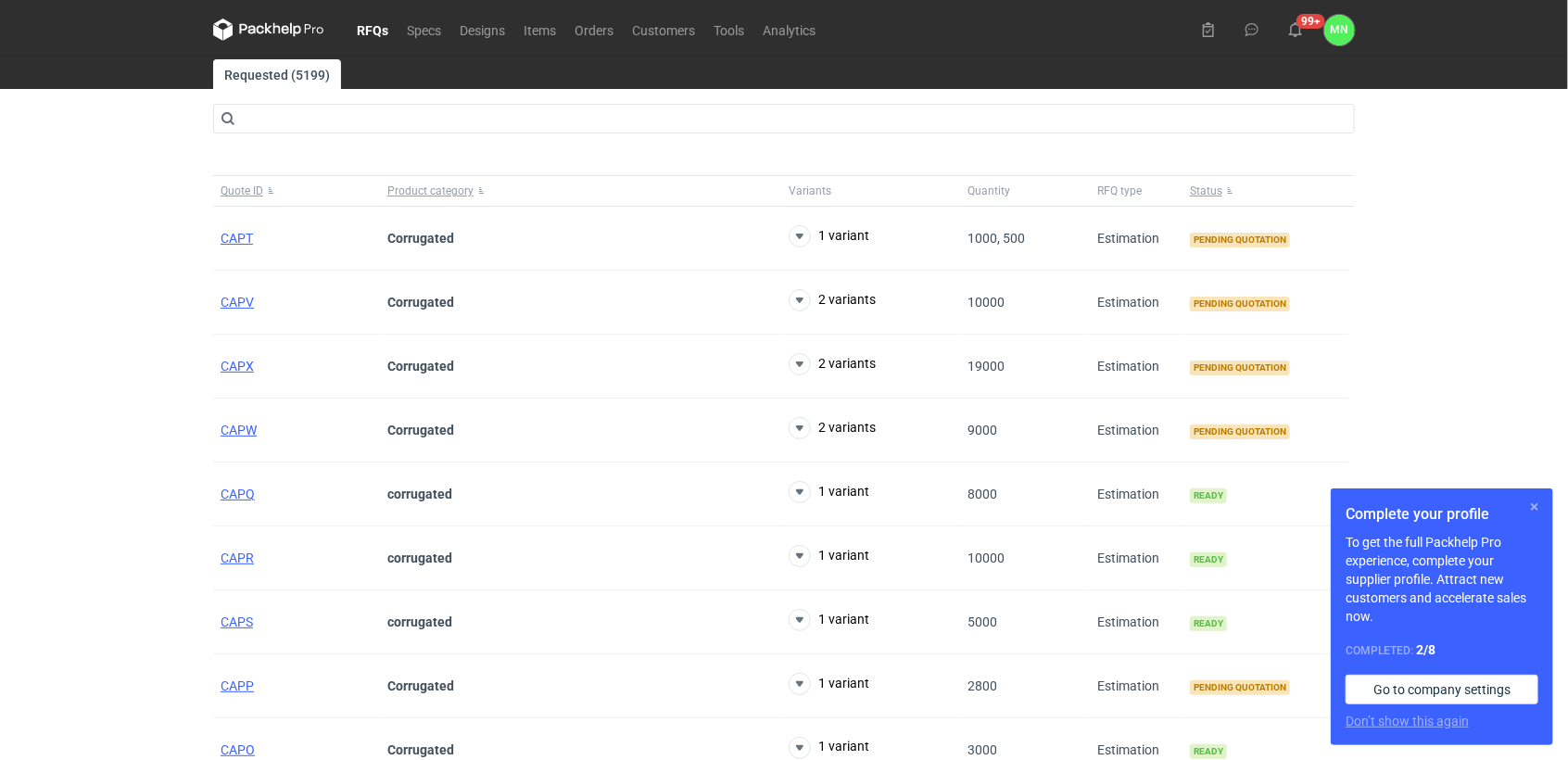 click at bounding box center [1535, 507] 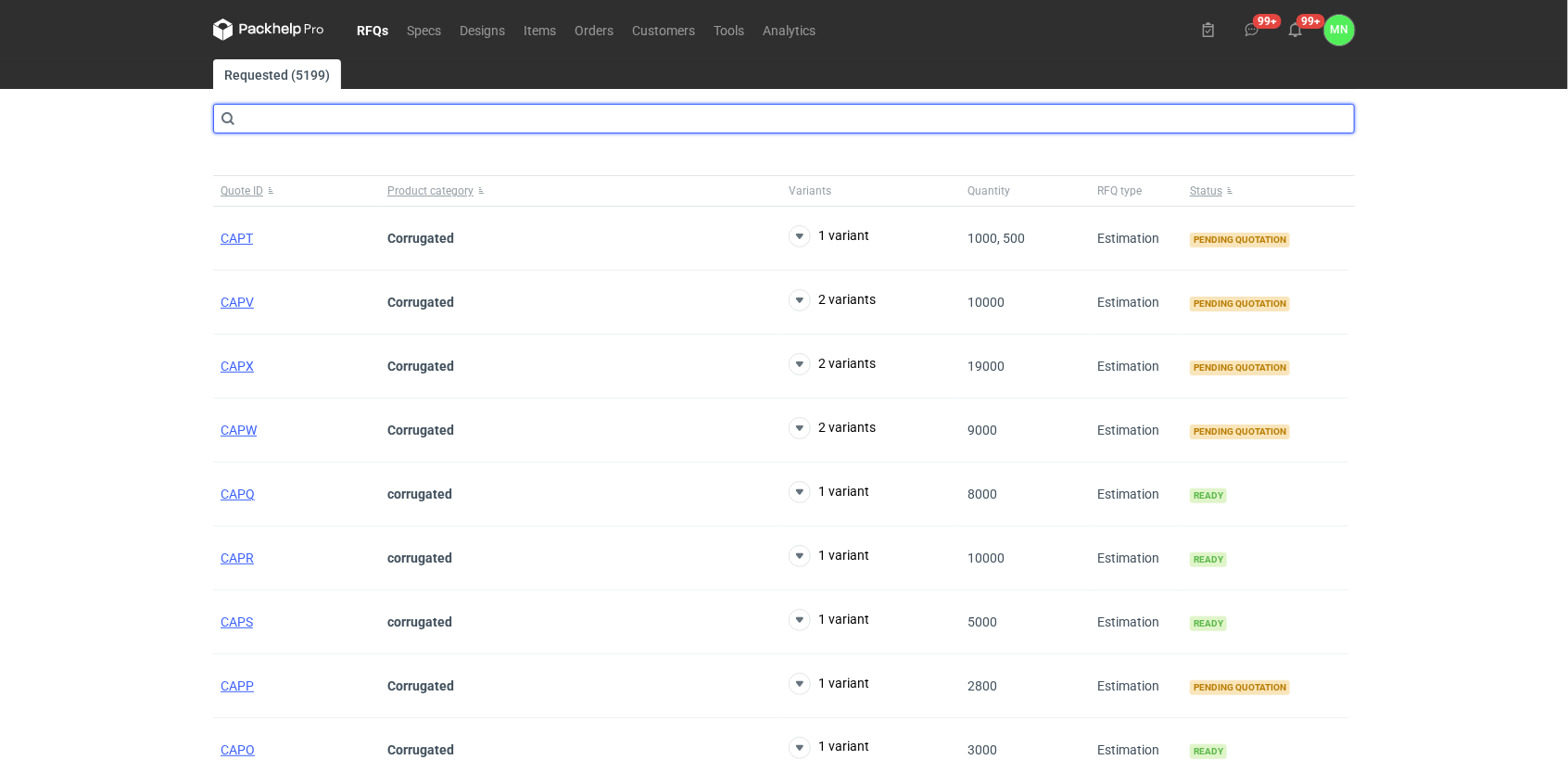 click at bounding box center (784, 119) 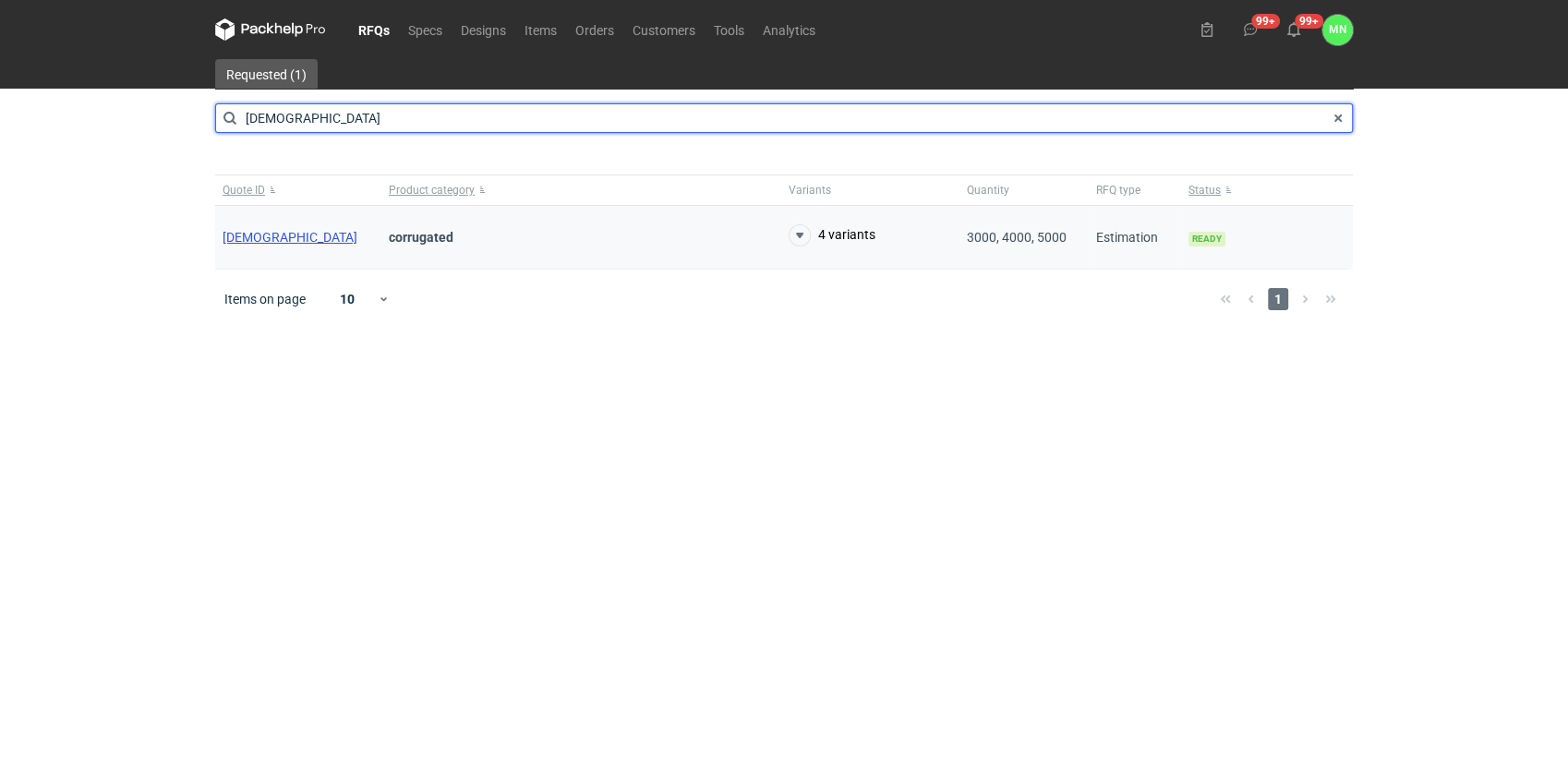 type on "[DEMOGRAPHIC_DATA]" 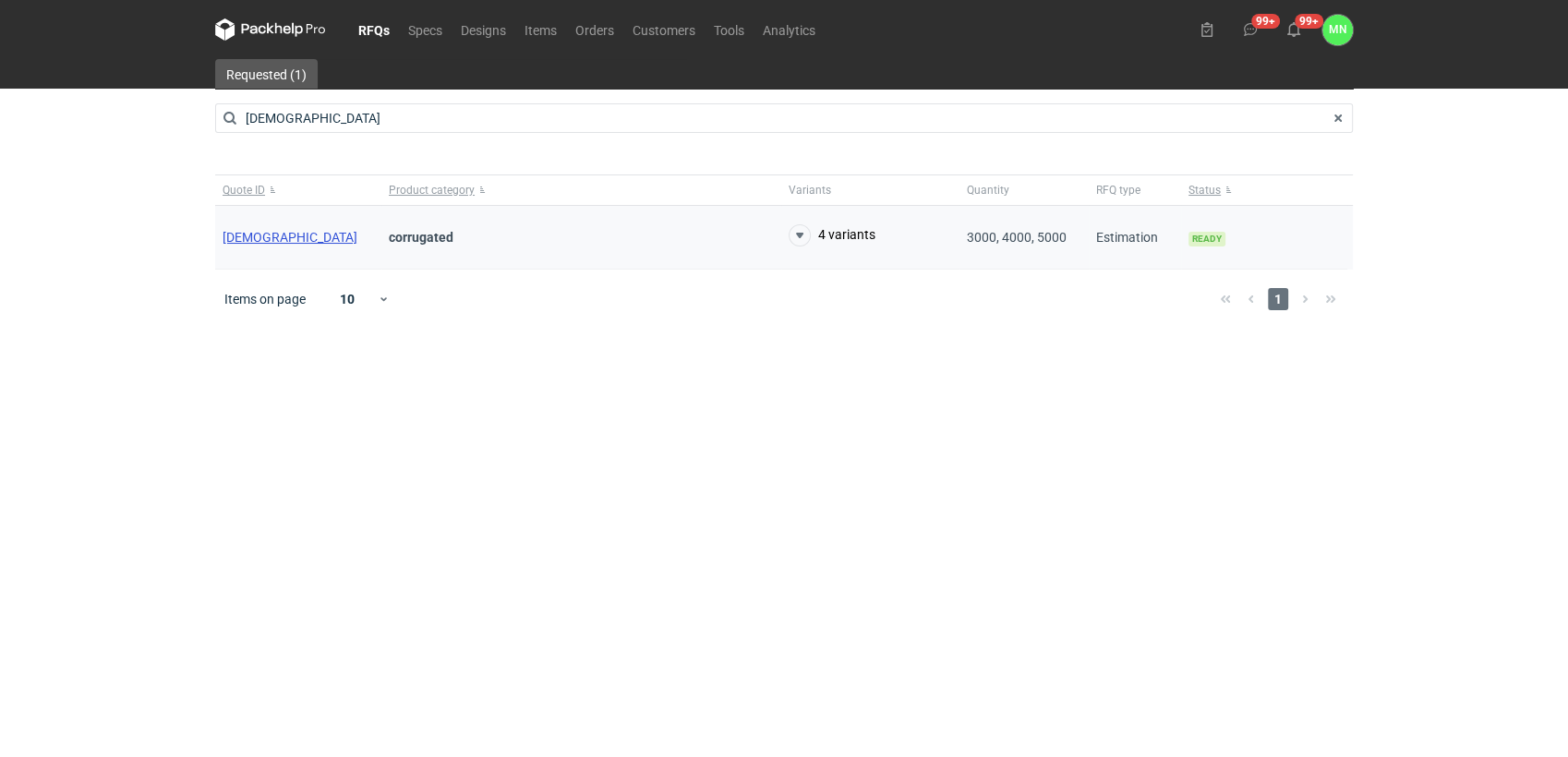 click on "[DEMOGRAPHIC_DATA]" at bounding box center [290, 237] 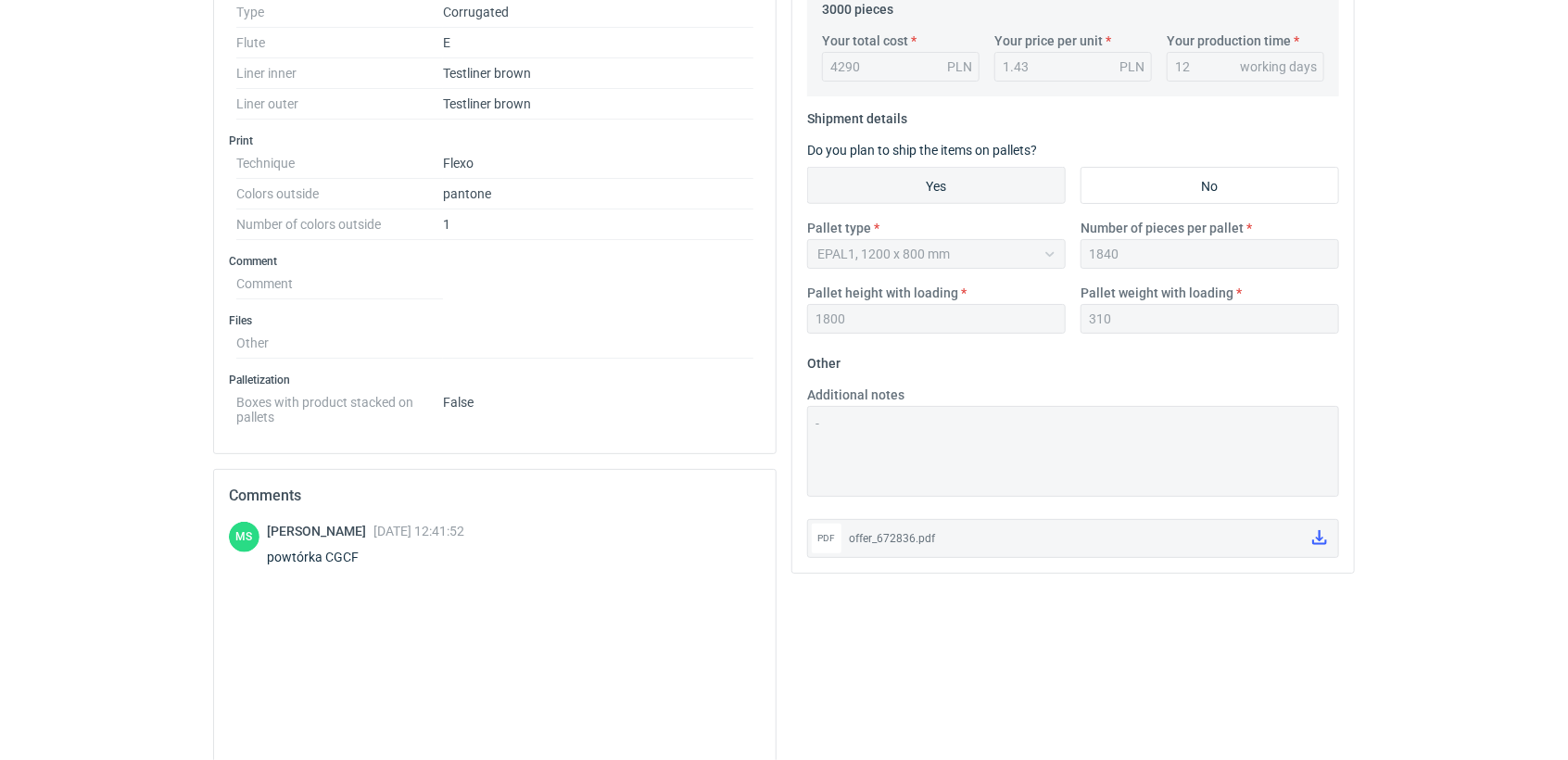 scroll, scrollTop: 87, scrollLeft: 0, axis: vertical 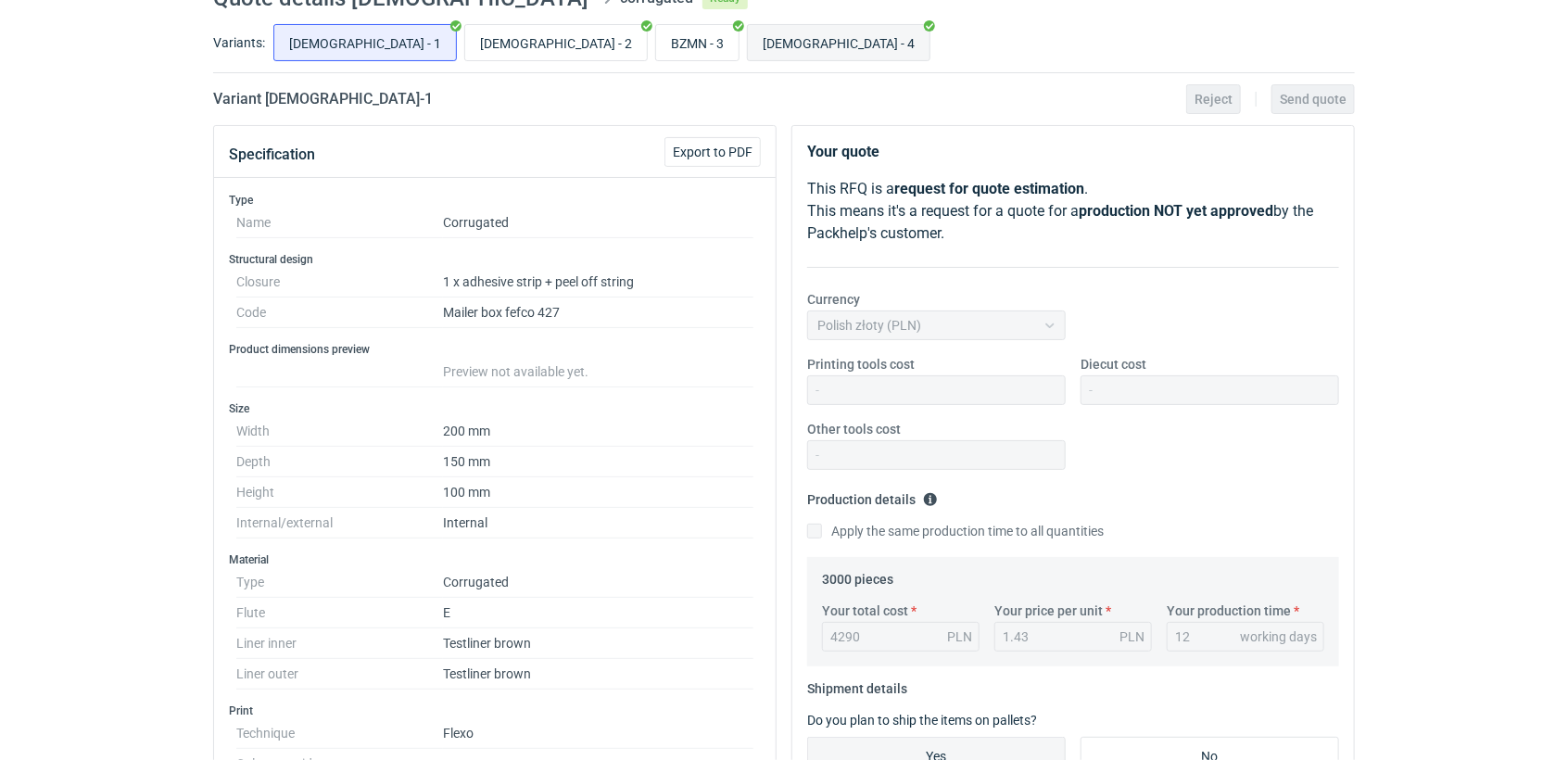 click on "[DEMOGRAPHIC_DATA] - 4" at bounding box center (839, 43) 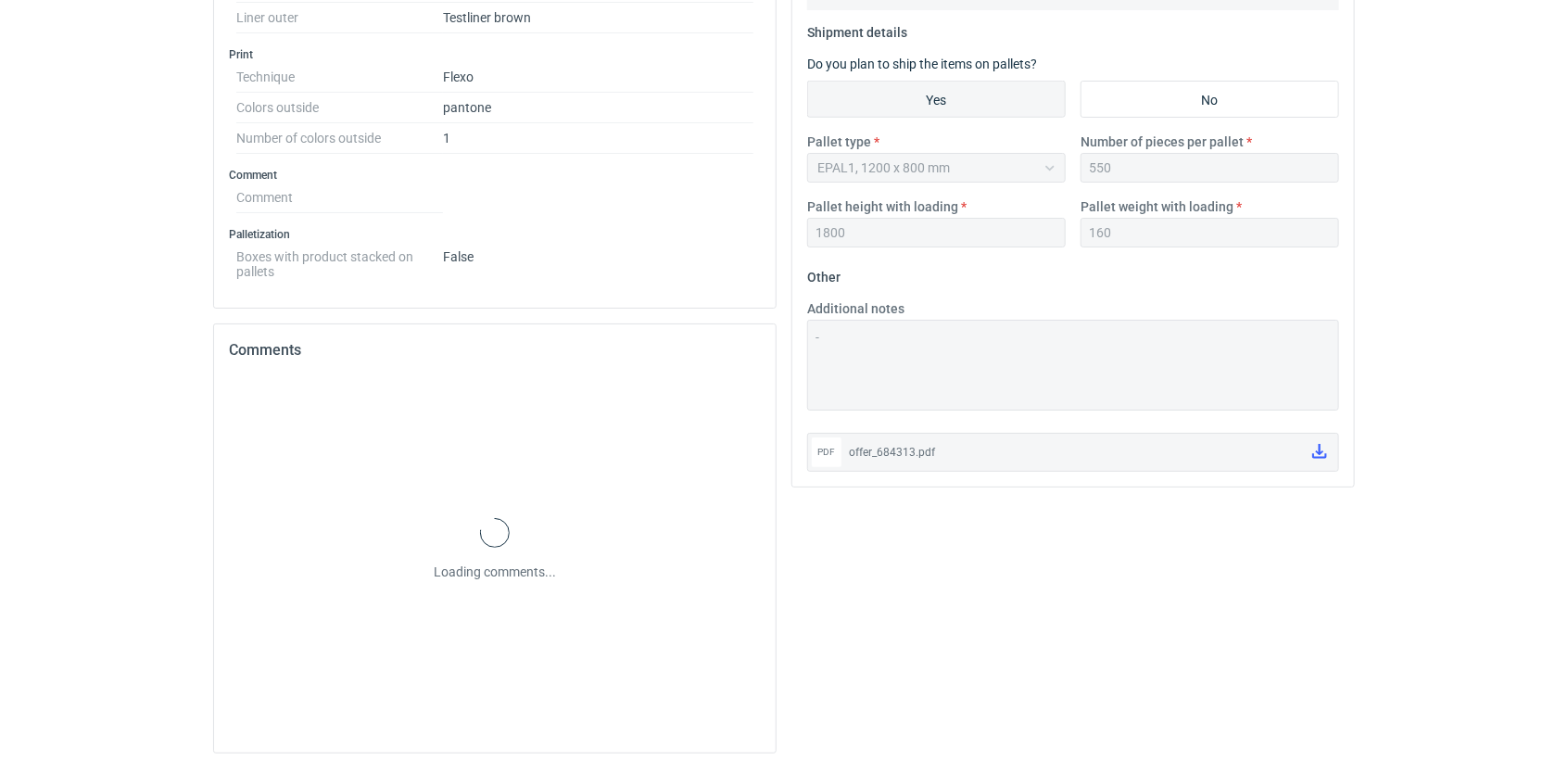 scroll, scrollTop: 749, scrollLeft: 0, axis: vertical 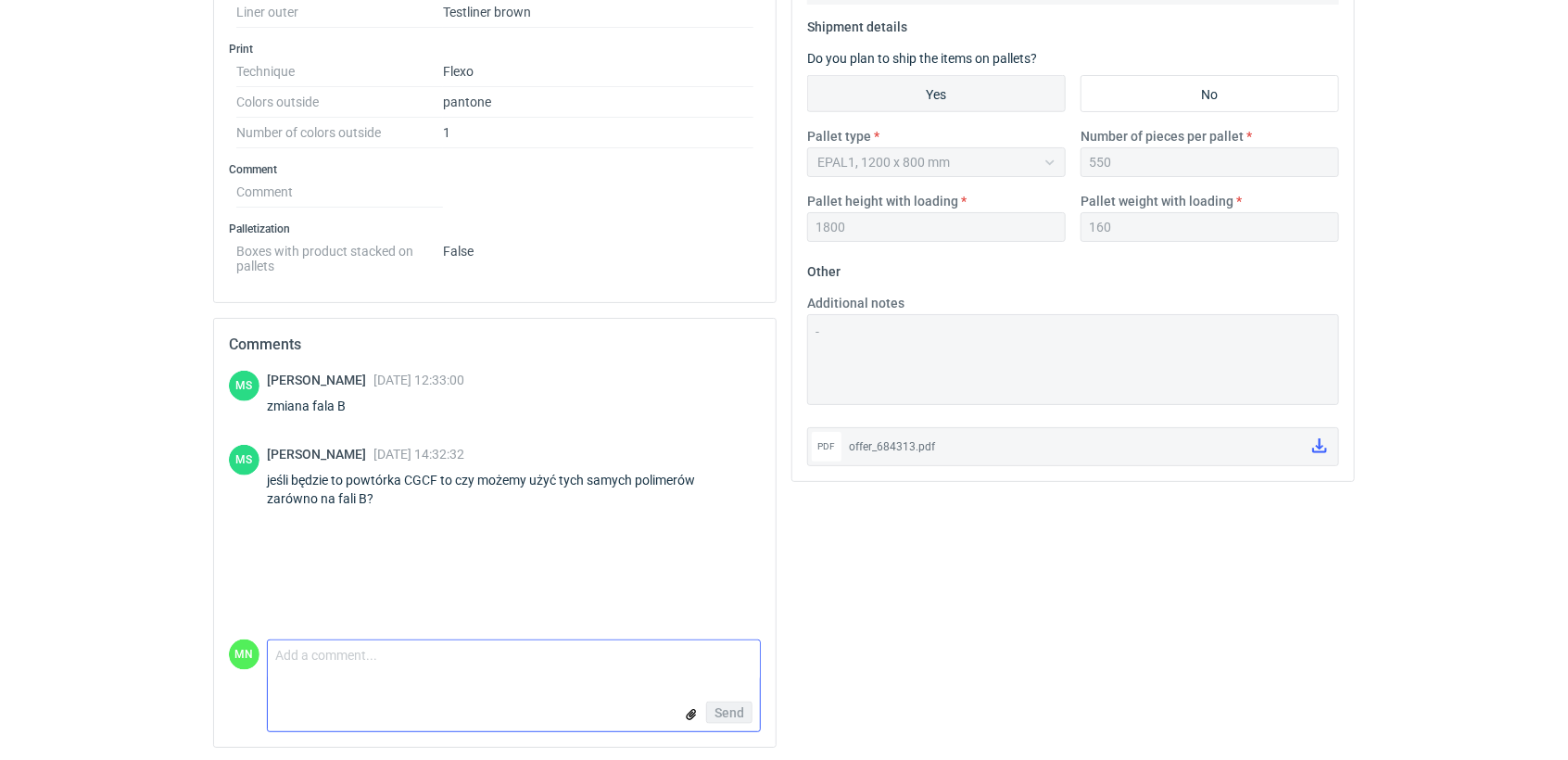 click on "Comment message" at bounding box center [513, 660] 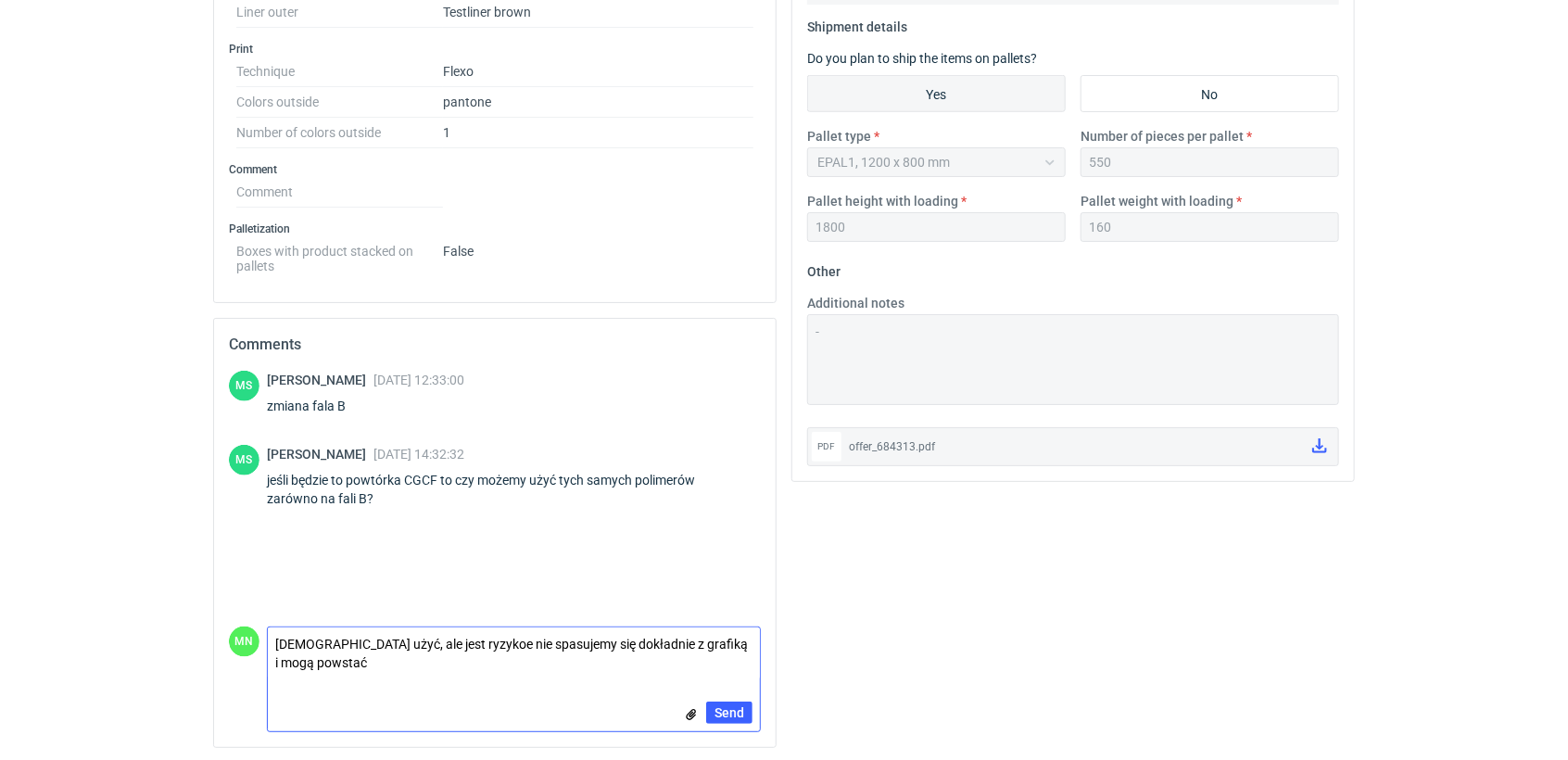 scroll, scrollTop: 0, scrollLeft: 0, axis: both 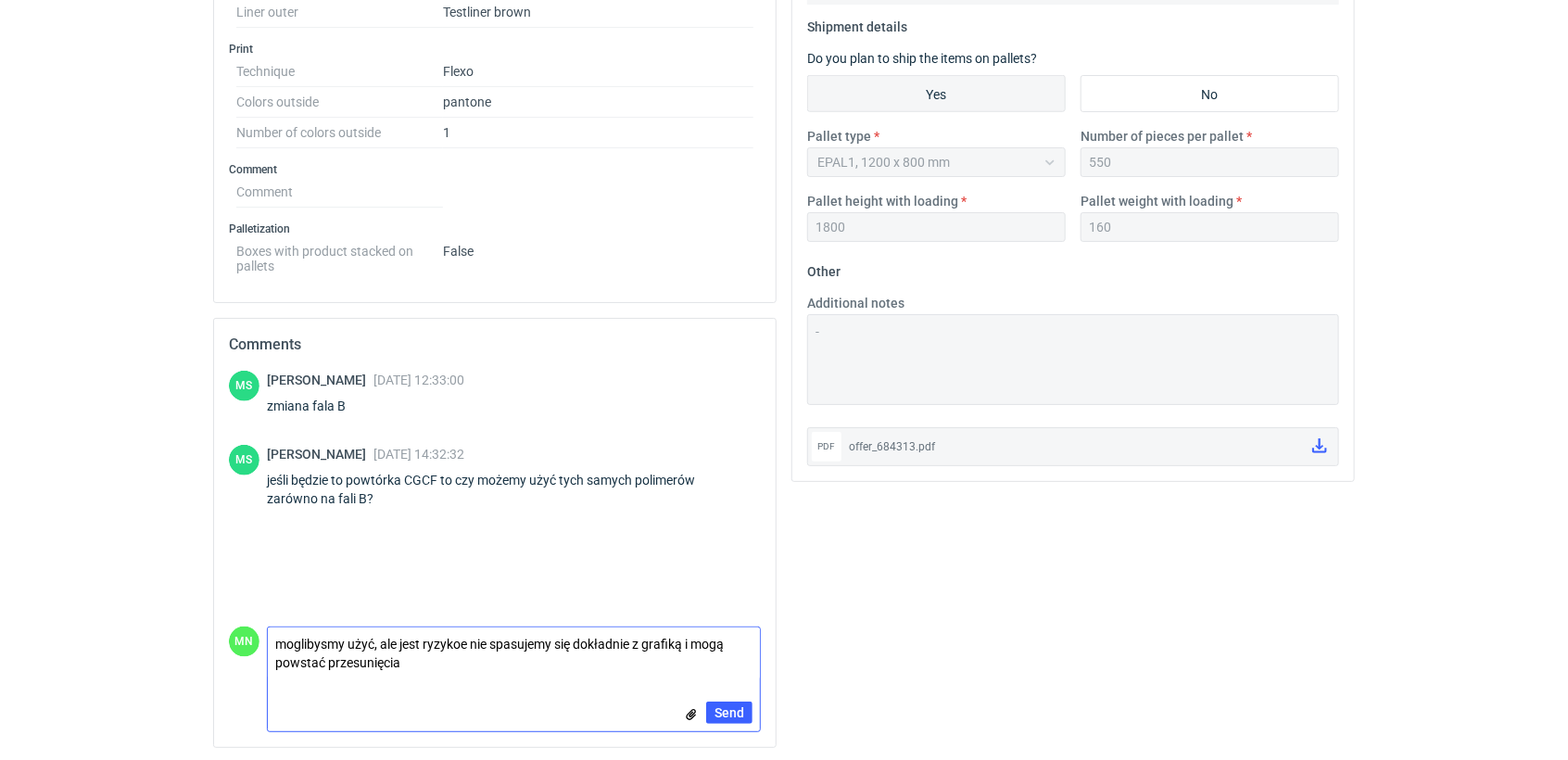 click on "moglibysmy użyć, ale jest ryzykoe nie spasujemy się dokładnie z grafiką i mogą powstać przesunięcia" at bounding box center (513, 653) 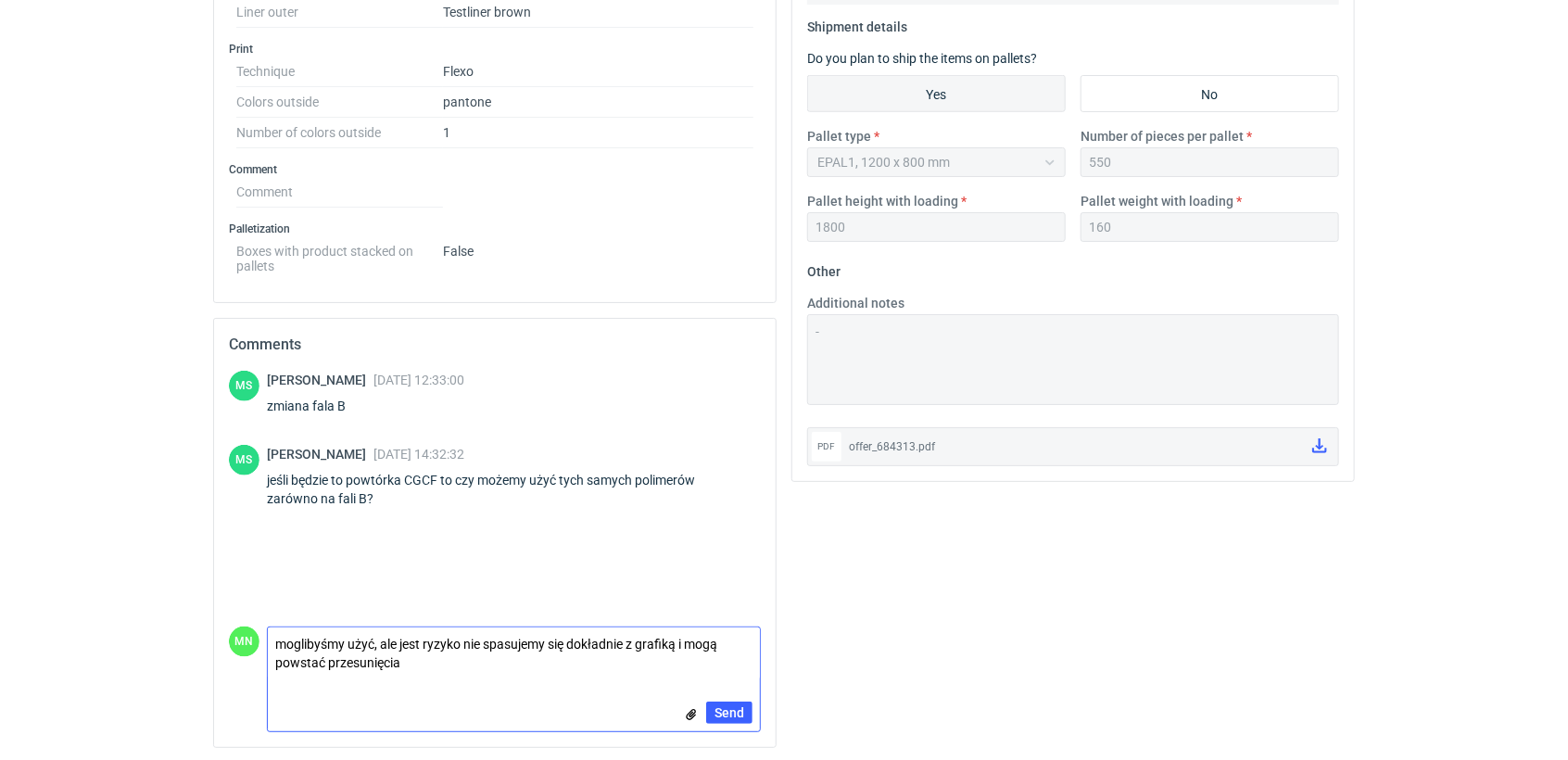click on "moglibyśmy użyć, ale jest ryzyko nie spasujemy się dokładnie z grafiką i mogą powstać przesunięcia" at bounding box center (513, 653) 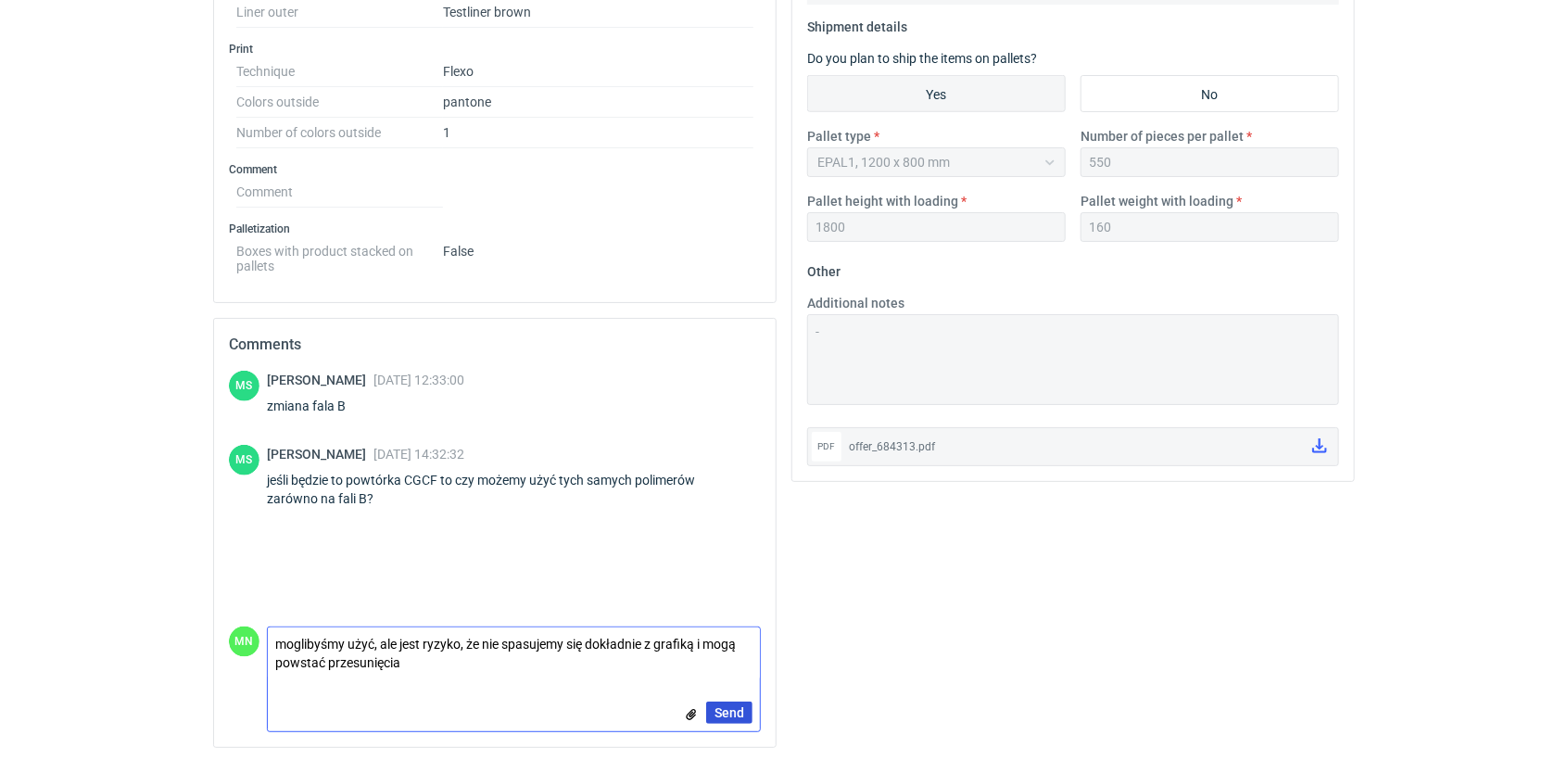 type on "moglibyśmy użyć, ale jest ryzyko, że nie spasujemy się dokładnie z grafiką i mogą powstać przesunięcia" 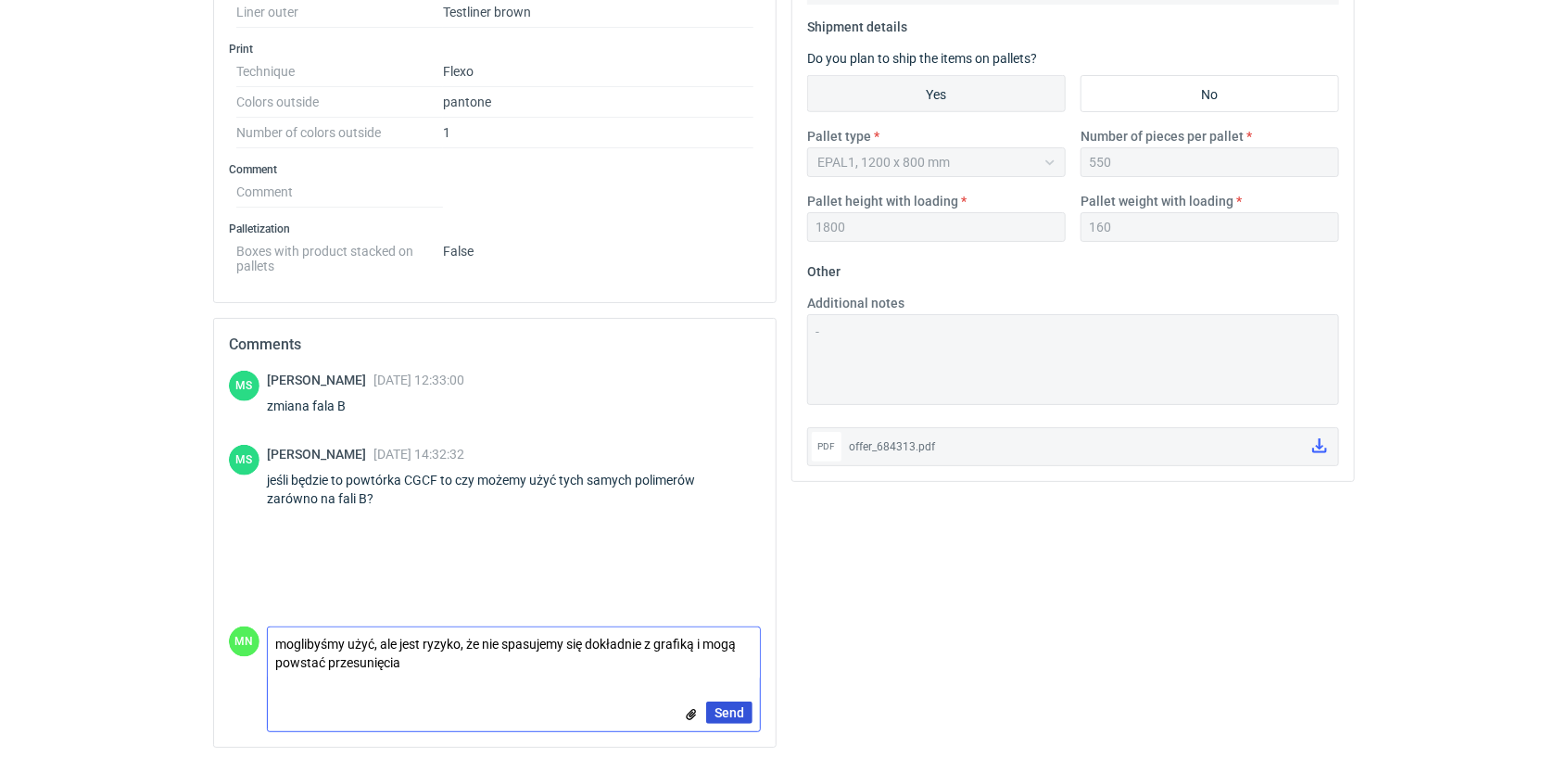 click on "Send" at bounding box center [729, 713] 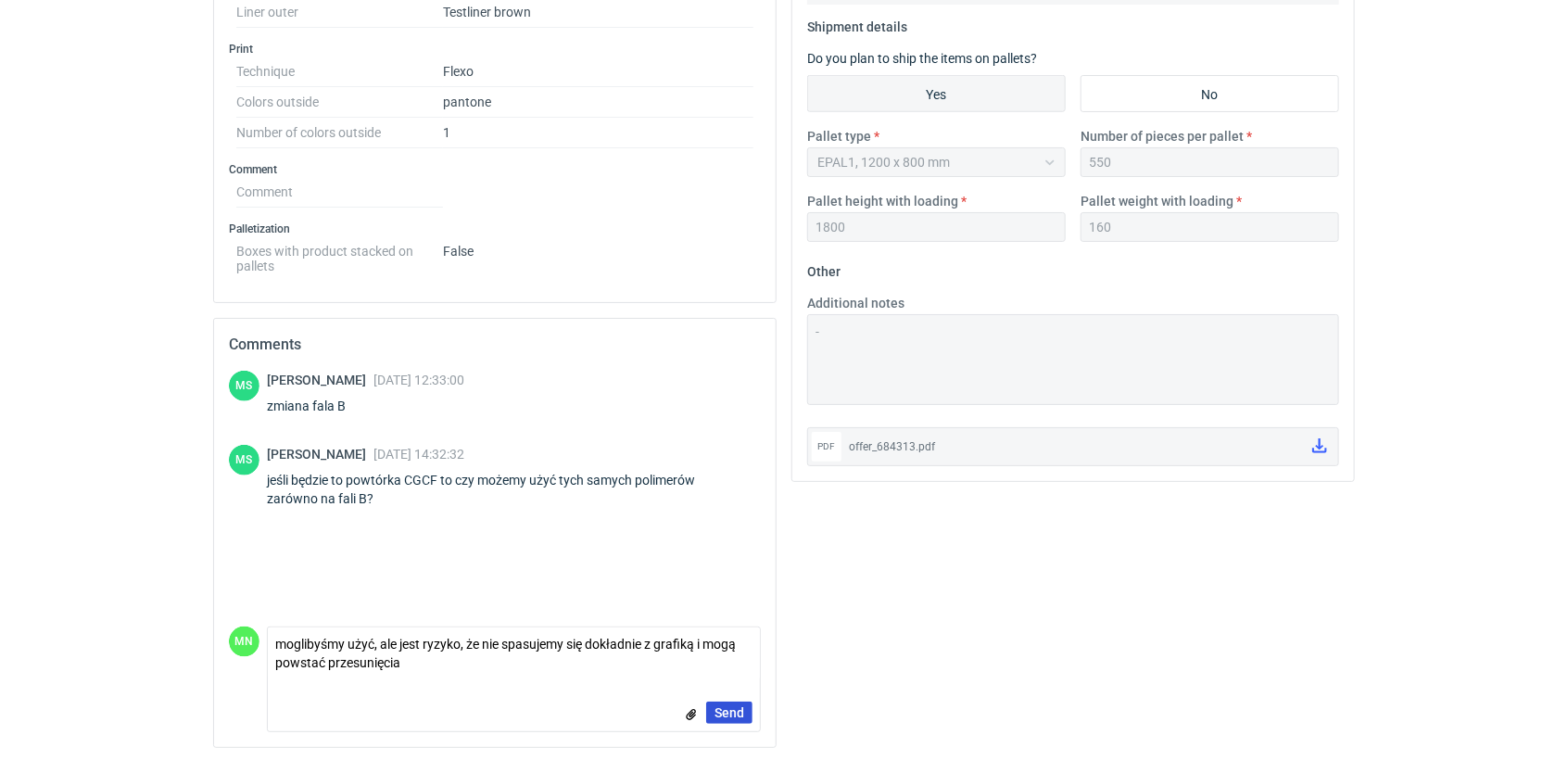 type 